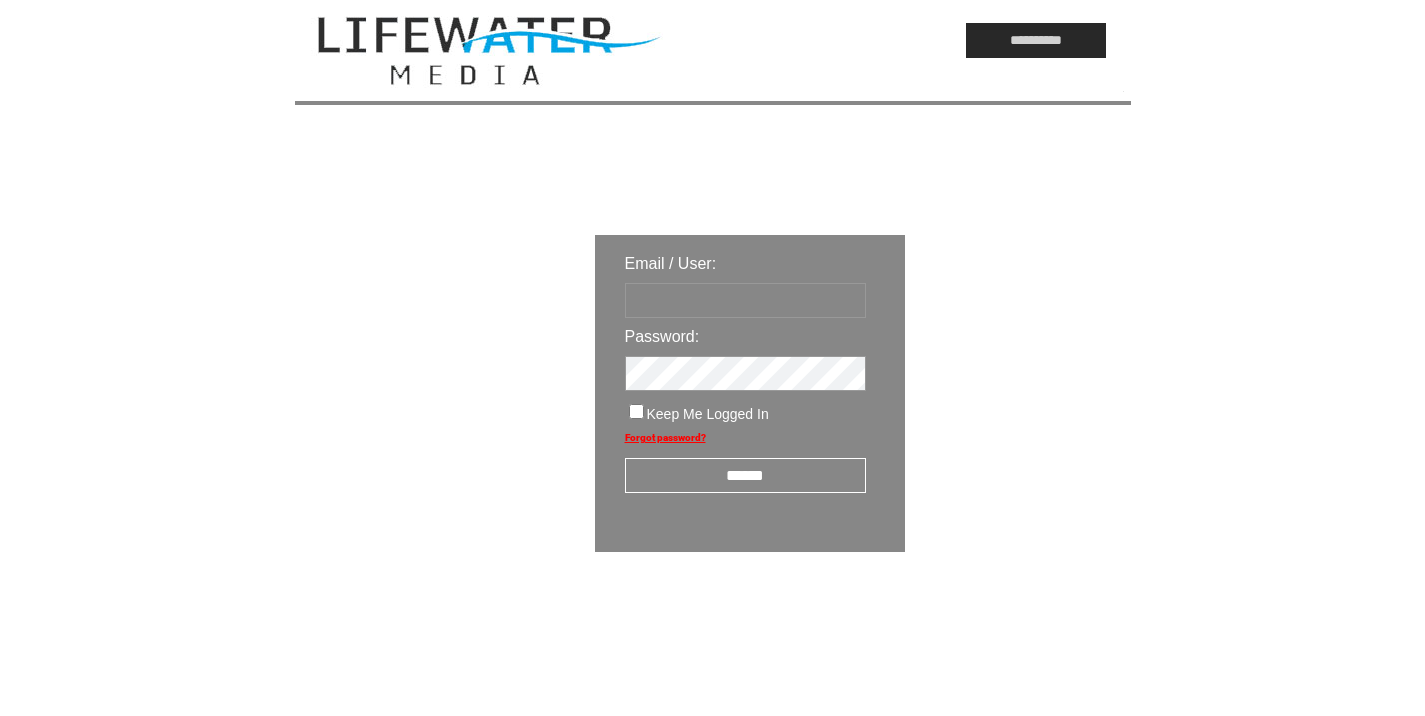 scroll, scrollTop: 0, scrollLeft: 0, axis: both 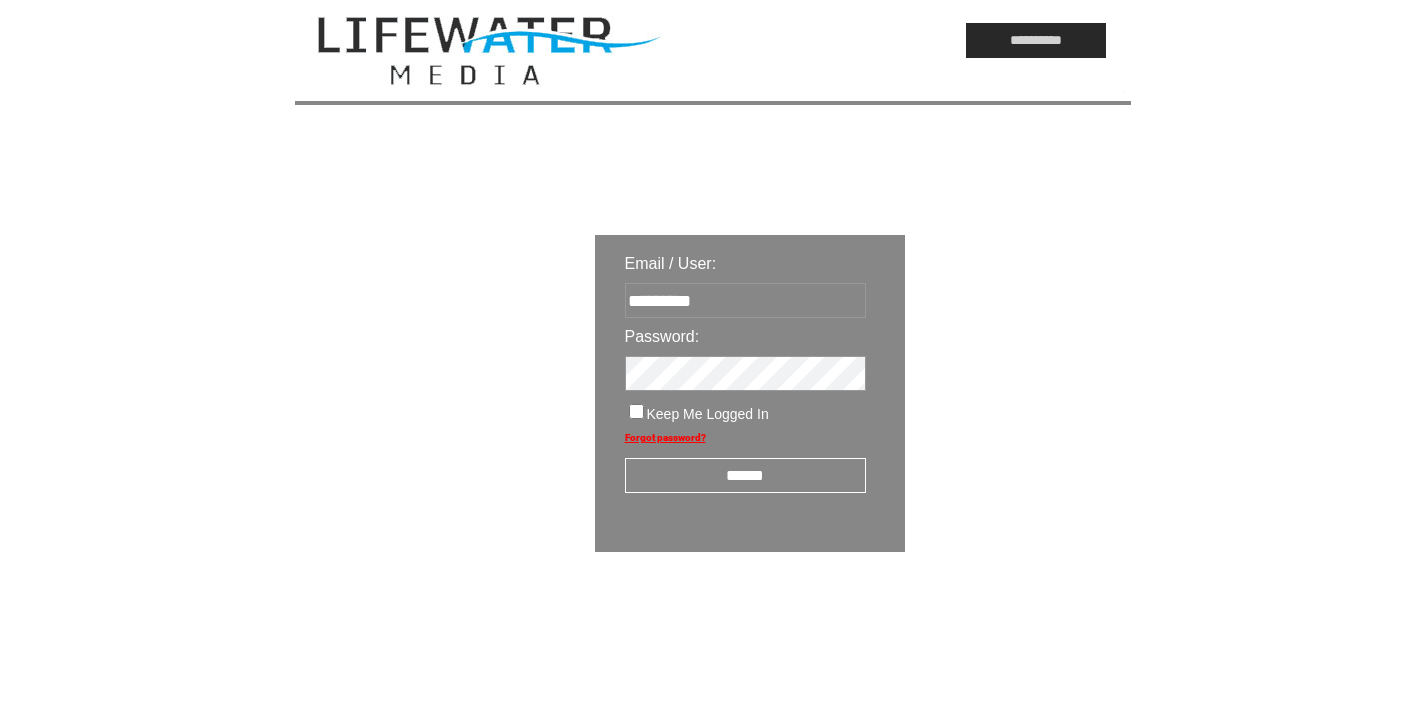 click on "******" at bounding box center (745, 475) 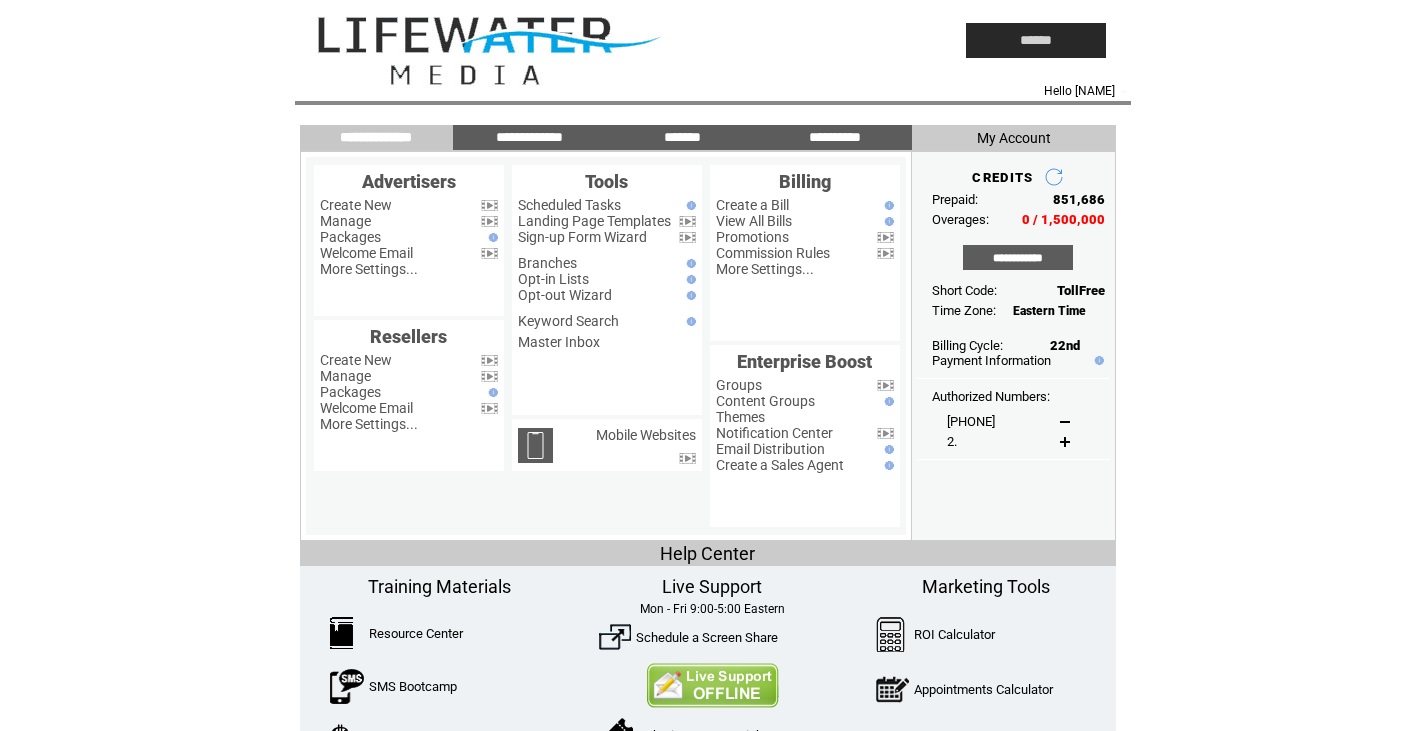 scroll, scrollTop: 0, scrollLeft: 0, axis: both 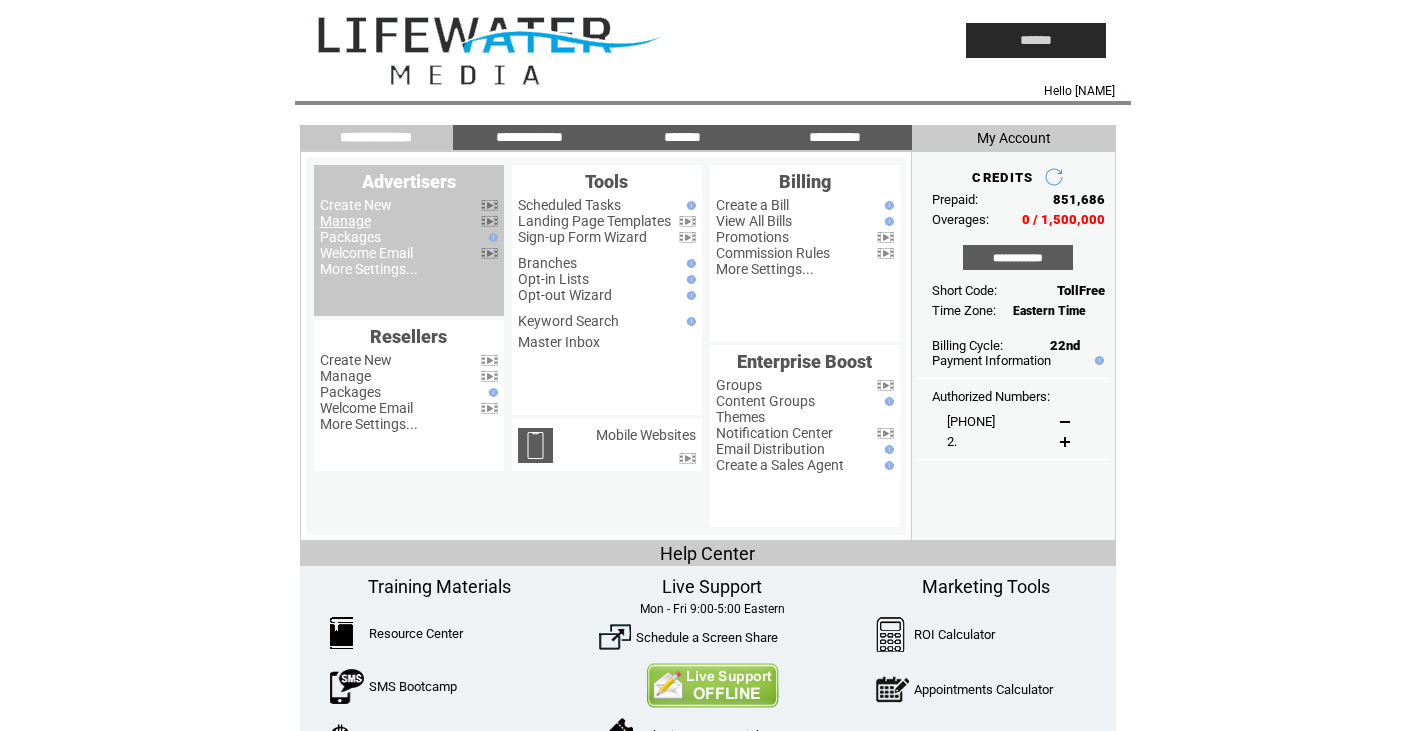 click on "Manage" at bounding box center [345, 221] 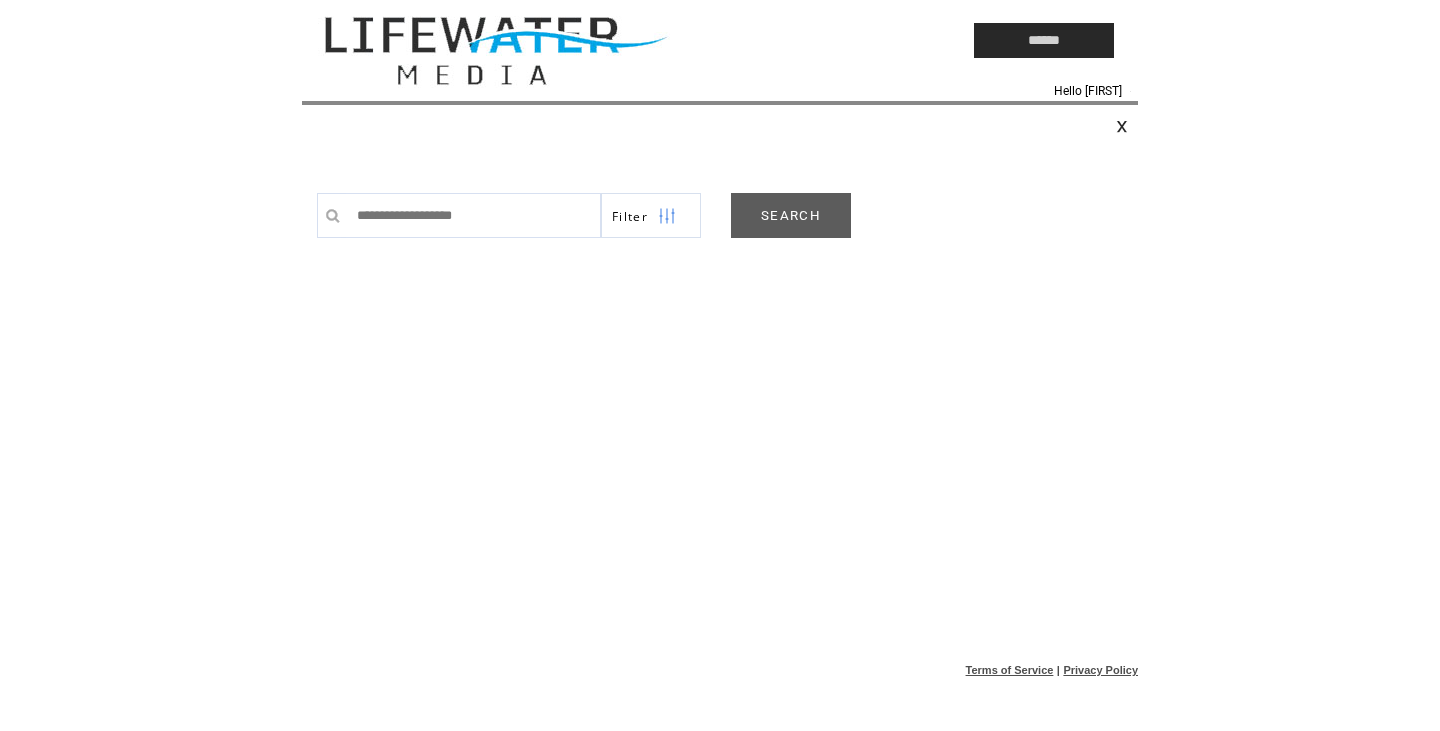 scroll, scrollTop: 0, scrollLeft: 0, axis: both 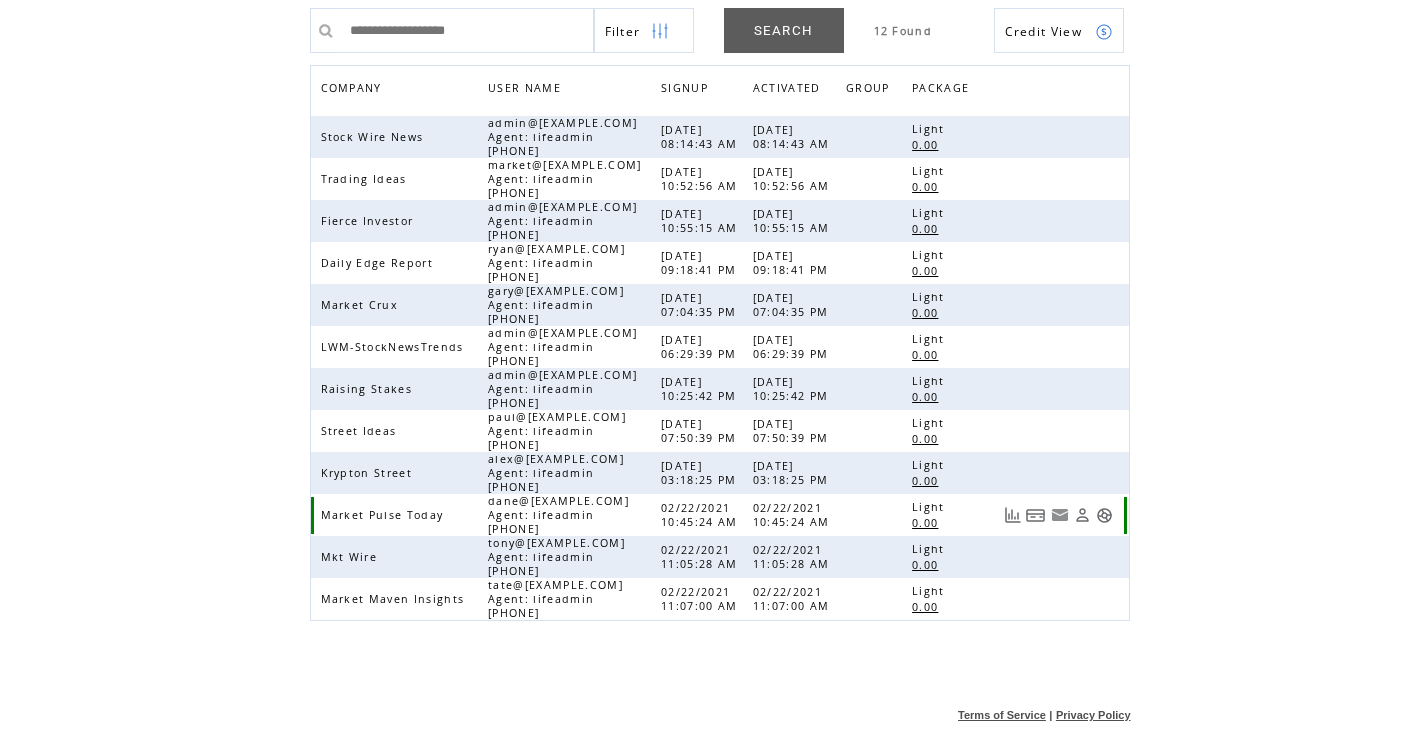 click at bounding box center (1104, 515) 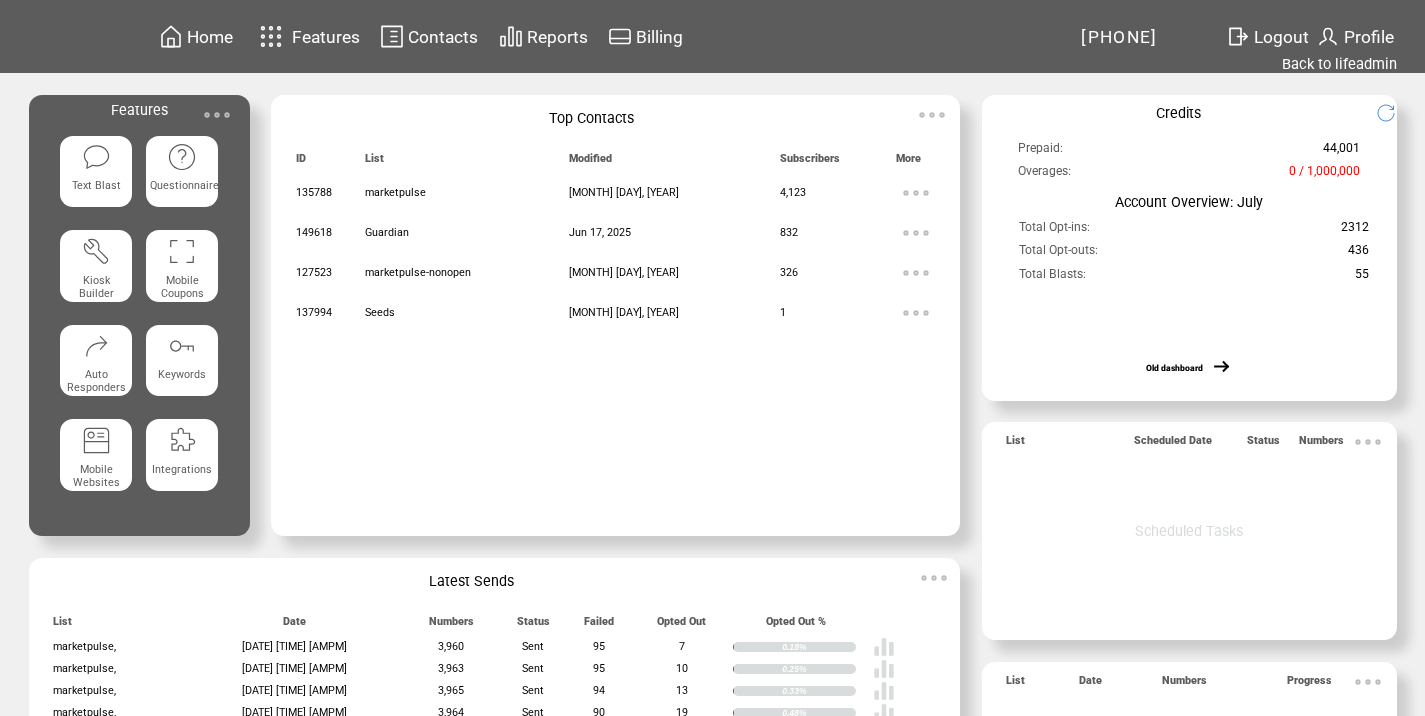 scroll, scrollTop: 0, scrollLeft: 0, axis: both 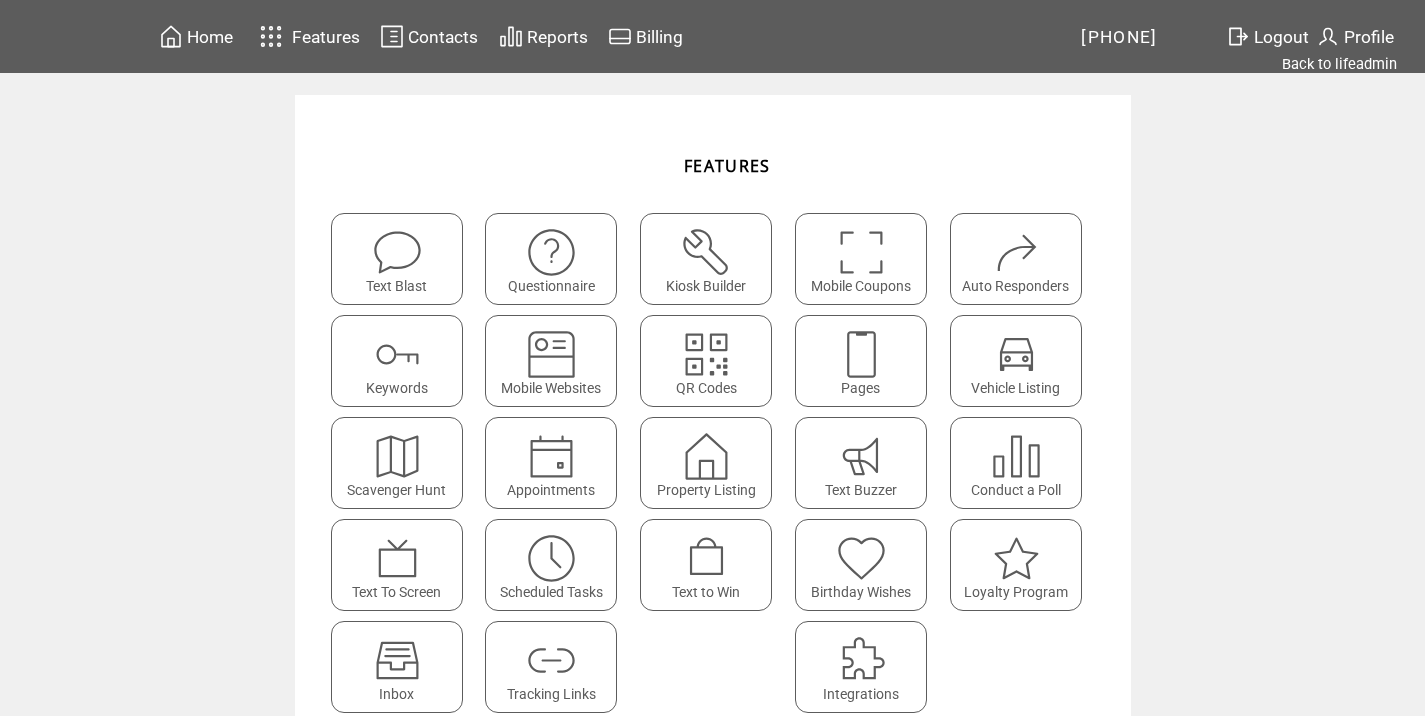 click at bounding box center [551, 660] 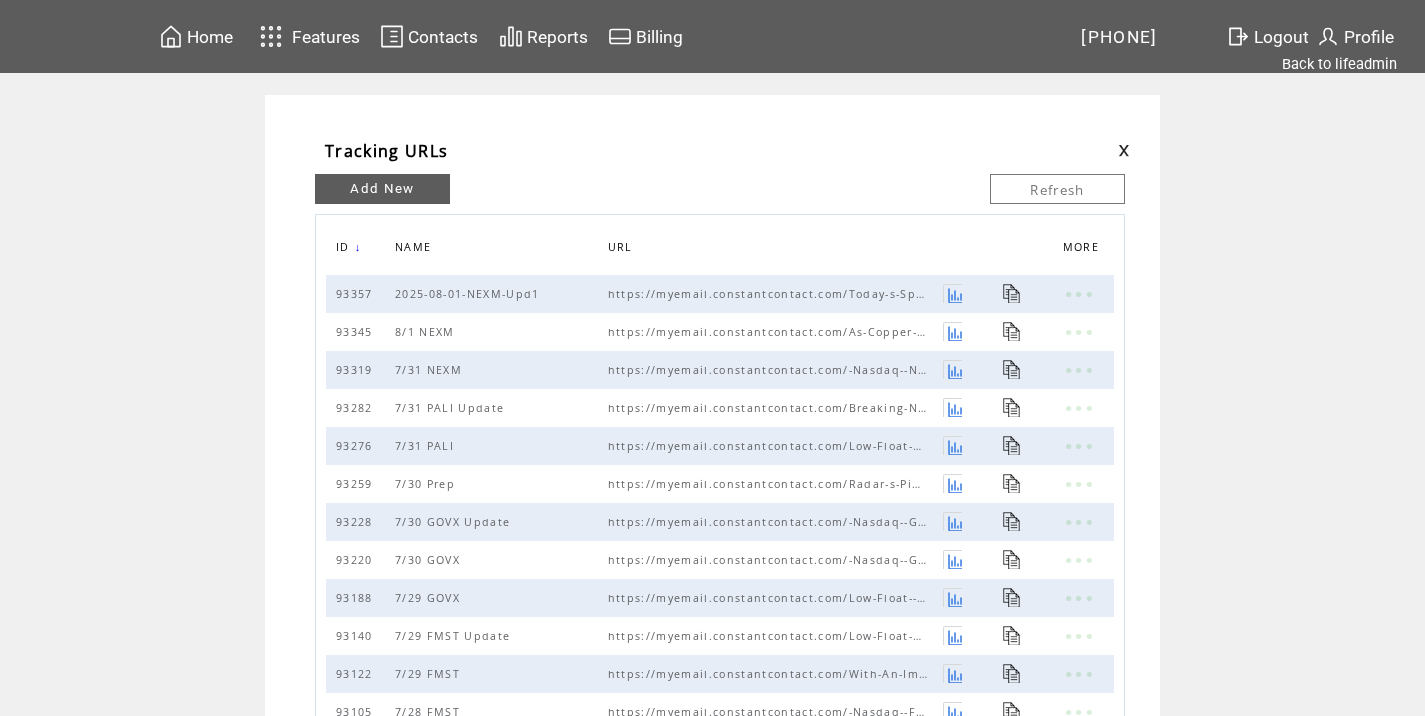 scroll, scrollTop: 0, scrollLeft: 0, axis: both 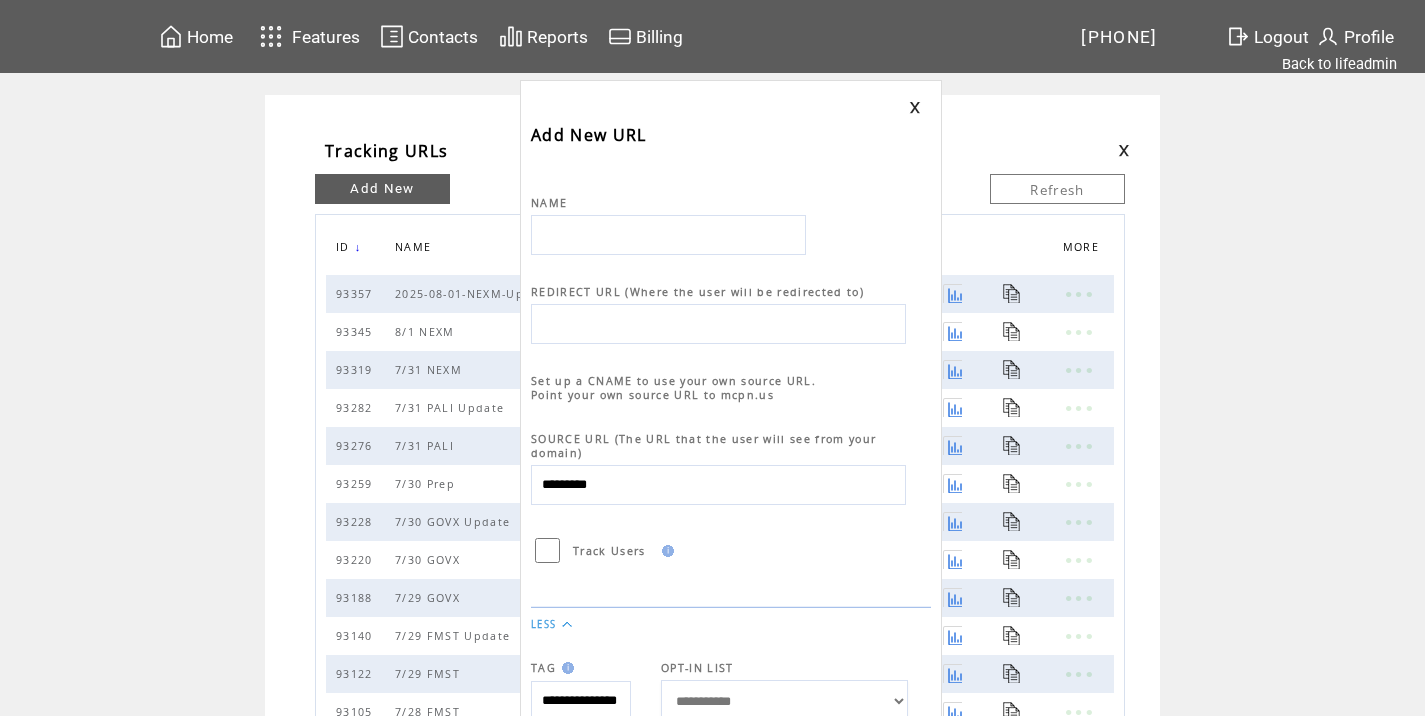 click at bounding box center (668, 235) 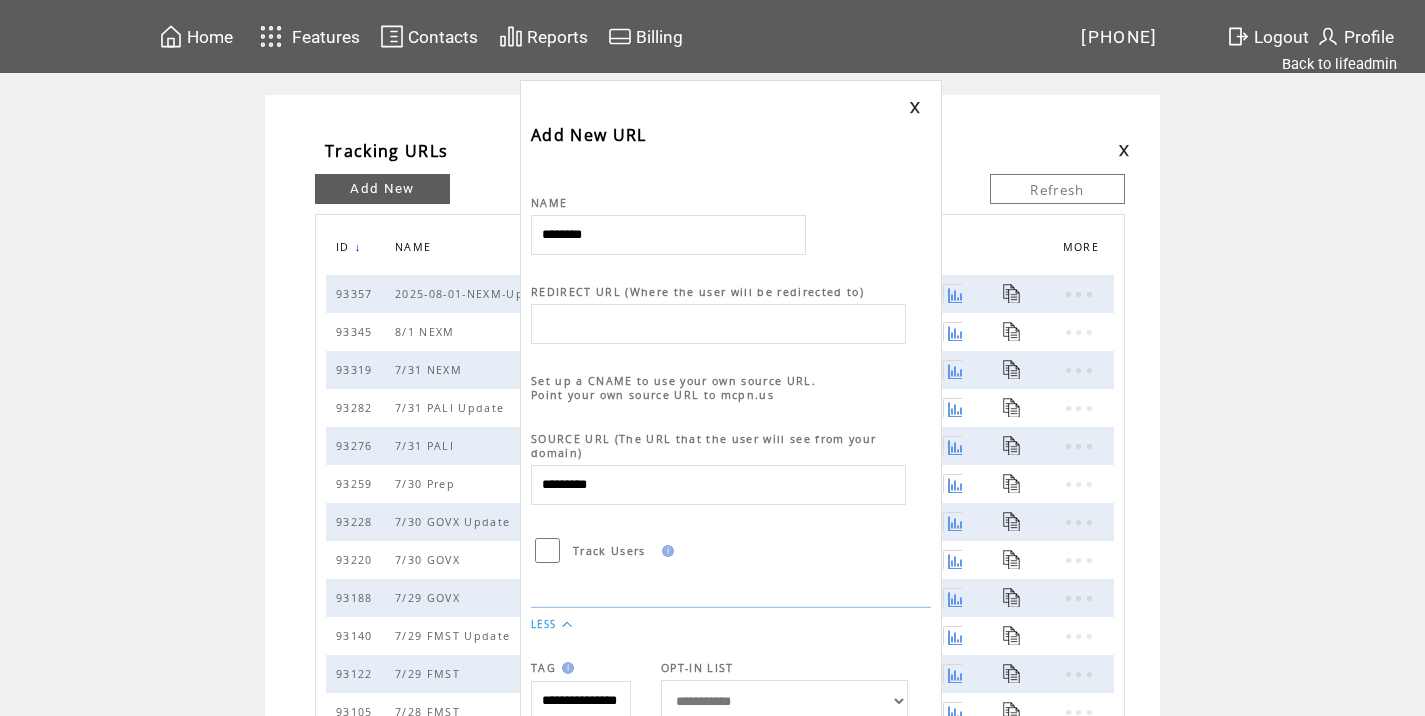 type on "********" 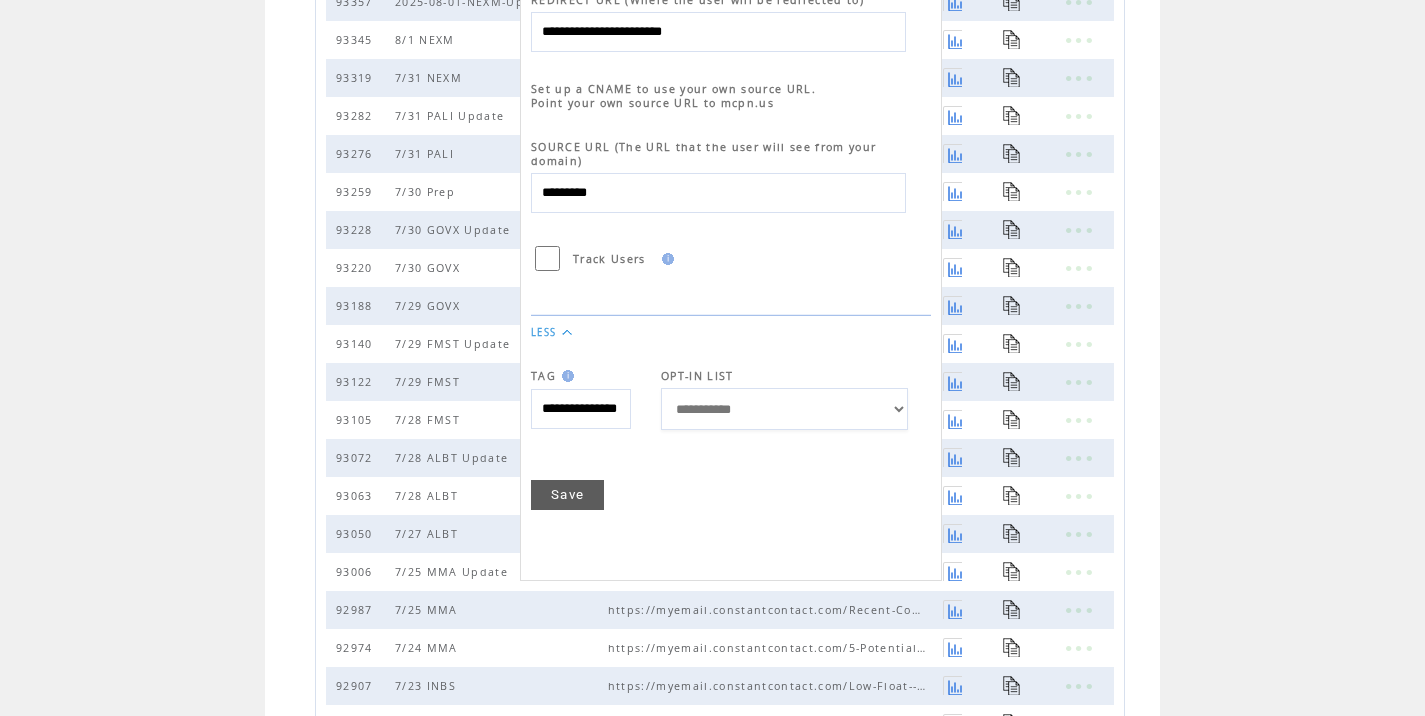 scroll, scrollTop: 0, scrollLeft: 0, axis: both 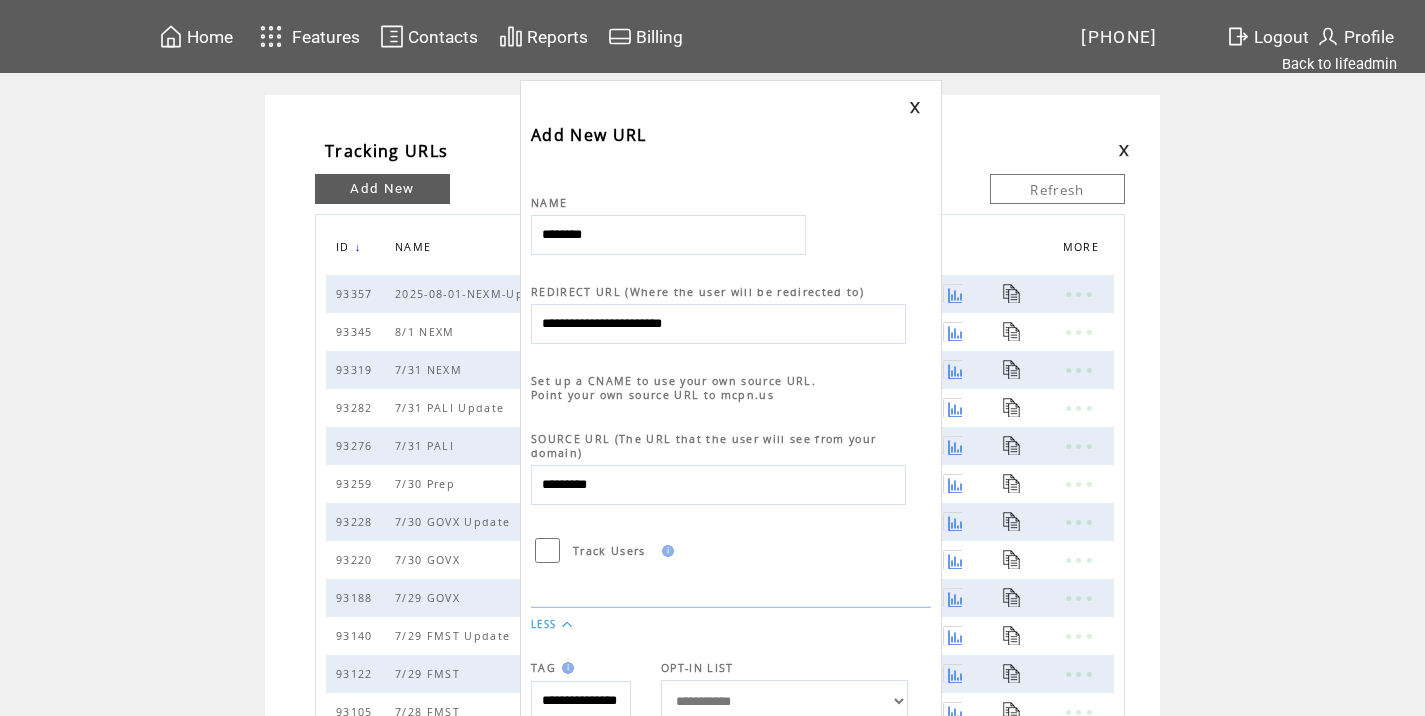 click on "**********" at bounding box center (718, 324) 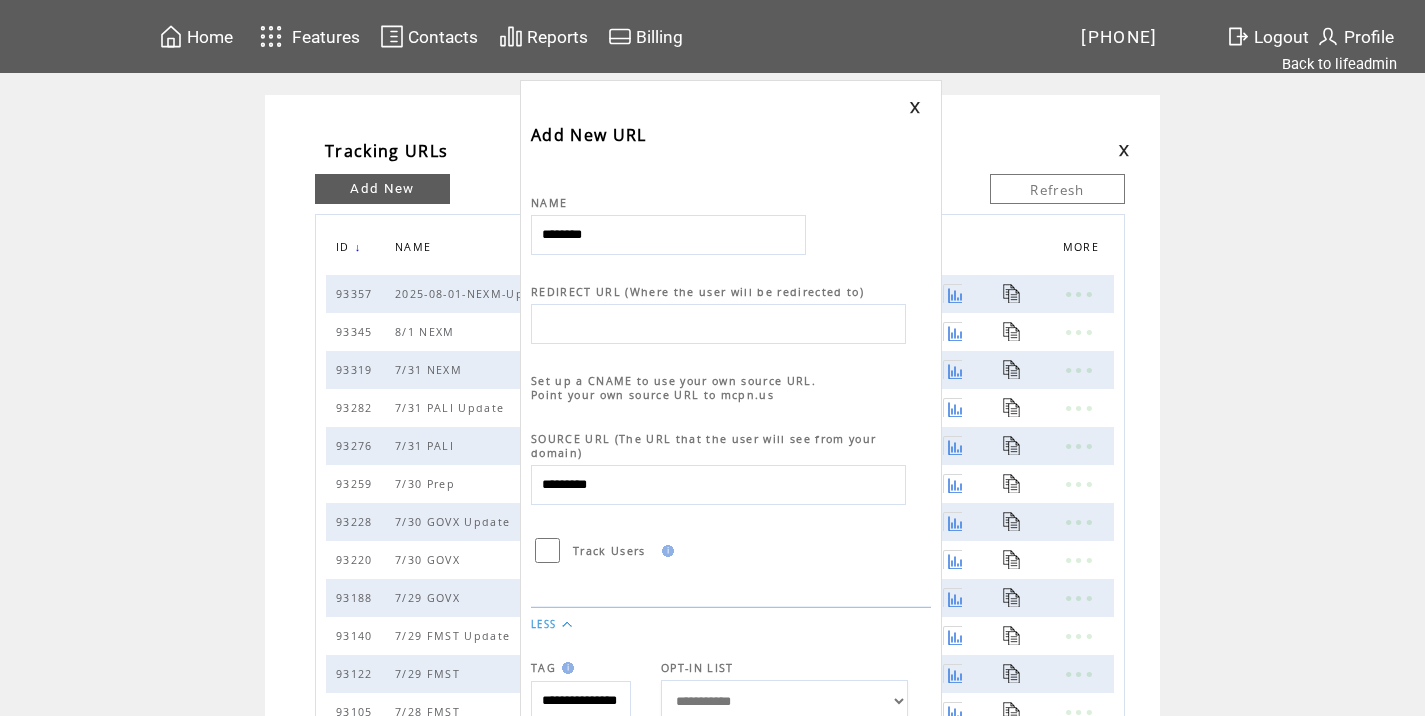 paste on "**********" 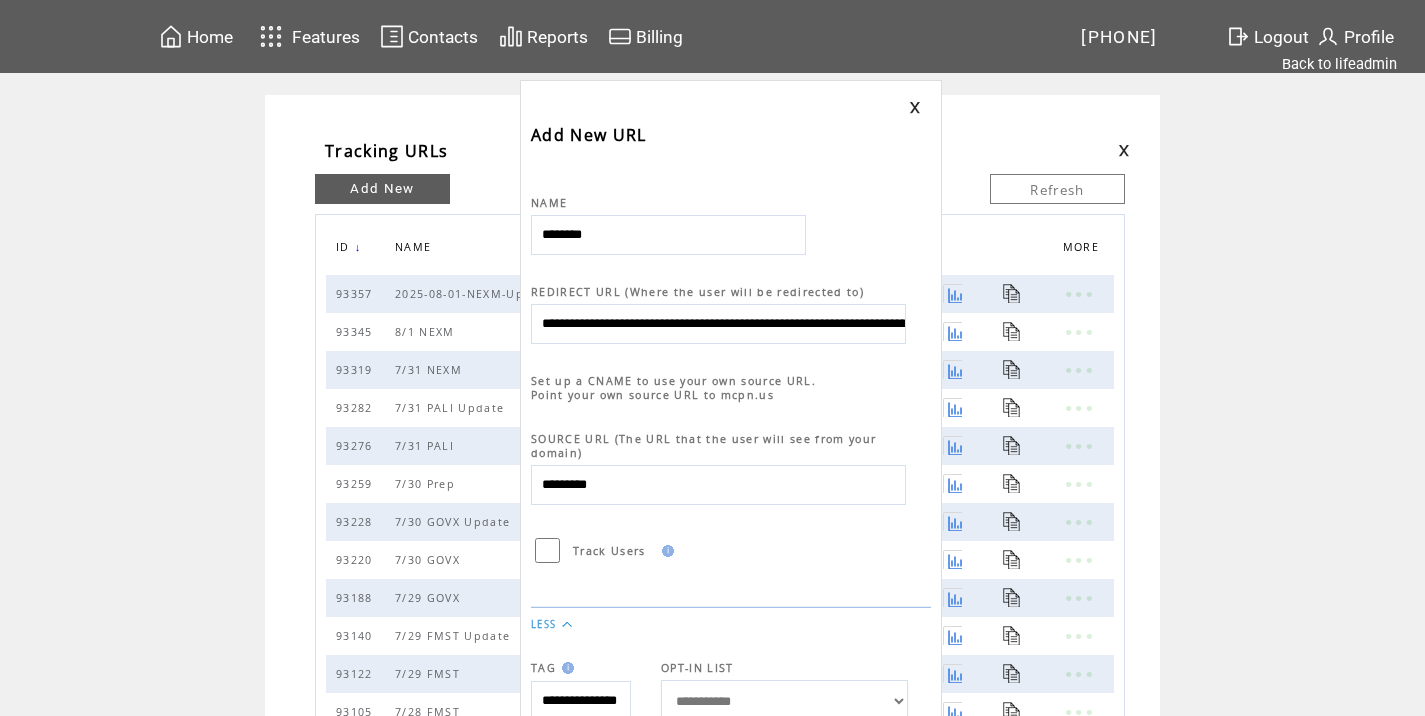 scroll, scrollTop: 0, scrollLeft: 889, axis: horizontal 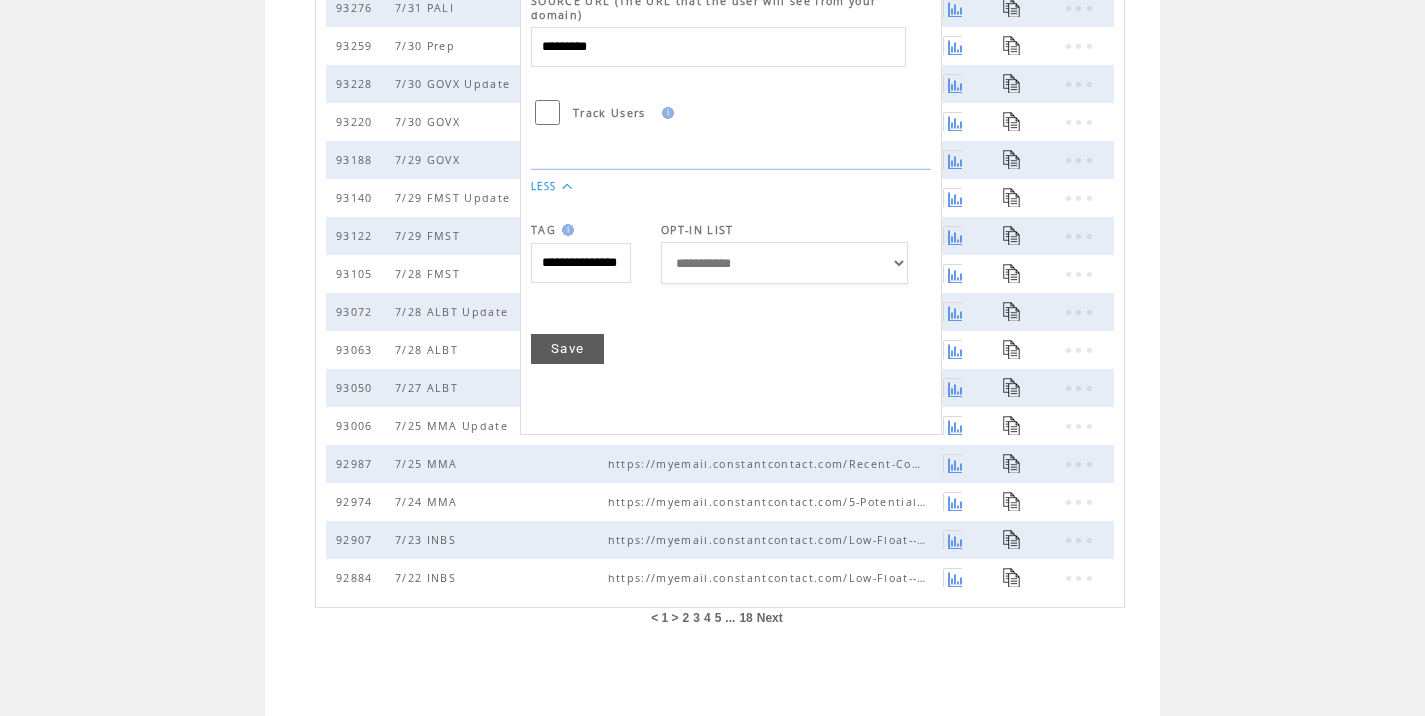 type on "**********" 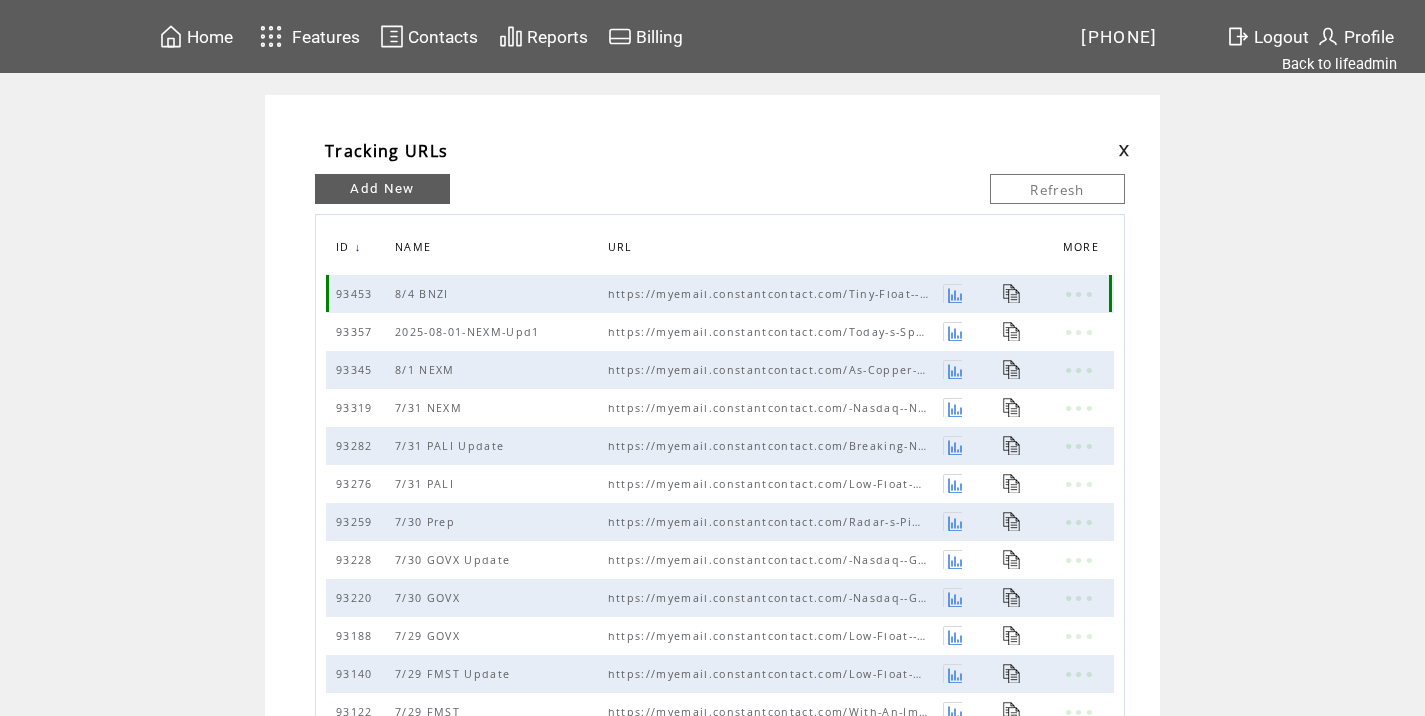 click at bounding box center [1012, 293] 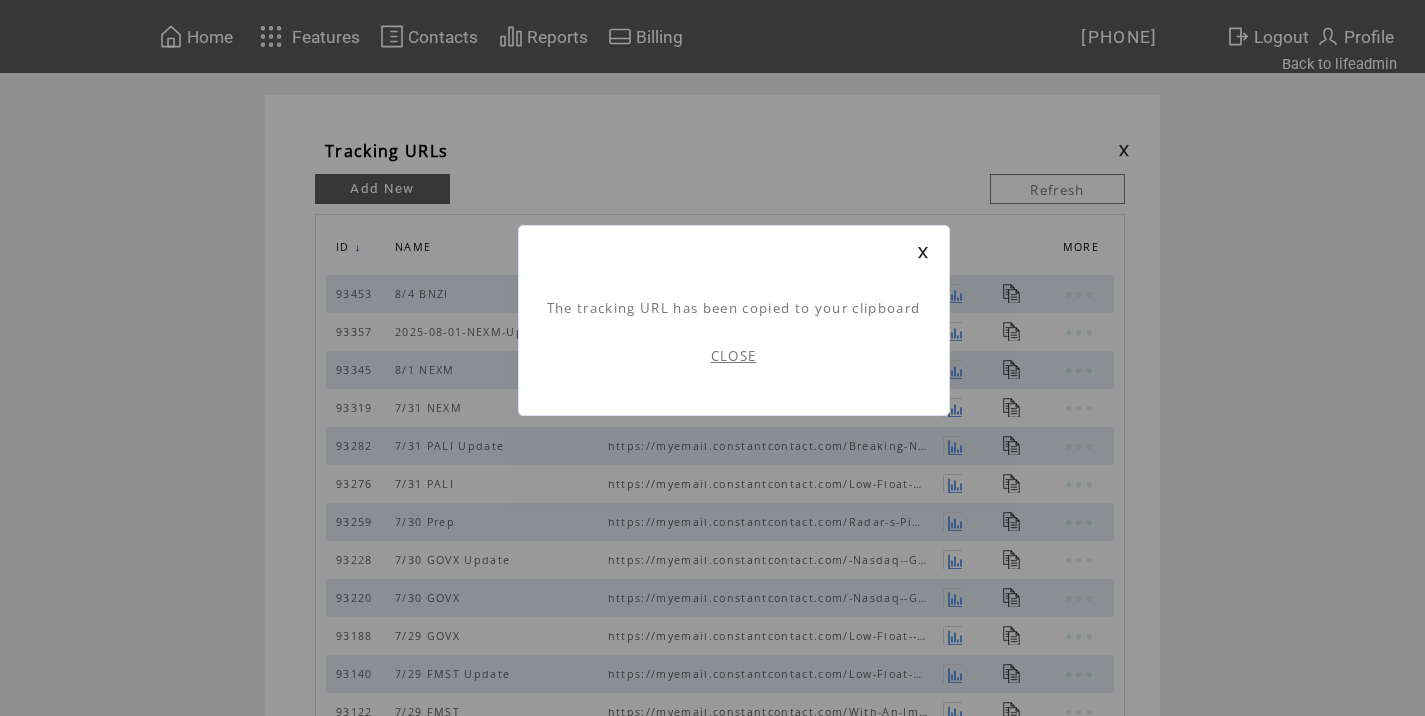 scroll, scrollTop: 1, scrollLeft: 0, axis: vertical 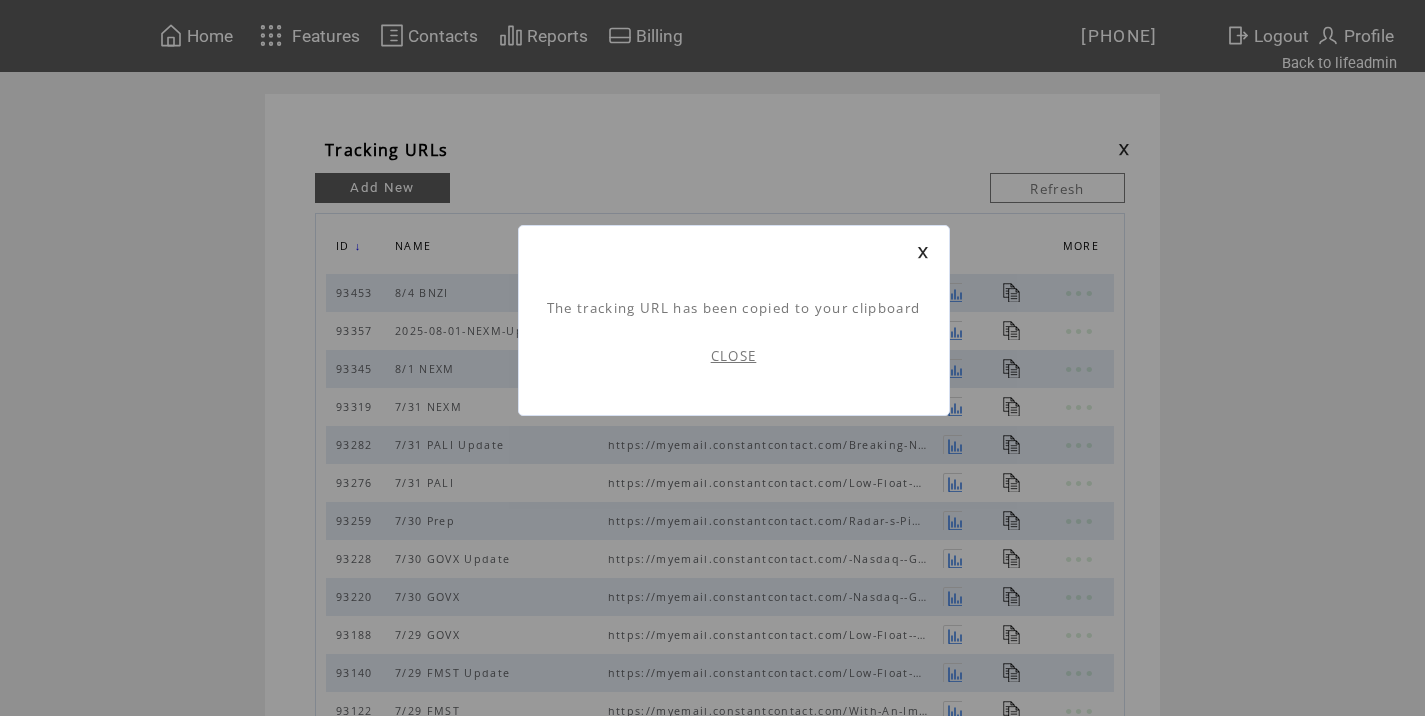 click on "CLOSE" at bounding box center (734, 356) 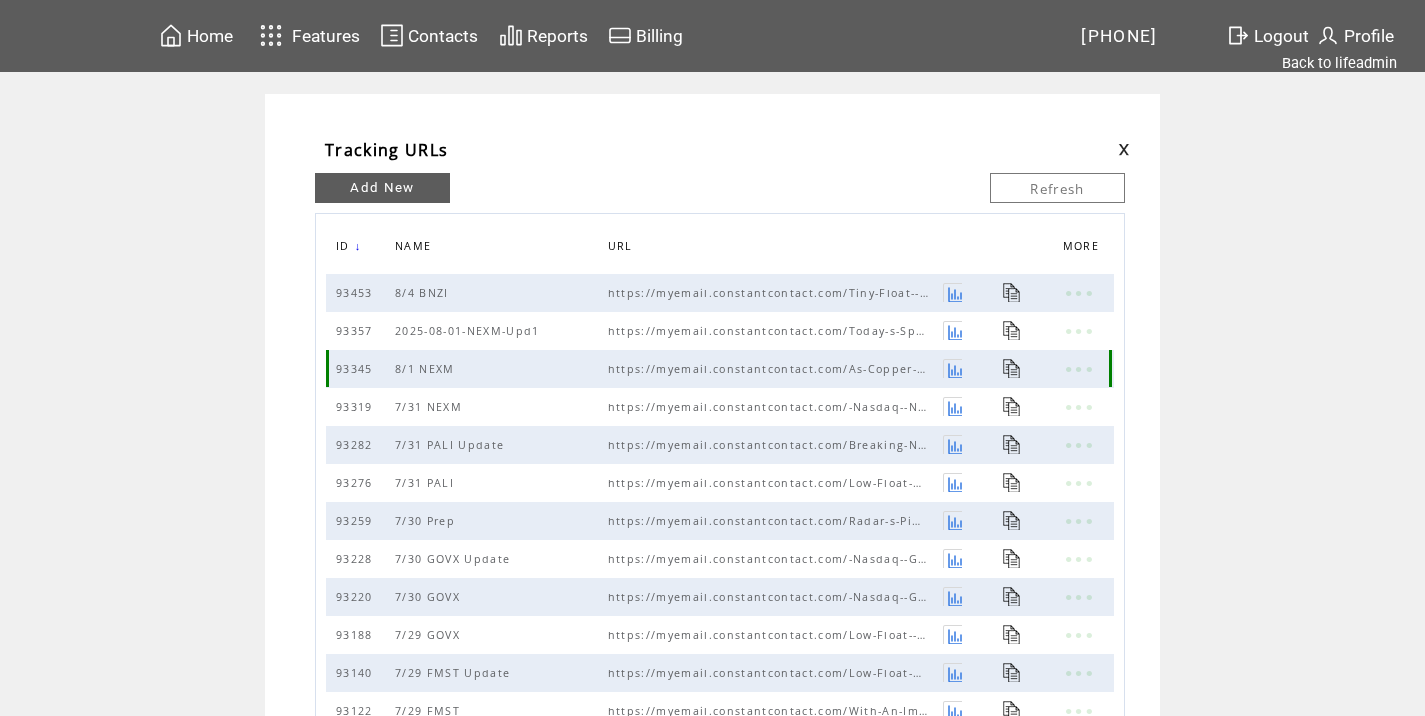 scroll, scrollTop: 0, scrollLeft: 0, axis: both 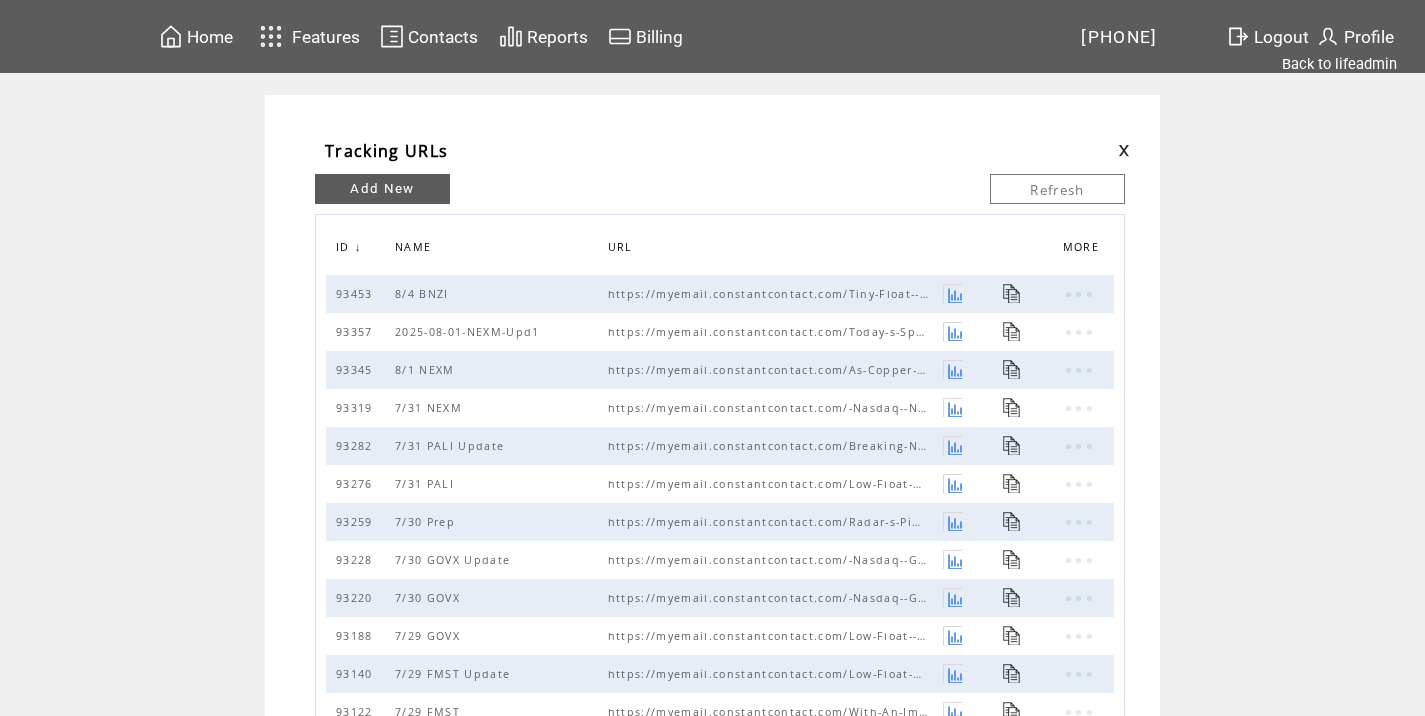 click at bounding box center [1124, 150] 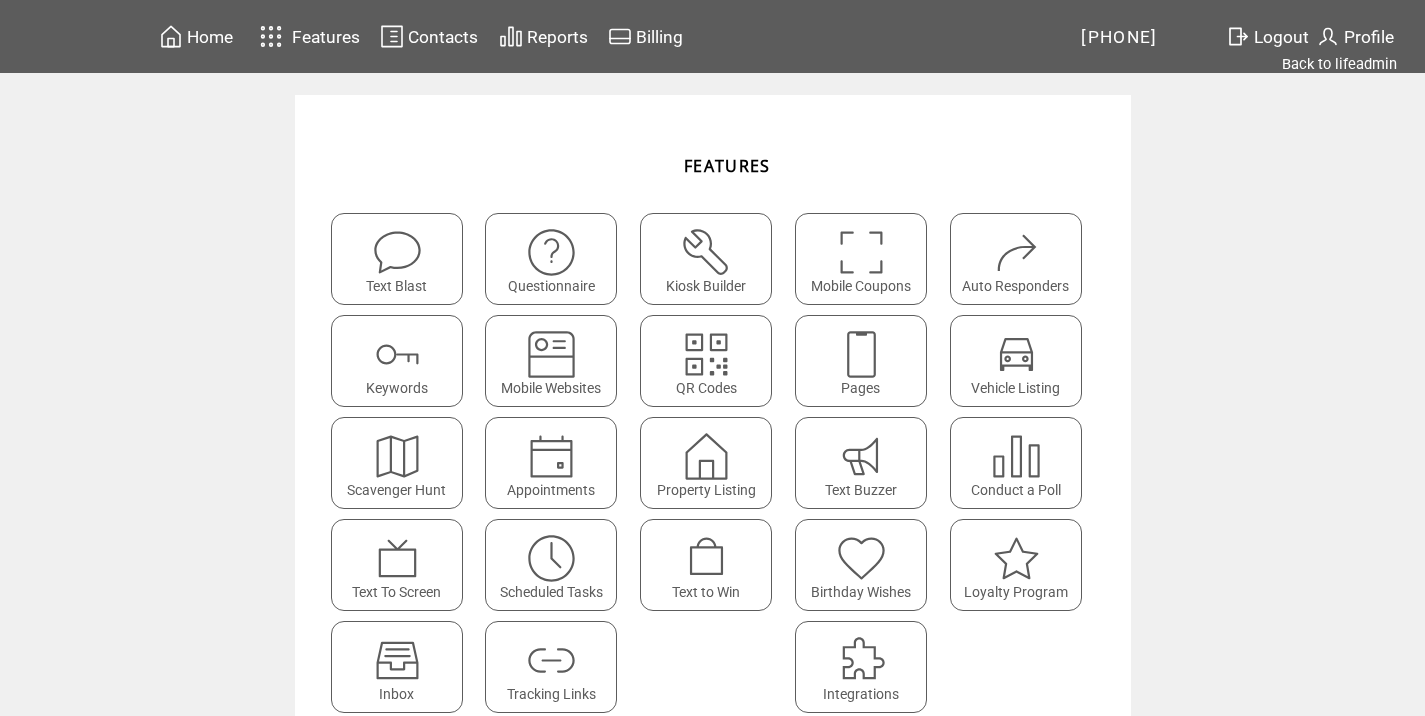 scroll, scrollTop: 0, scrollLeft: 0, axis: both 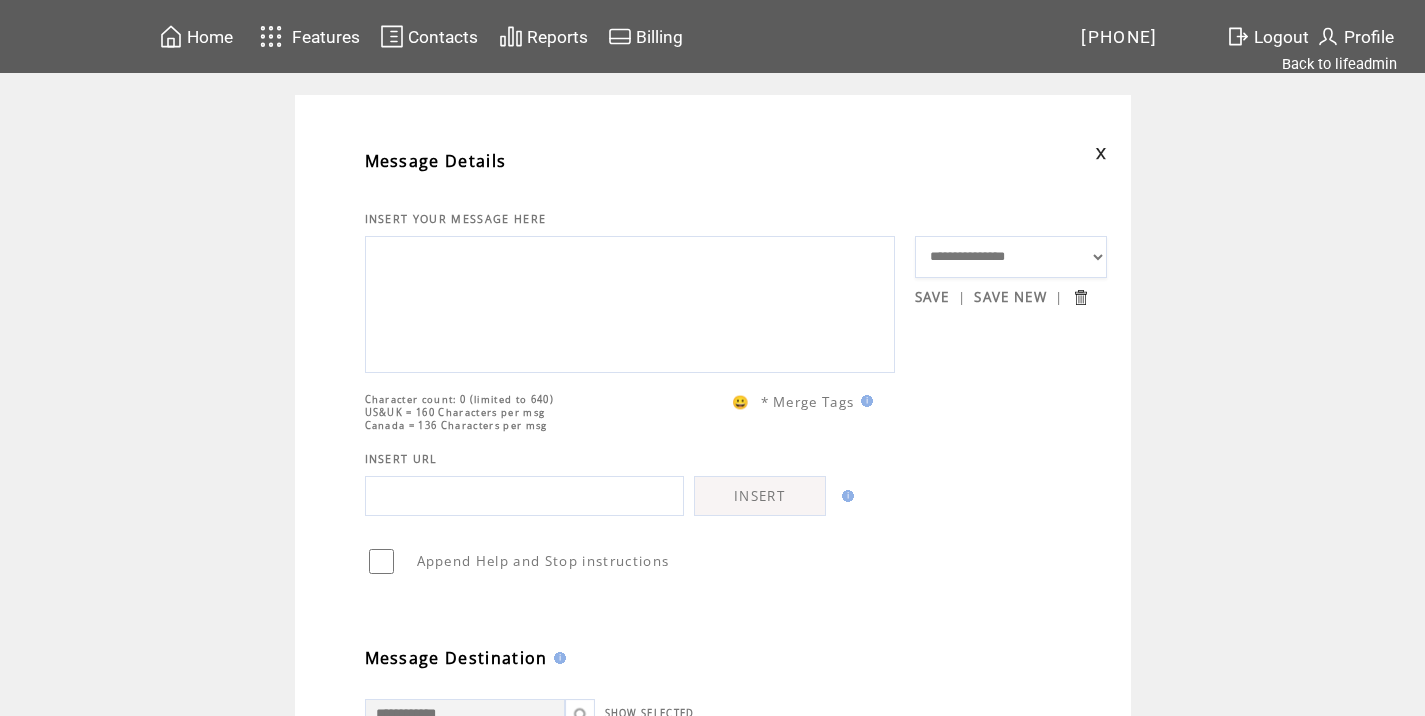 click at bounding box center [630, 302] 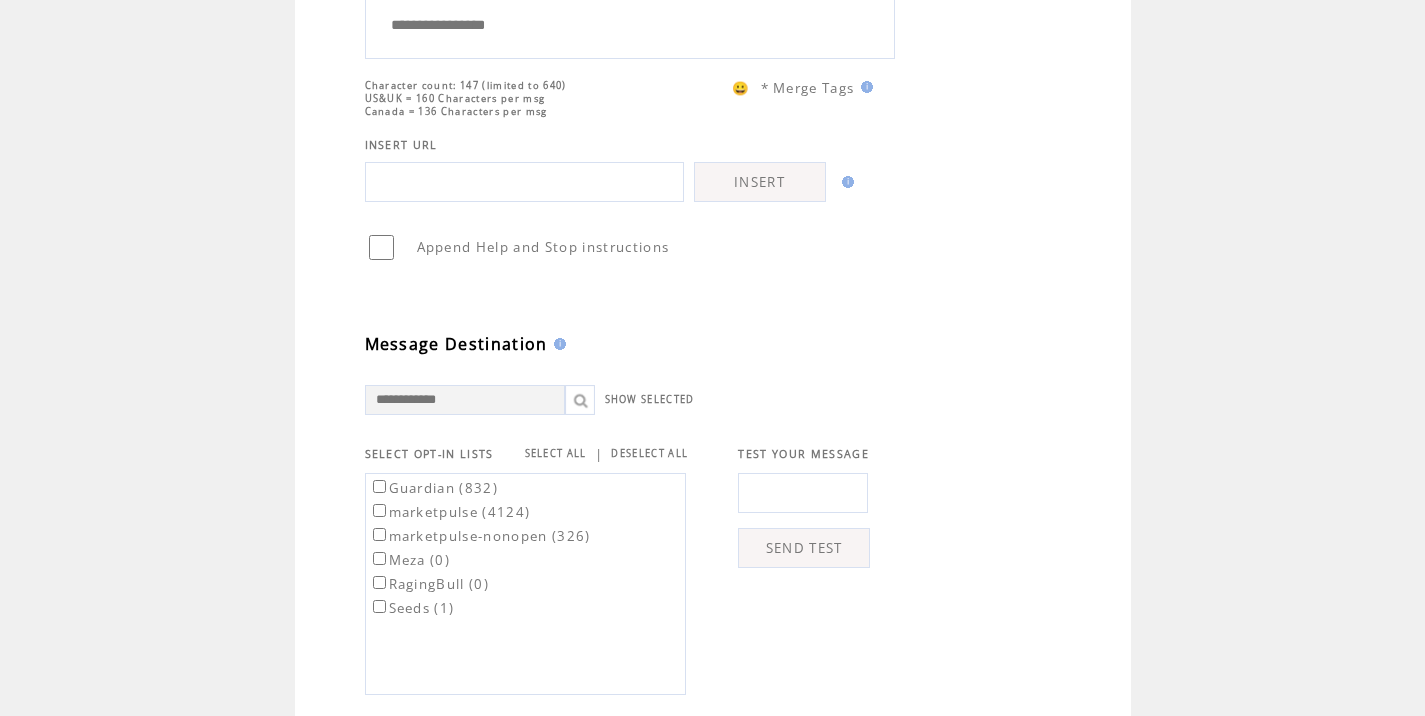 scroll, scrollTop: 343, scrollLeft: 0, axis: vertical 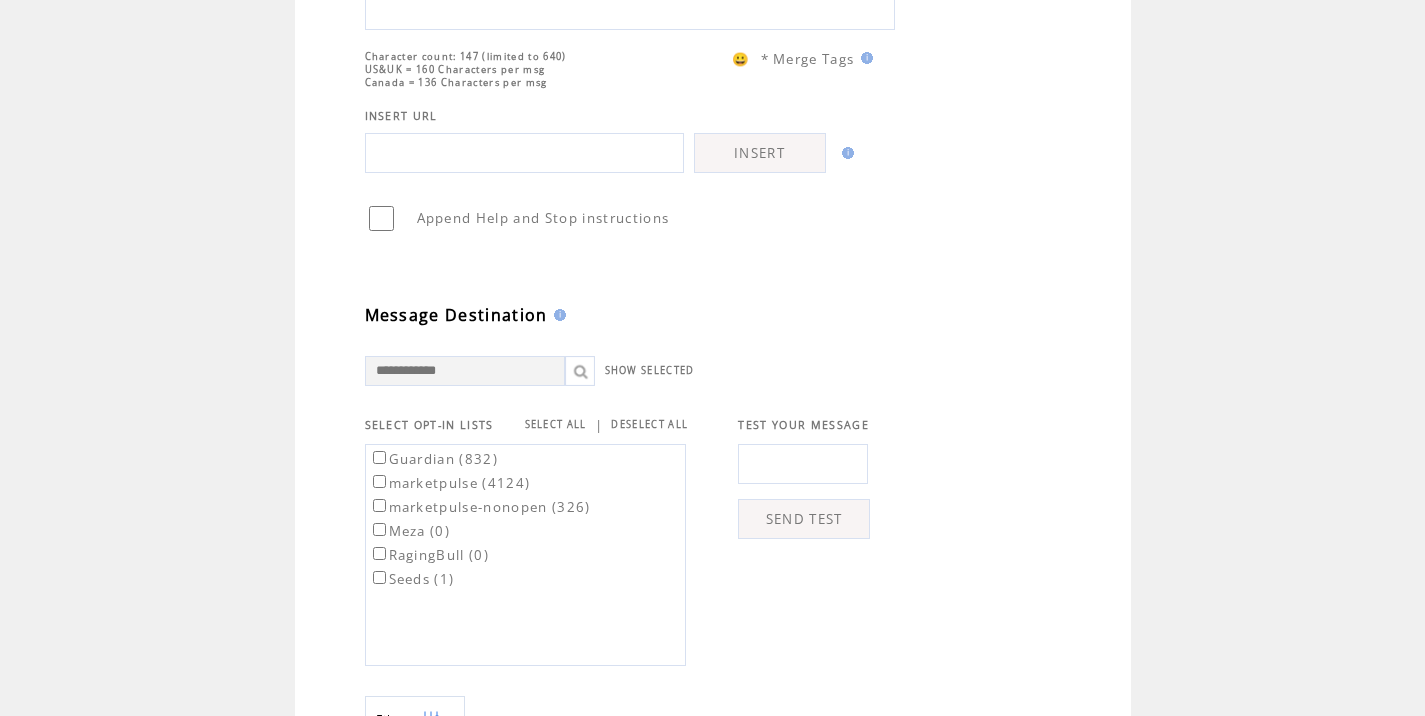 type on "**********" 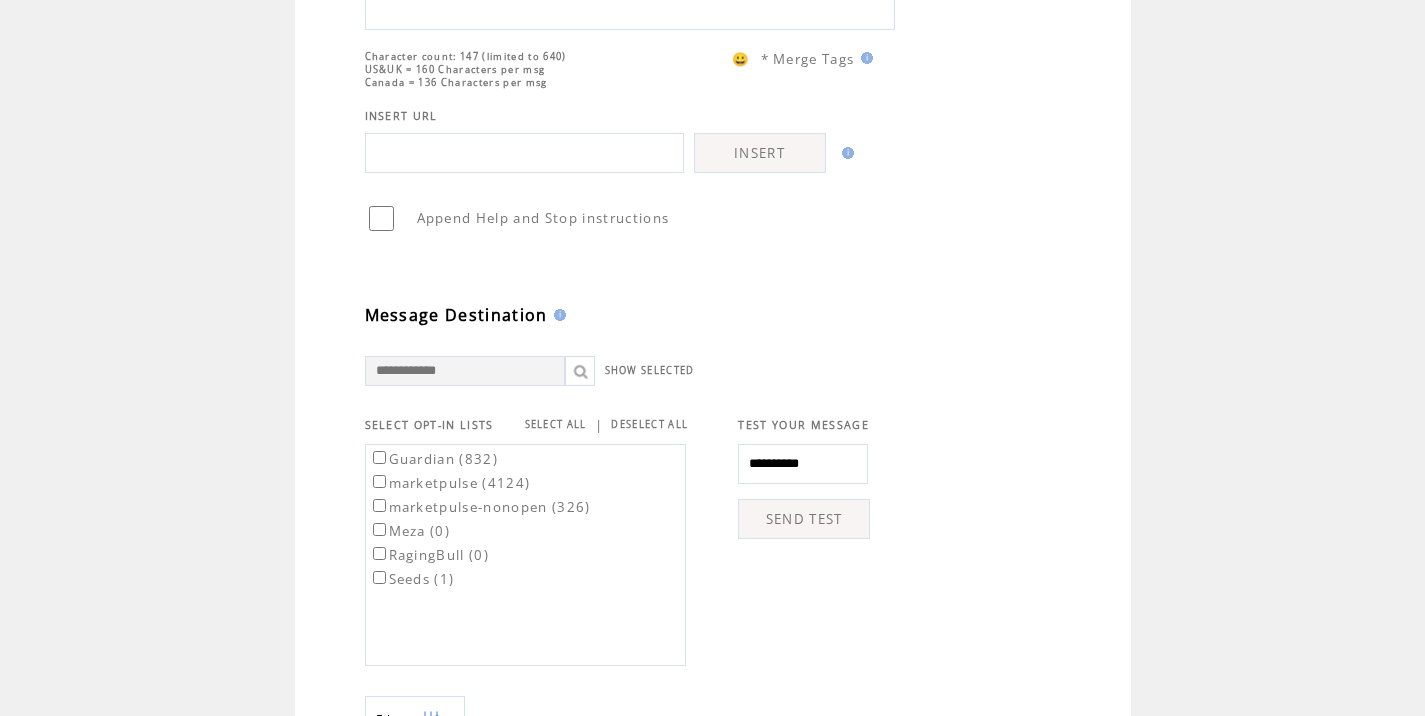 type on "**********" 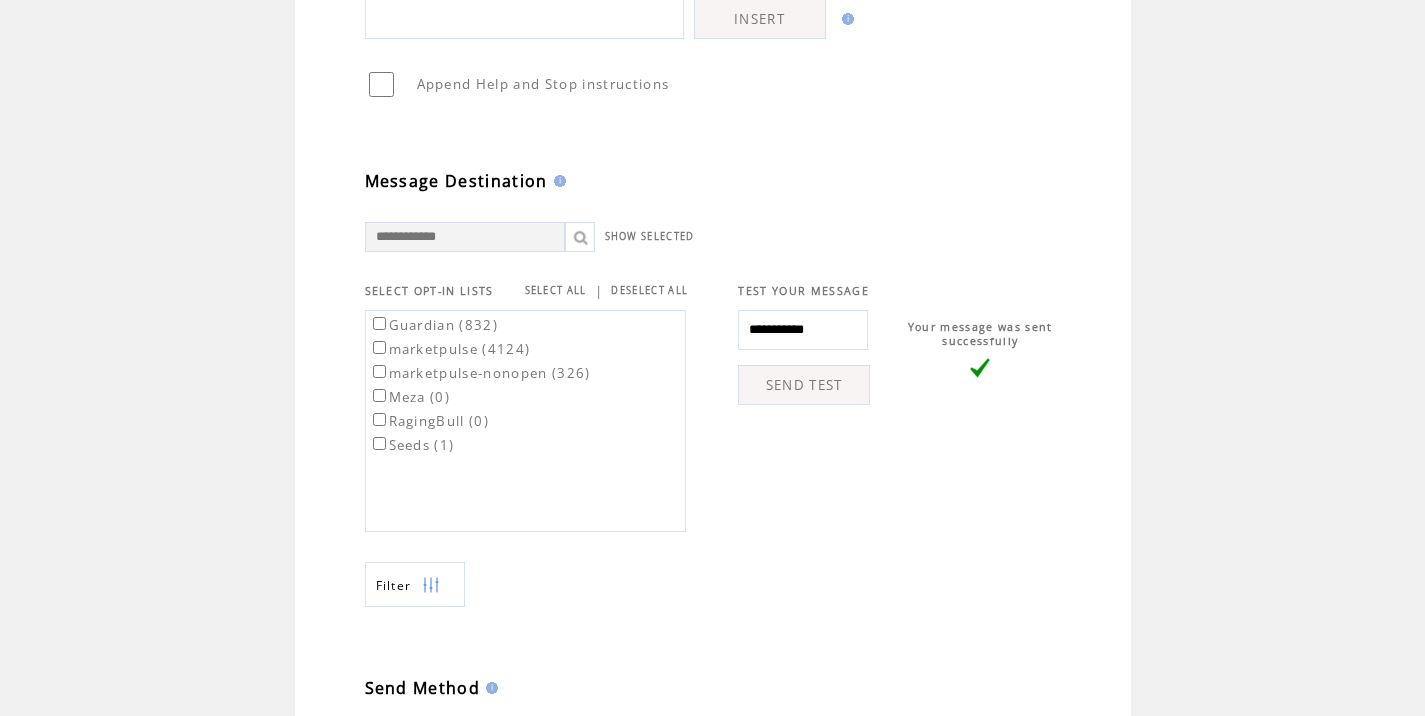 scroll, scrollTop: 774, scrollLeft: 0, axis: vertical 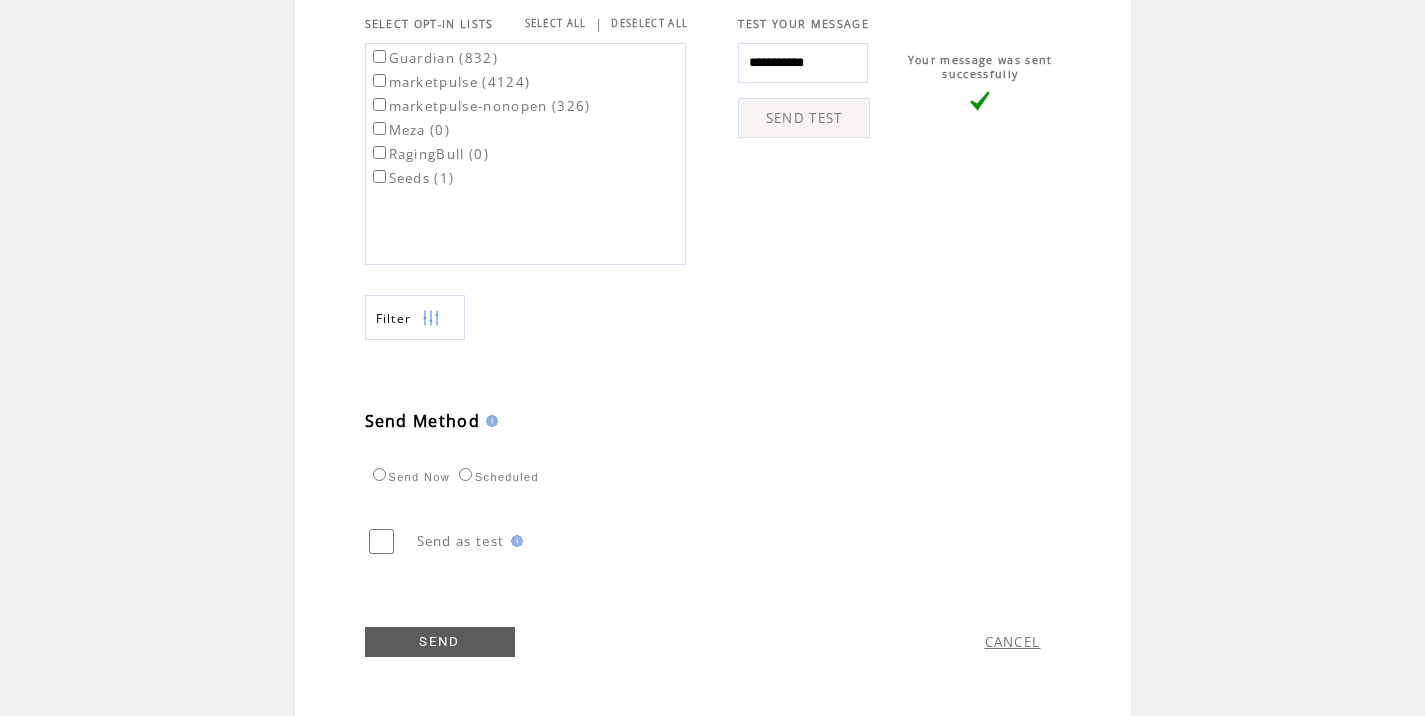 click on "marketpulse (4124)" at bounding box center (450, 82) 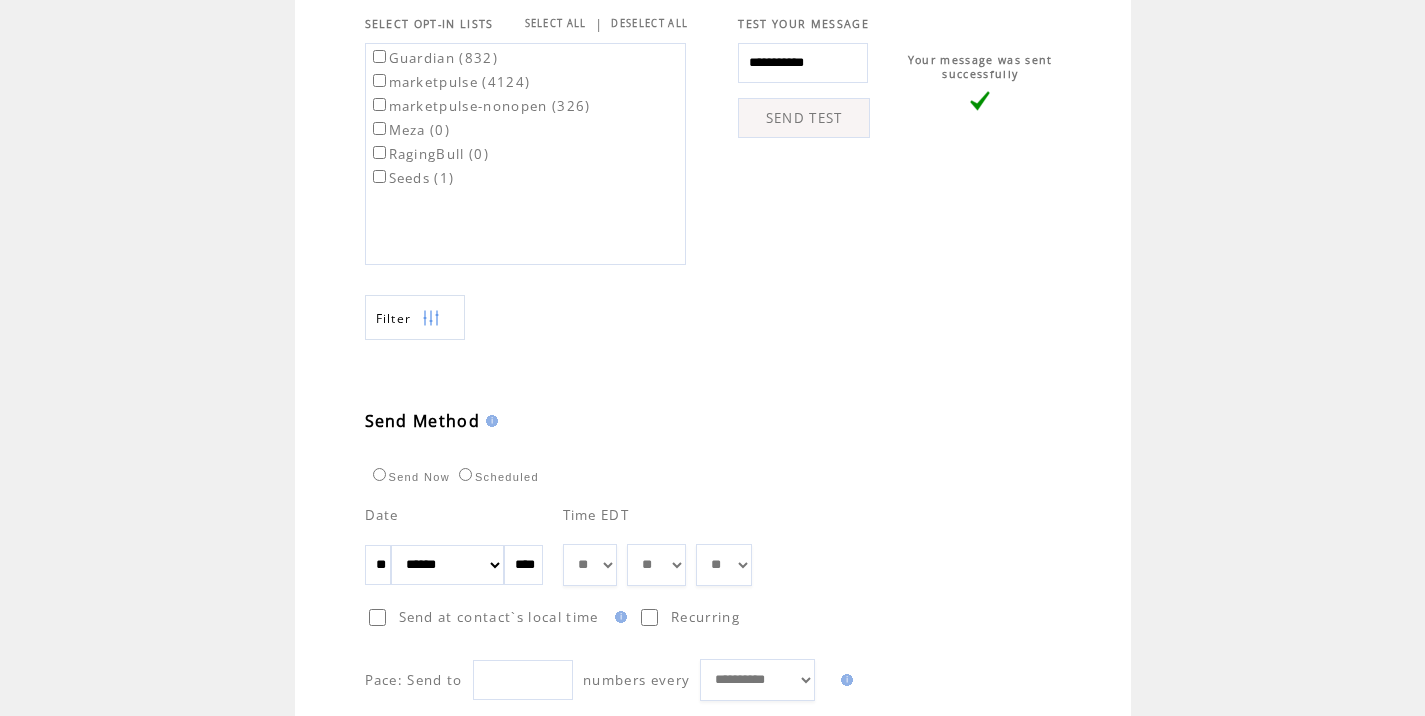 click on "** 	 ** 	 ** 	 ** 	 ** 	 ** 	 ** 	 ** 	 ** 	 ** 	 ** 	 ** 	 **" at bounding box center [590, 565] 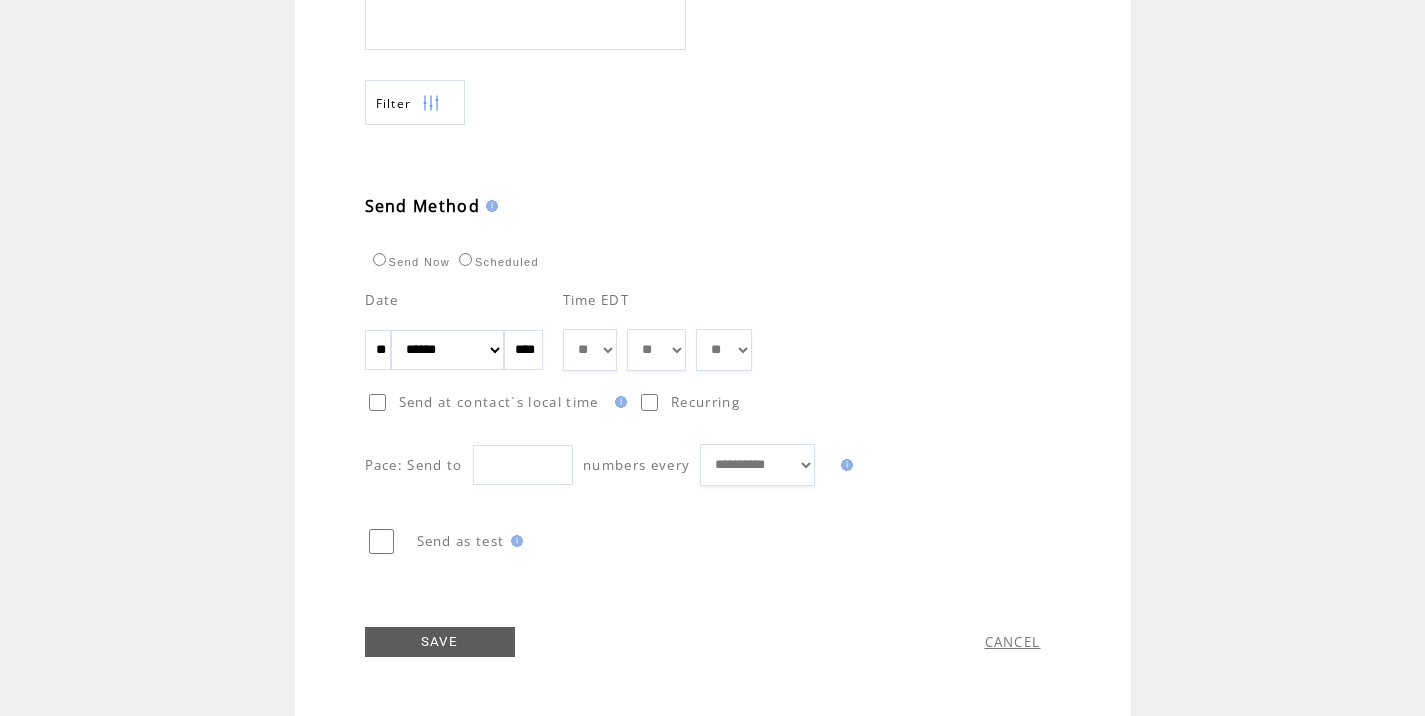 click on "SAVE" at bounding box center [440, 642] 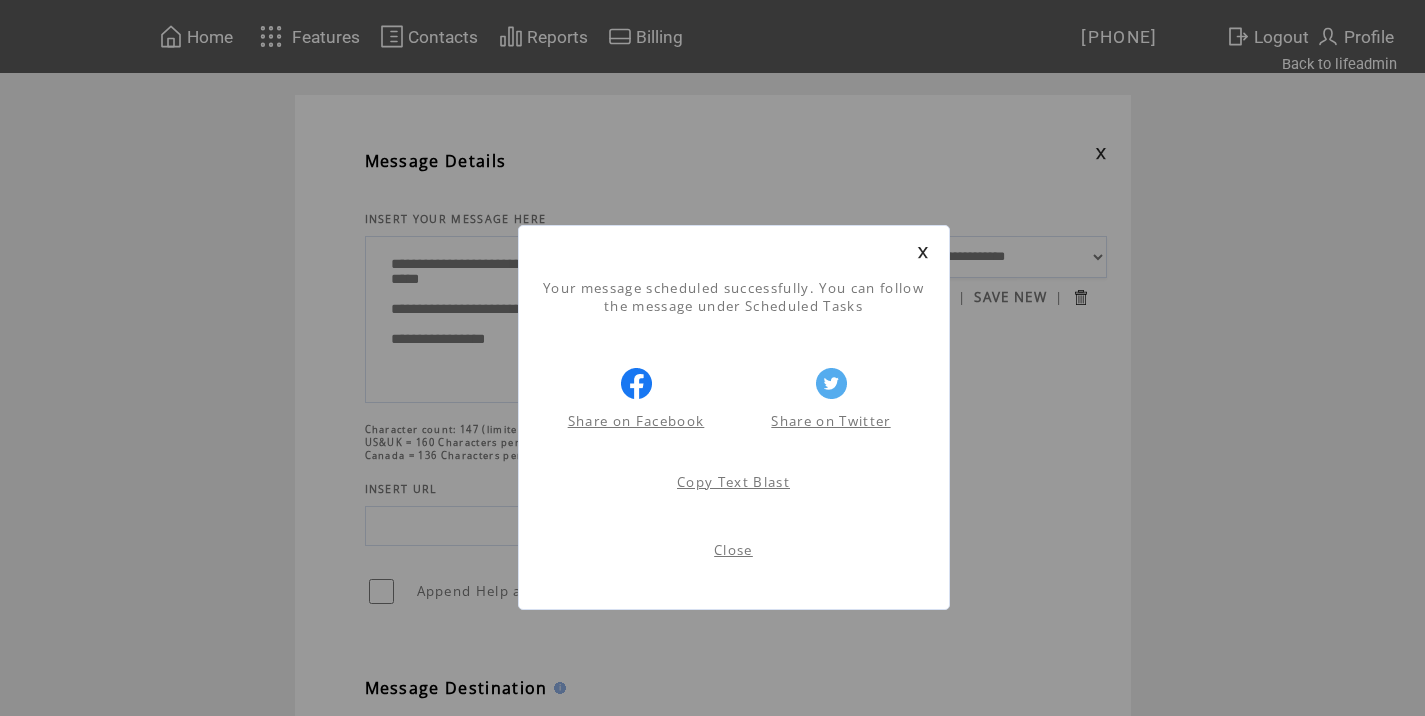 scroll, scrollTop: 1, scrollLeft: 0, axis: vertical 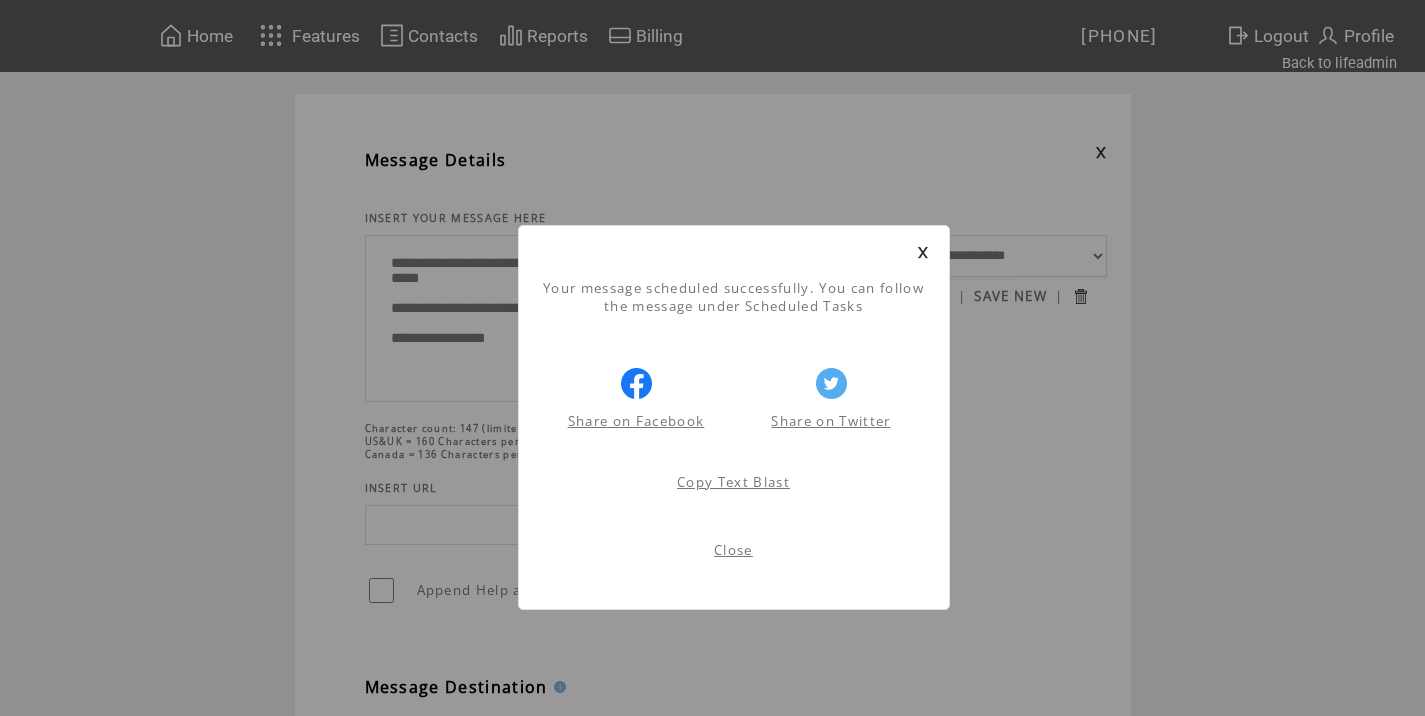 click on "Close" at bounding box center (733, 550) 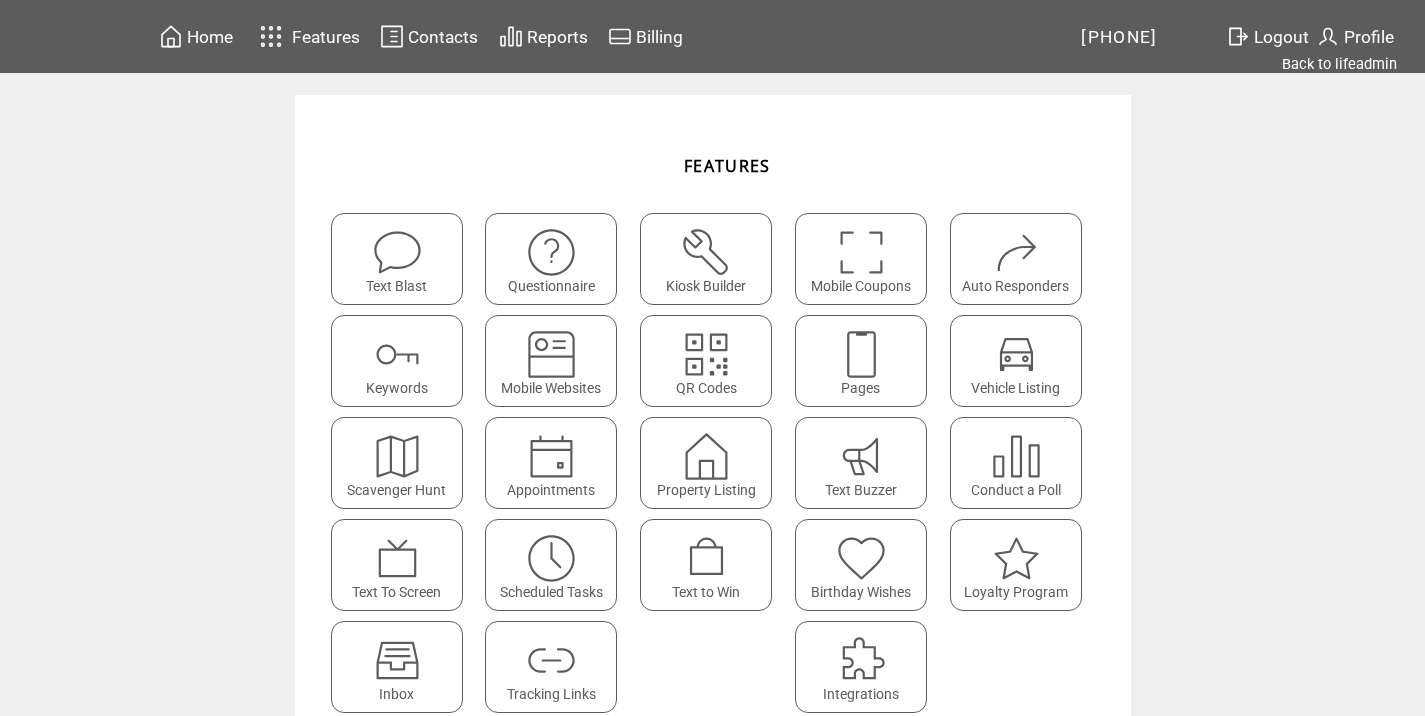 scroll, scrollTop: 0, scrollLeft: 0, axis: both 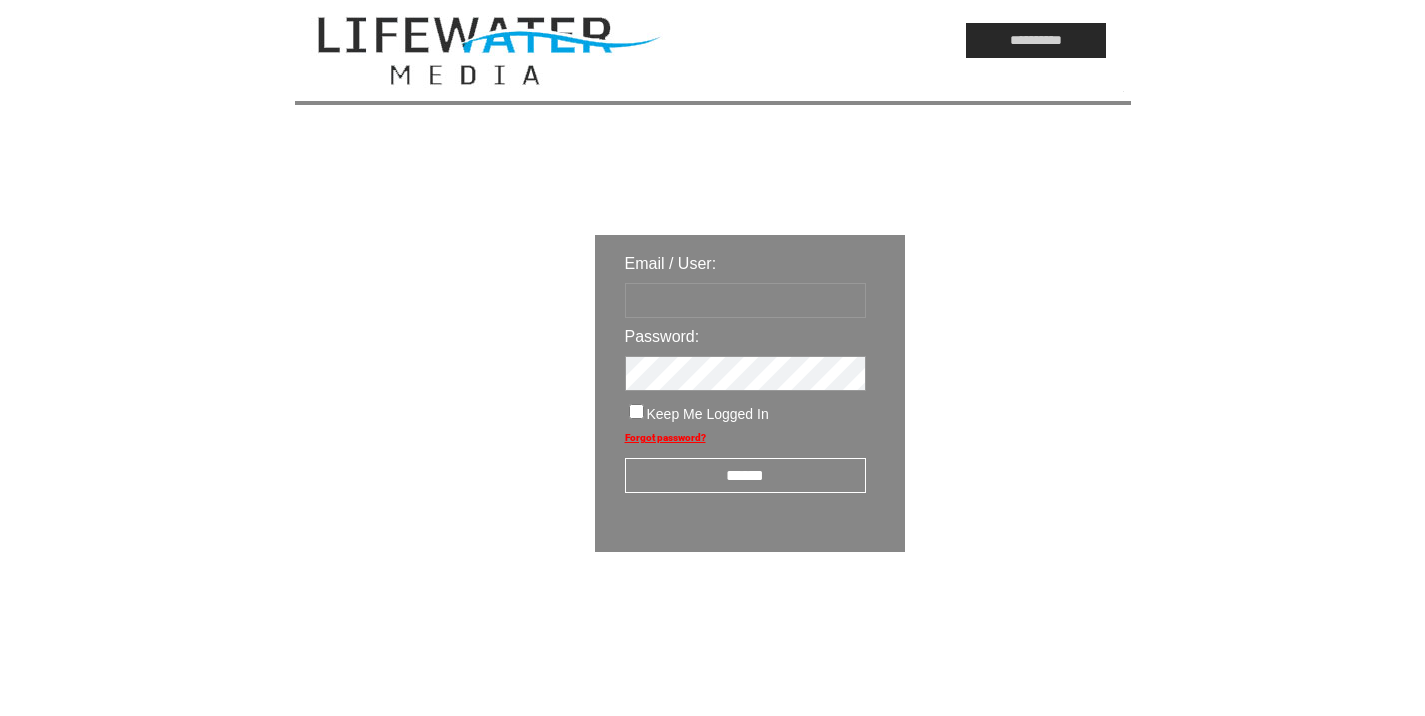 type on "*********" 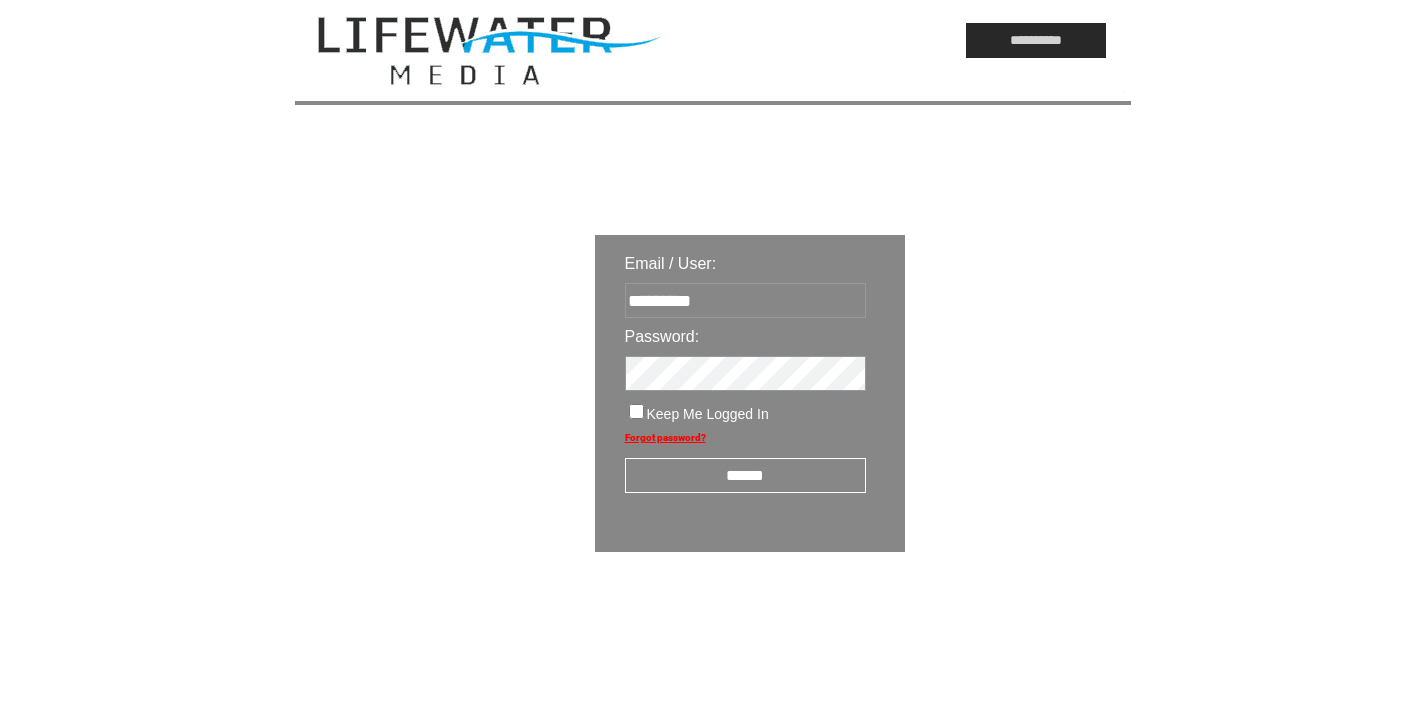 click on "******" at bounding box center [745, 475] 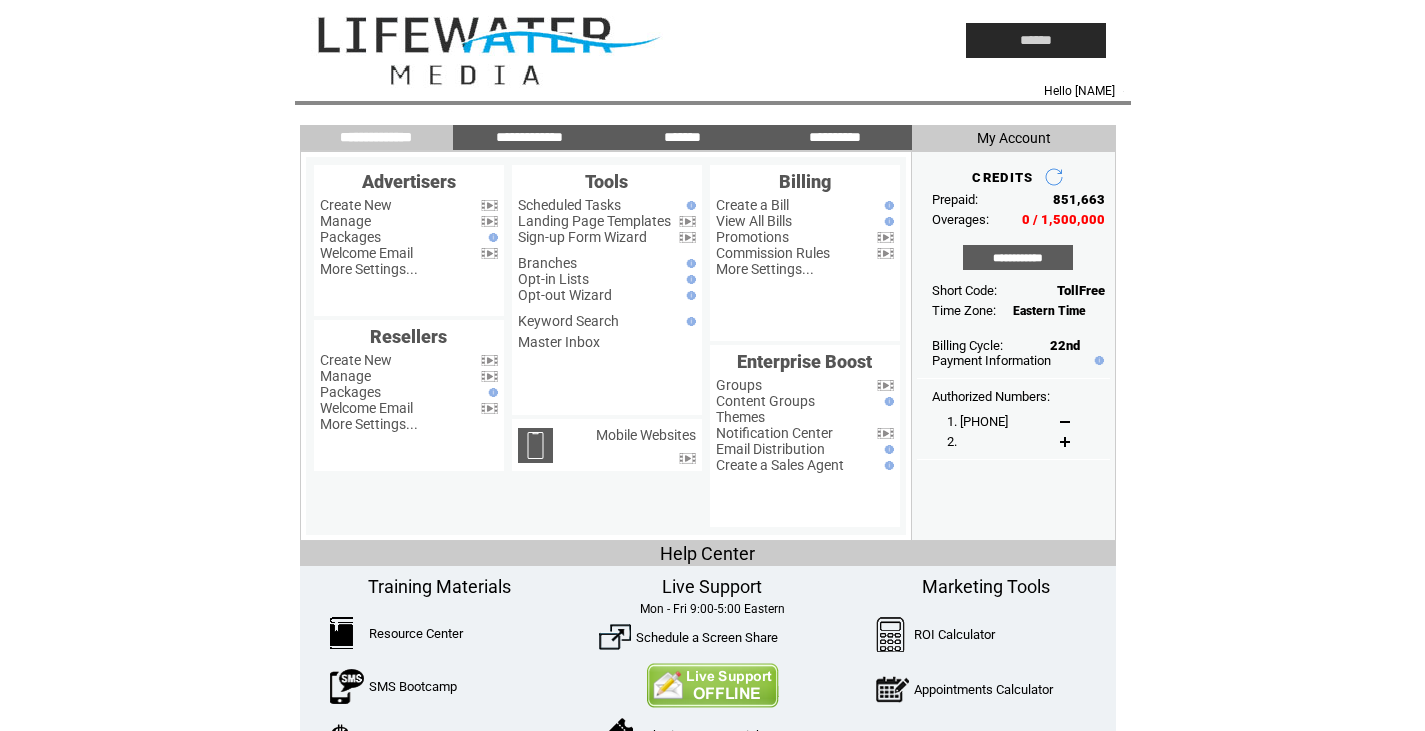 scroll, scrollTop: 0, scrollLeft: 0, axis: both 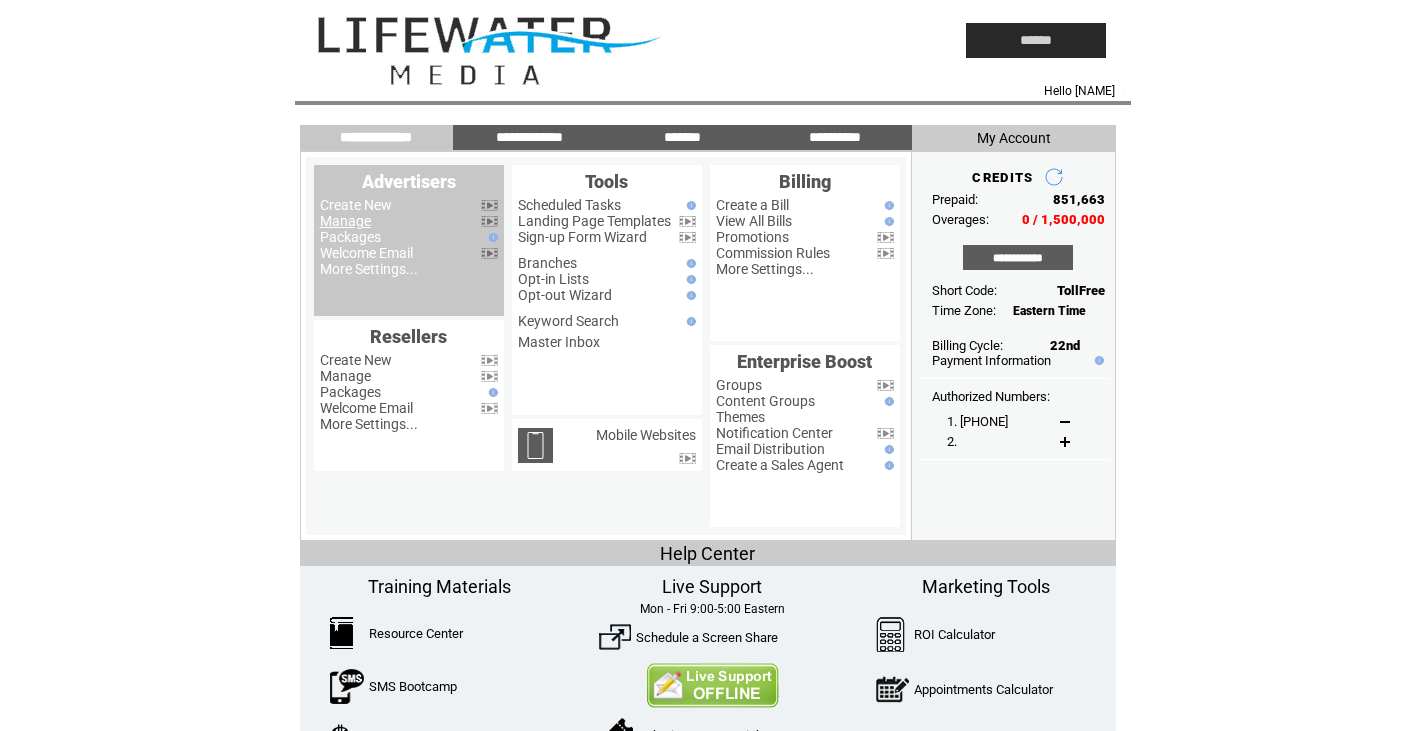 click on "Manage" at bounding box center (345, 221) 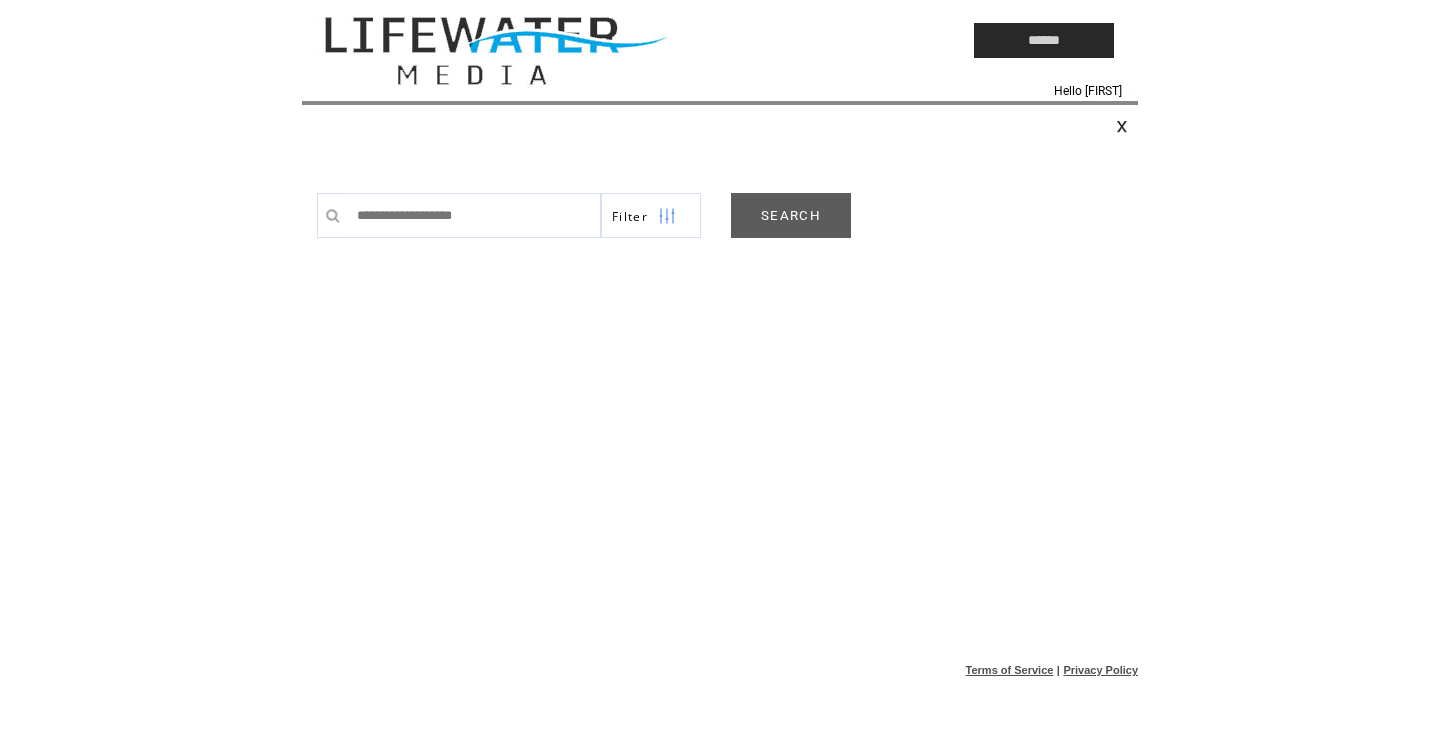 scroll, scrollTop: 0, scrollLeft: 0, axis: both 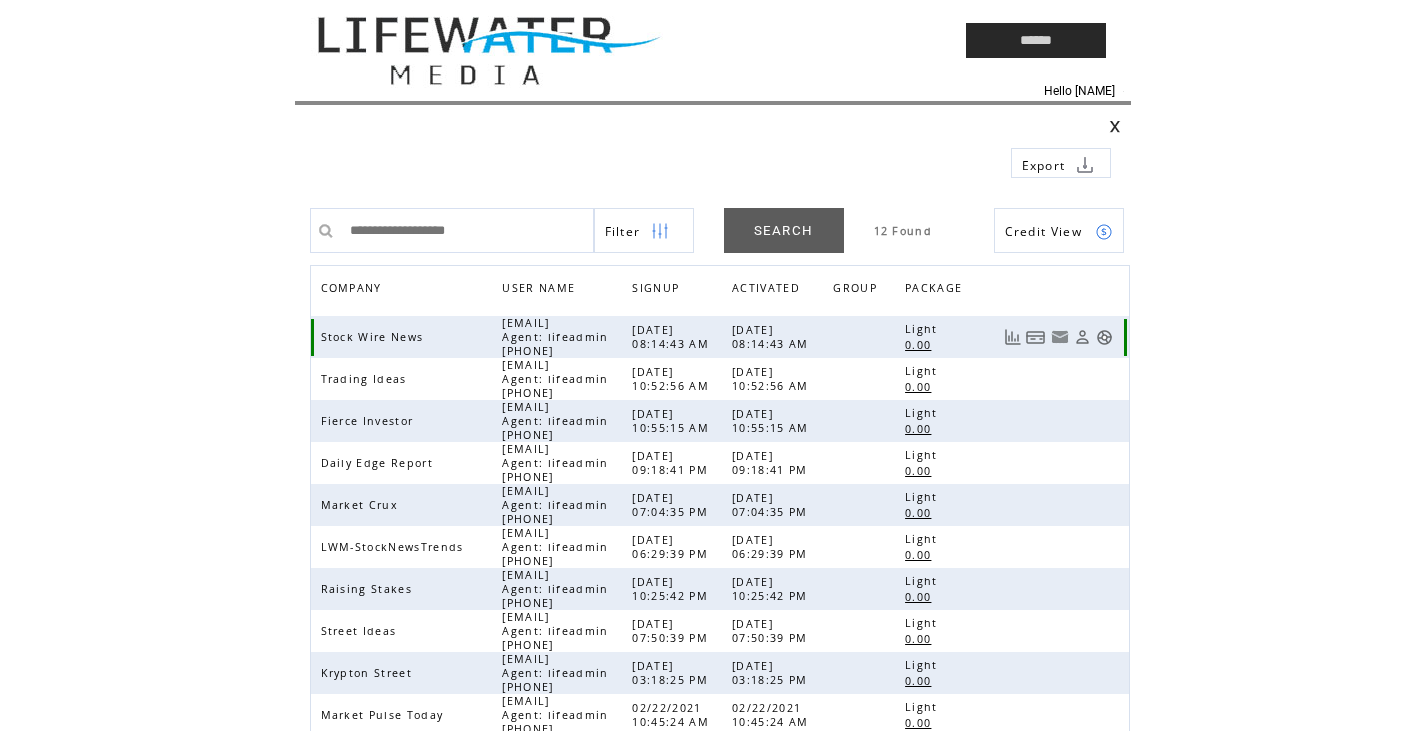 click at bounding box center (1104, 337) 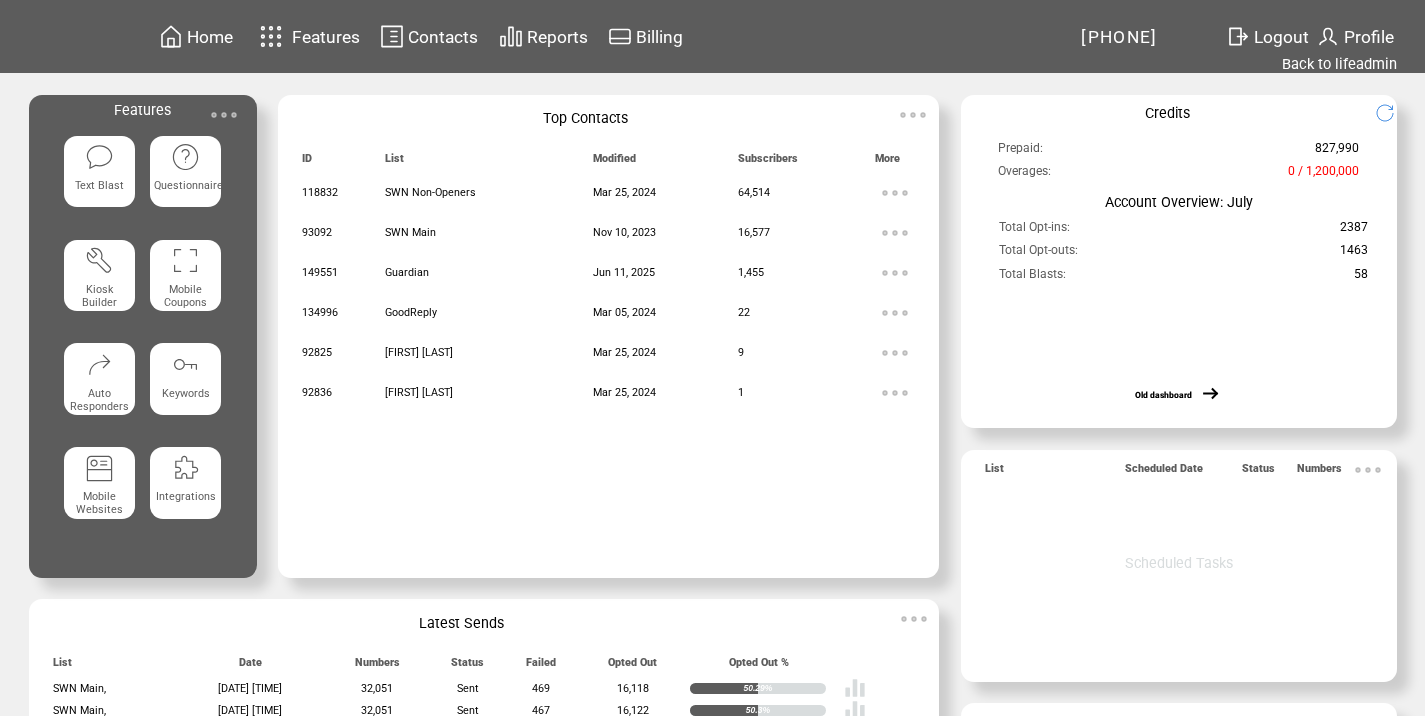scroll, scrollTop: 0, scrollLeft: 0, axis: both 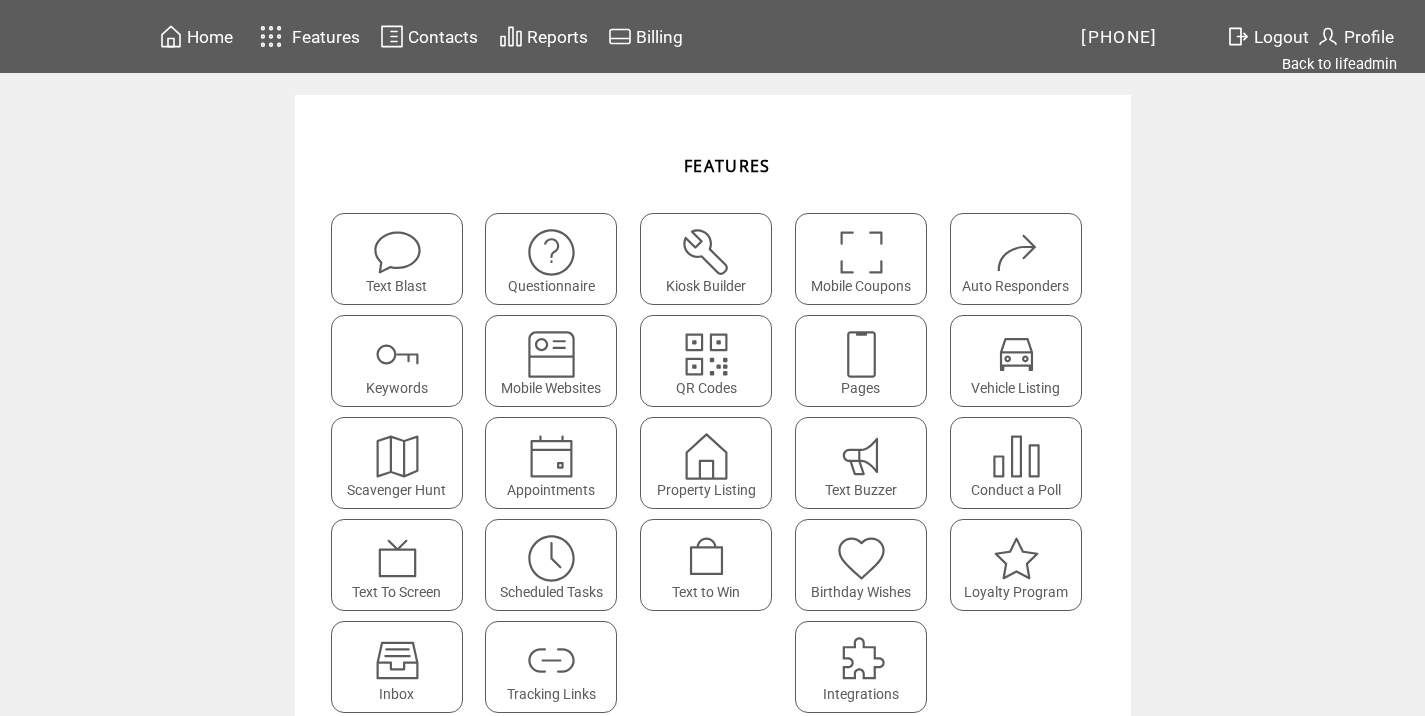 click at bounding box center [551, 660] 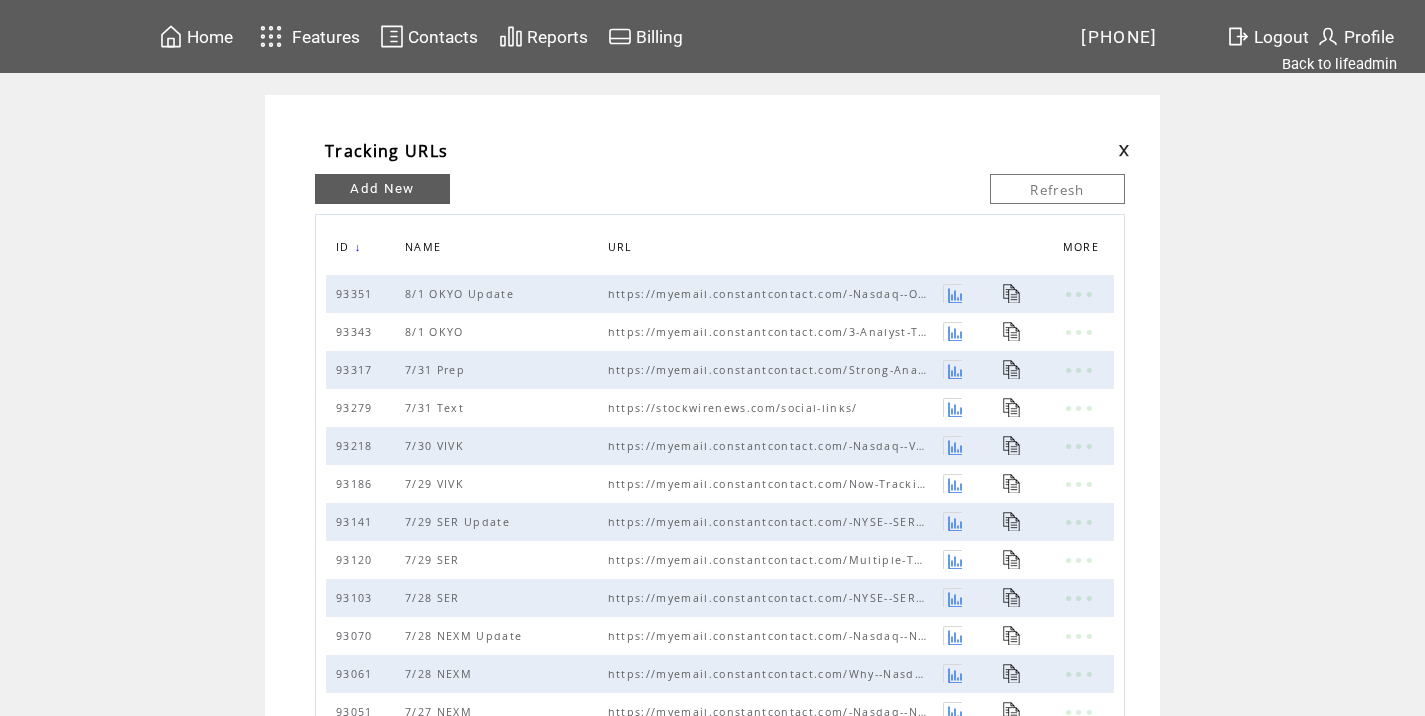 scroll, scrollTop: 0, scrollLeft: 0, axis: both 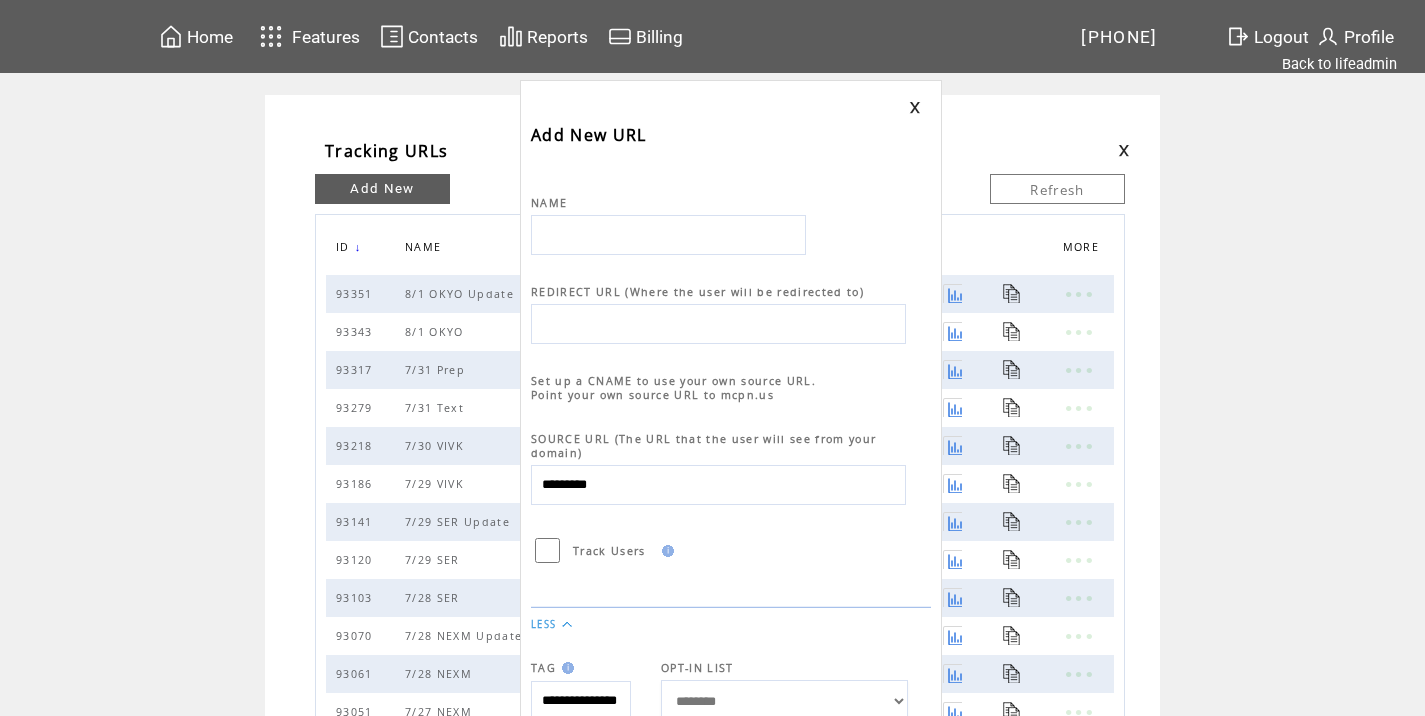 click at bounding box center (668, 235) 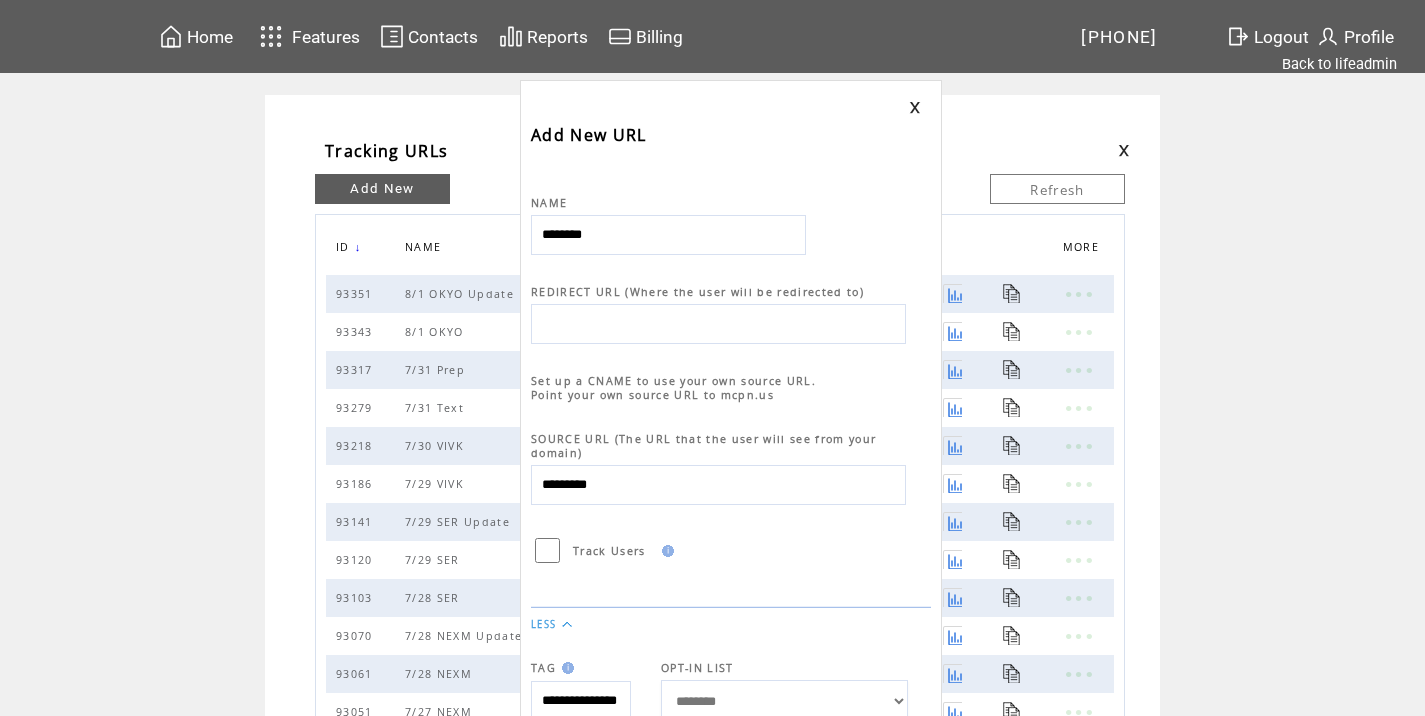 type on "********" 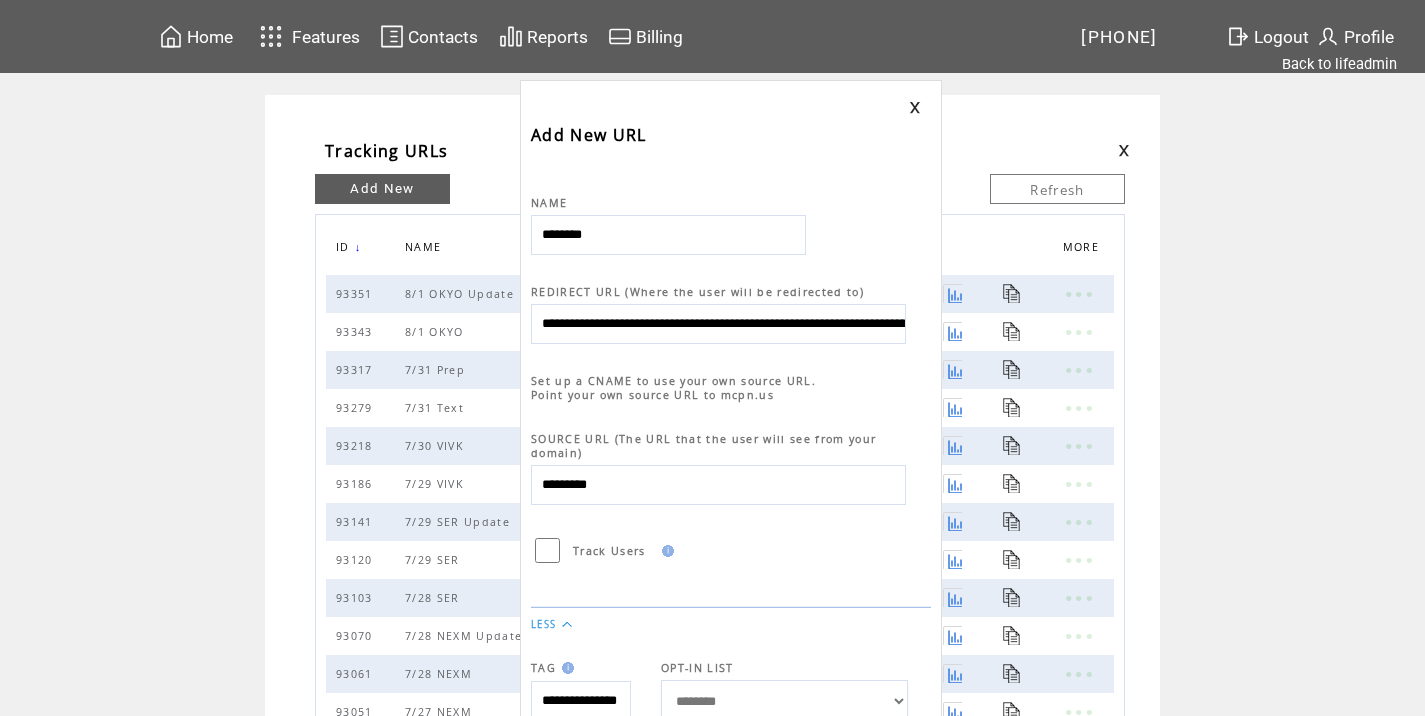 scroll, scrollTop: 0, scrollLeft: 952, axis: horizontal 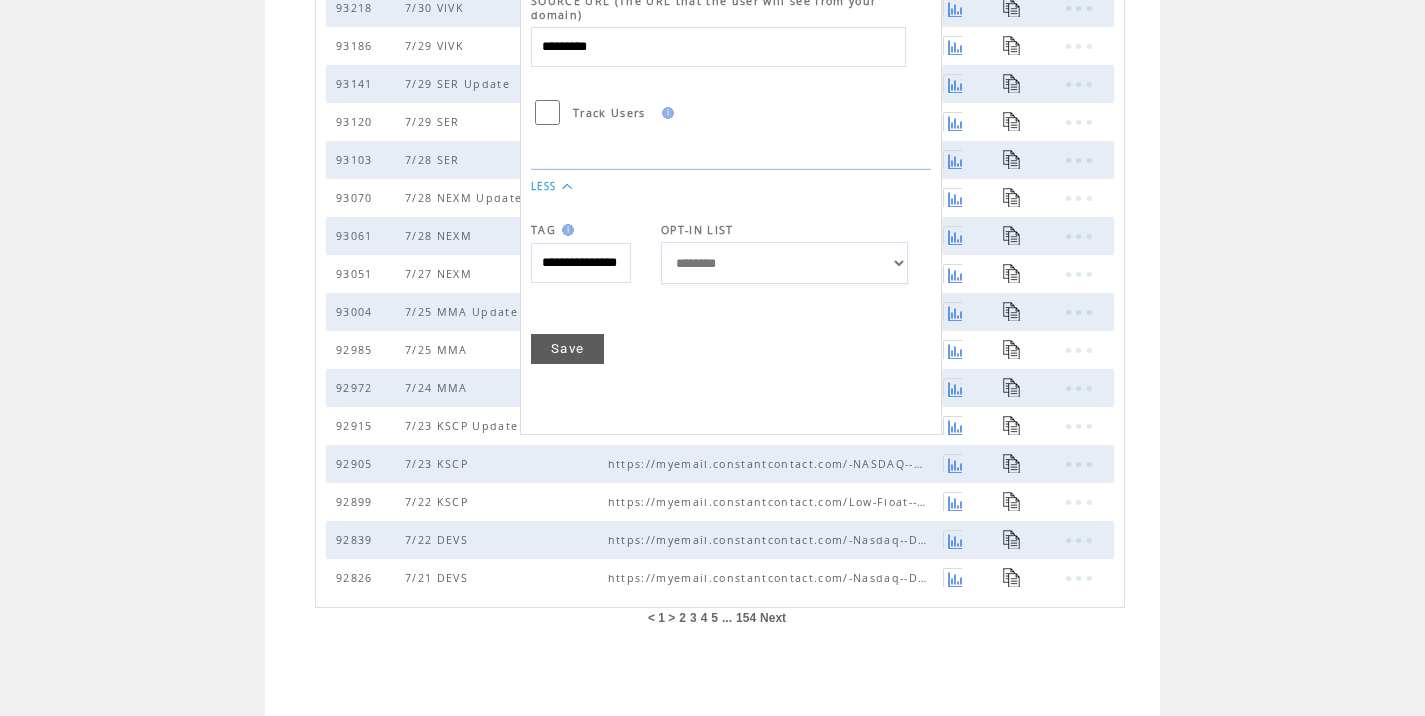 type on "**********" 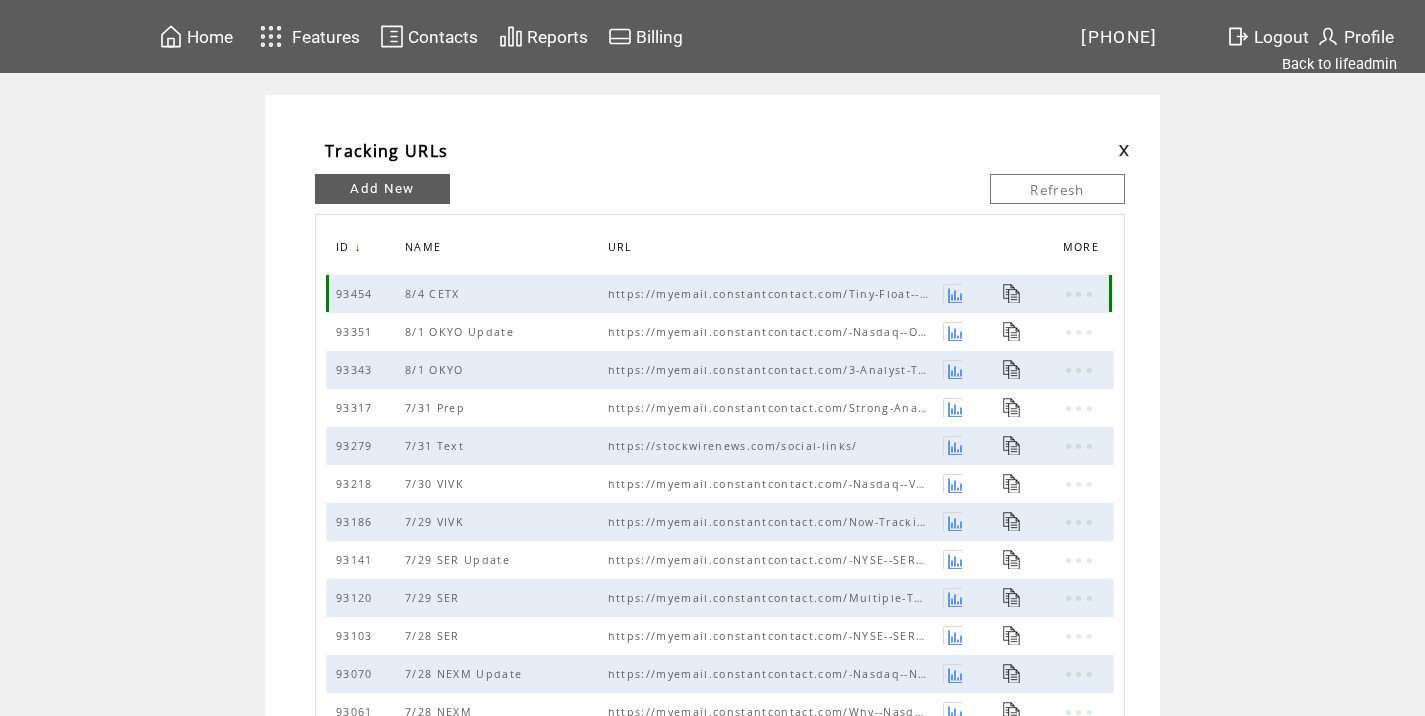 click at bounding box center (1012, 293) 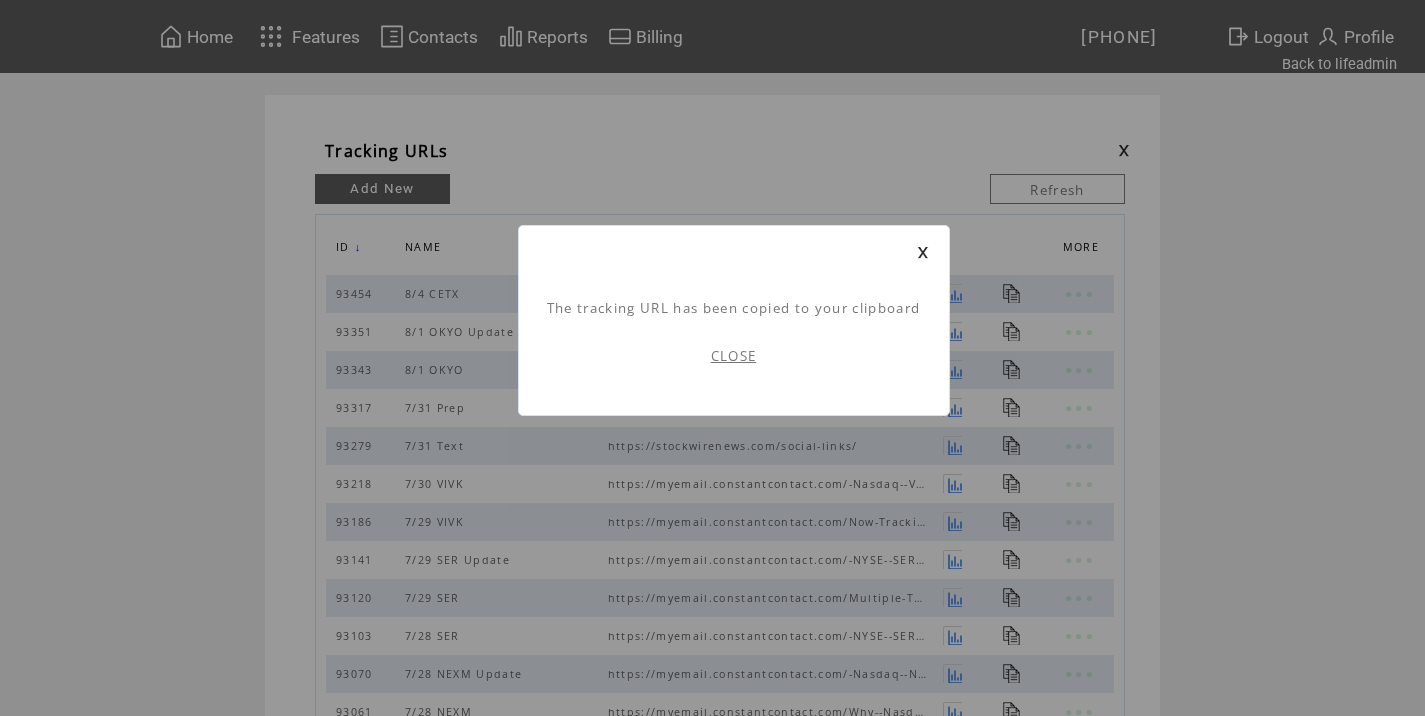 scroll, scrollTop: 1, scrollLeft: 0, axis: vertical 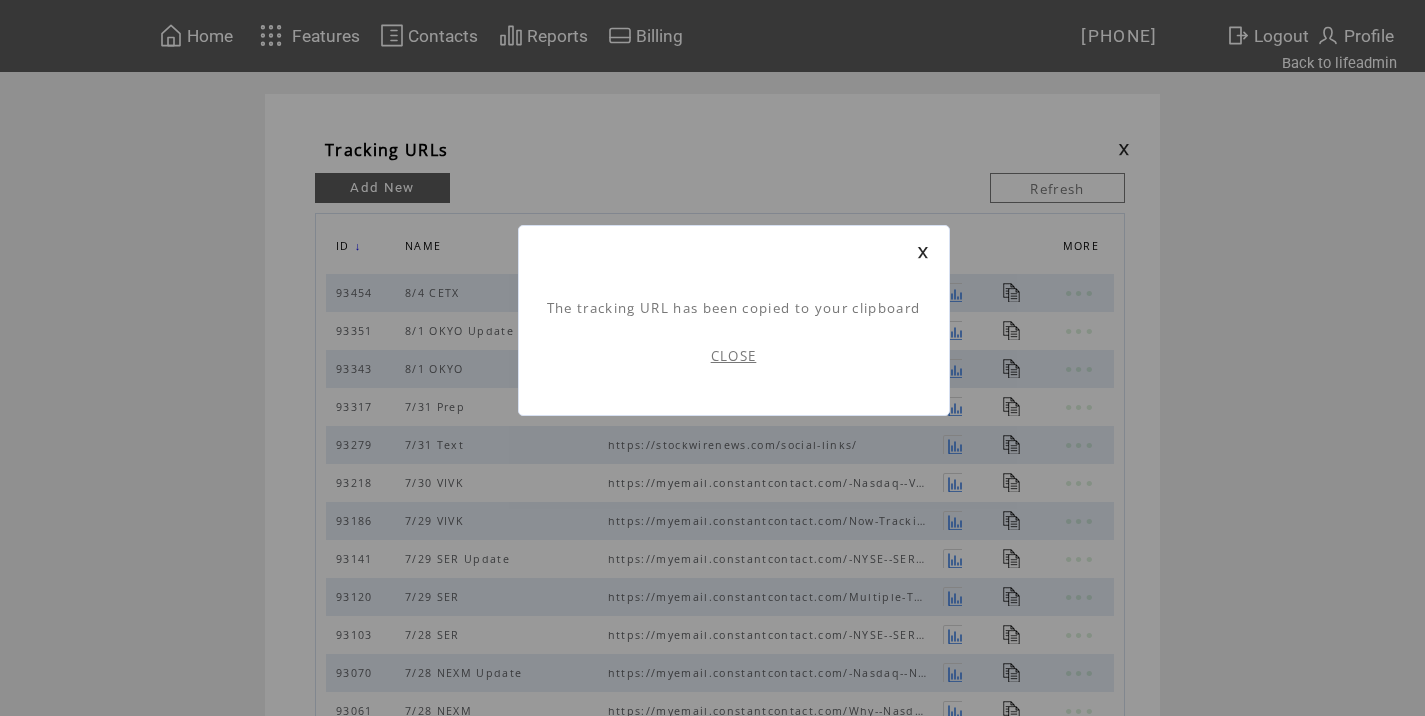 click on "CLOSE" at bounding box center [734, 356] 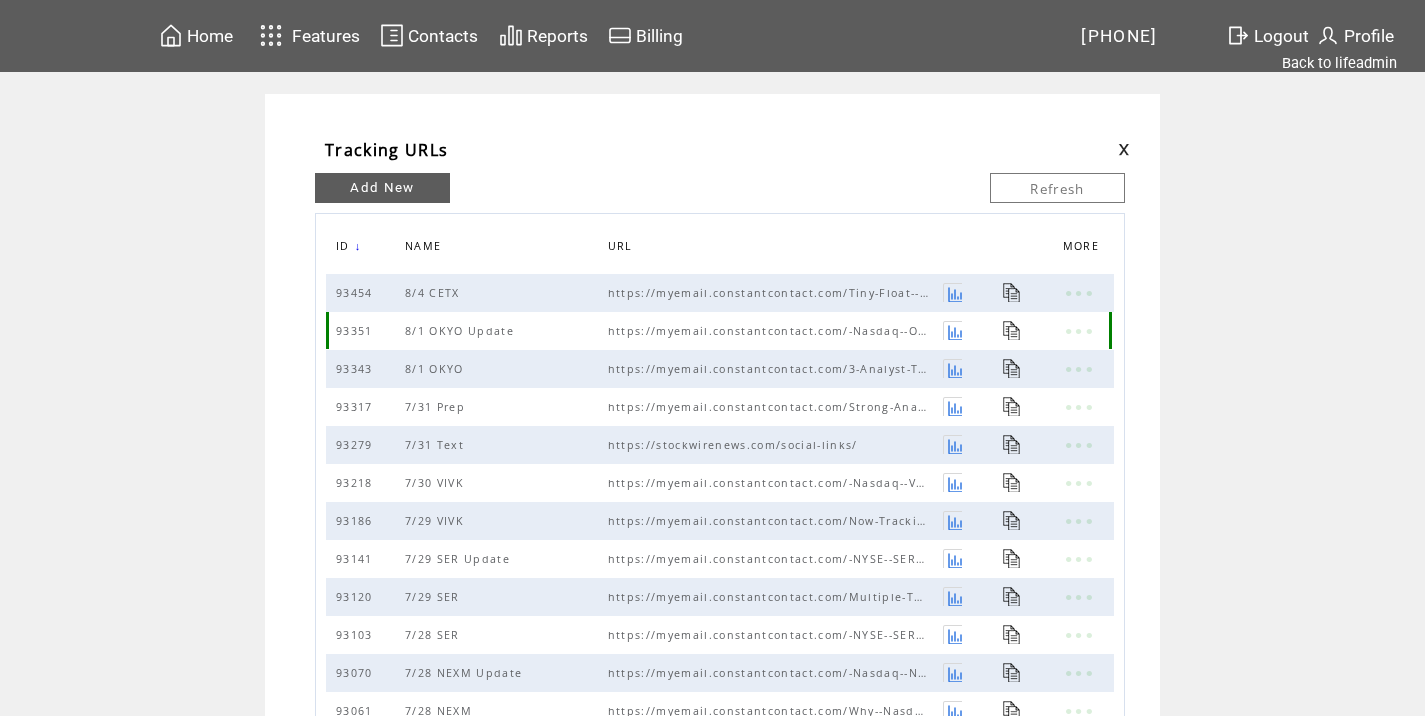 scroll, scrollTop: 0, scrollLeft: 0, axis: both 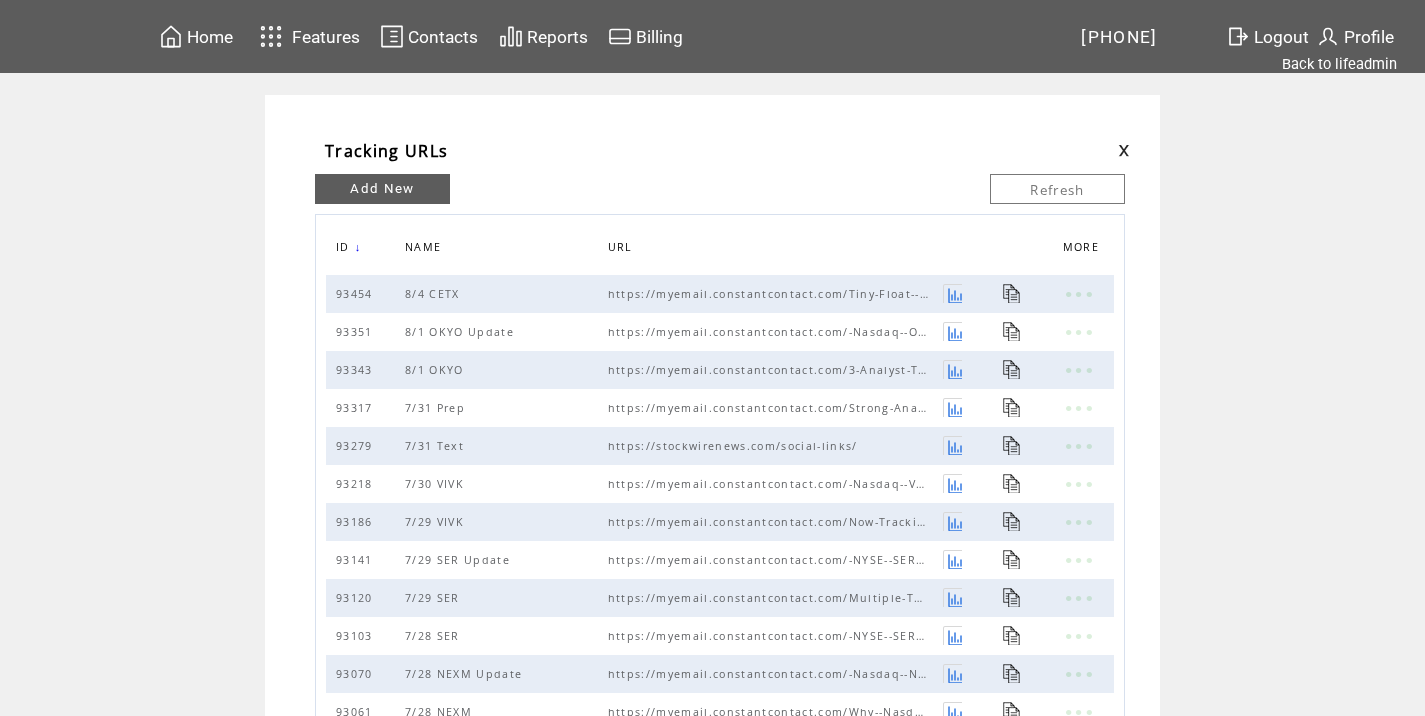 click at bounding box center [1124, 150] 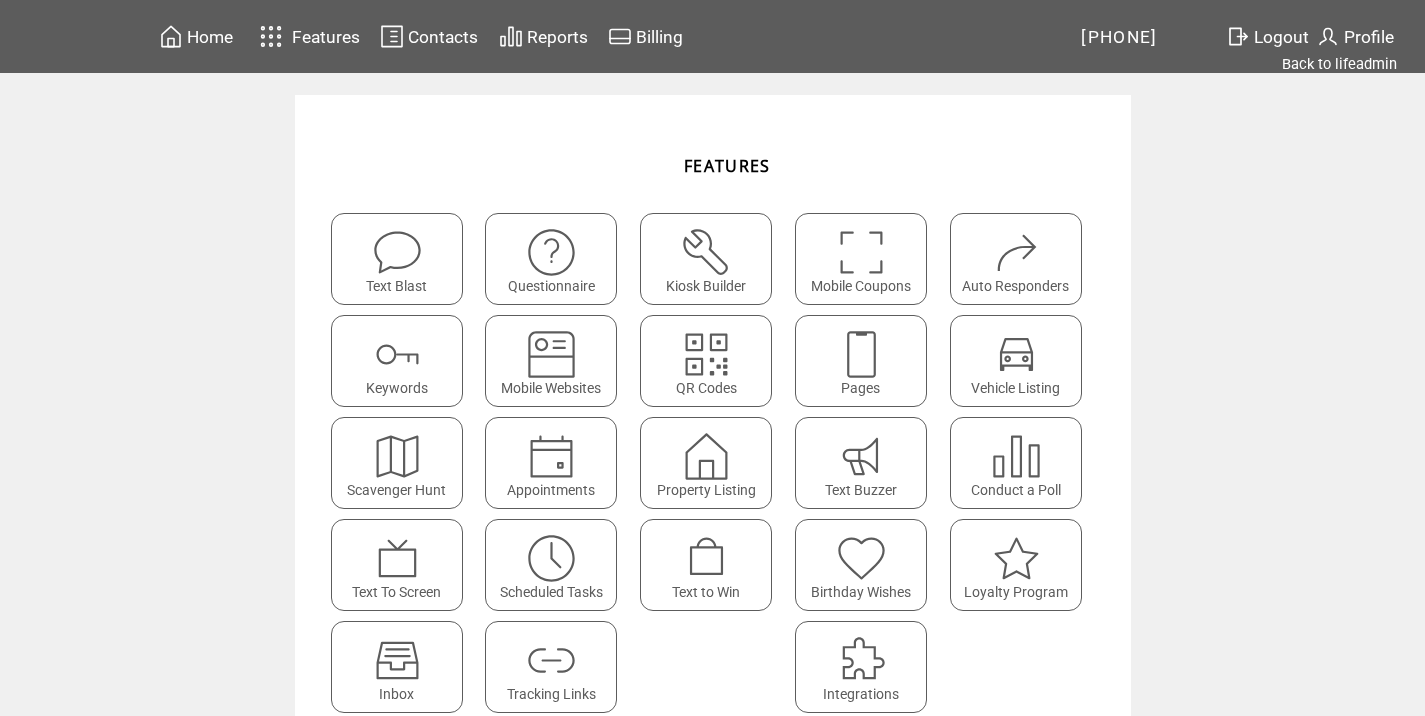 scroll, scrollTop: 0, scrollLeft: 0, axis: both 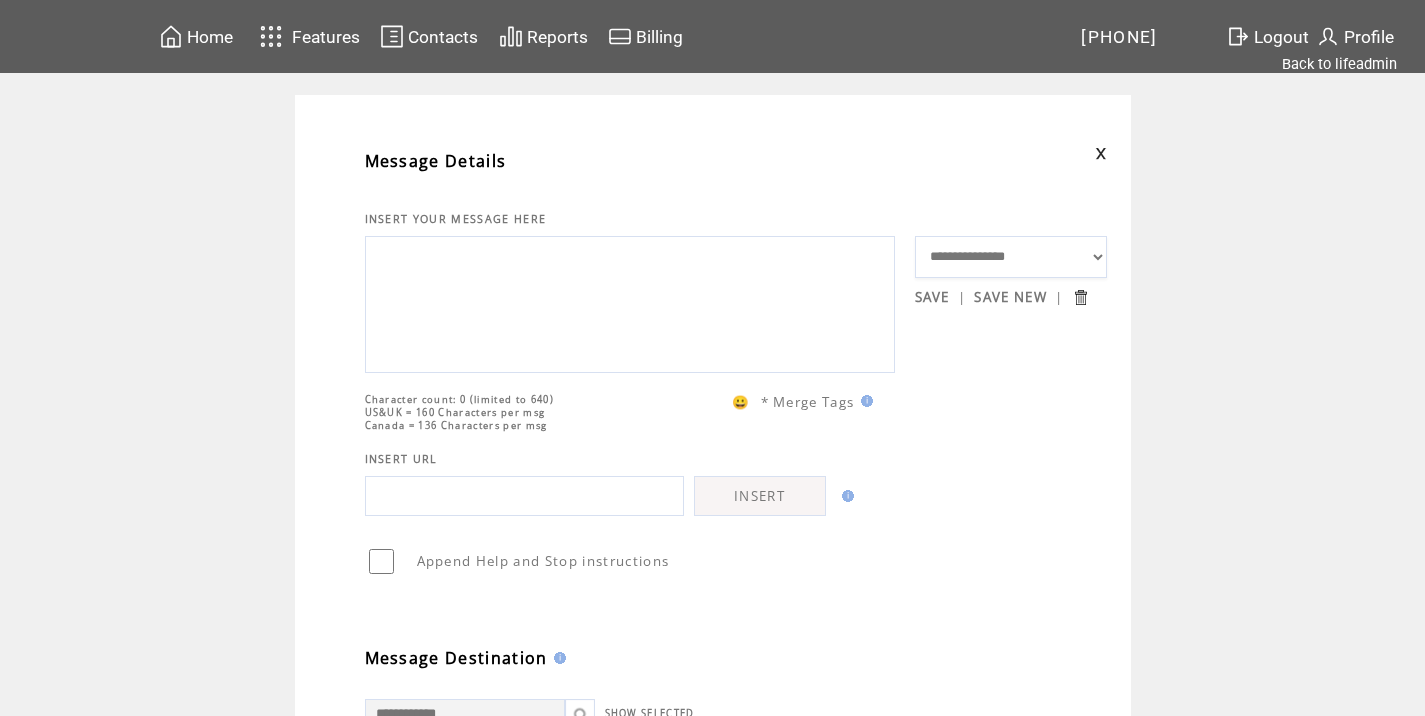 click at bounding box center (630, 302) 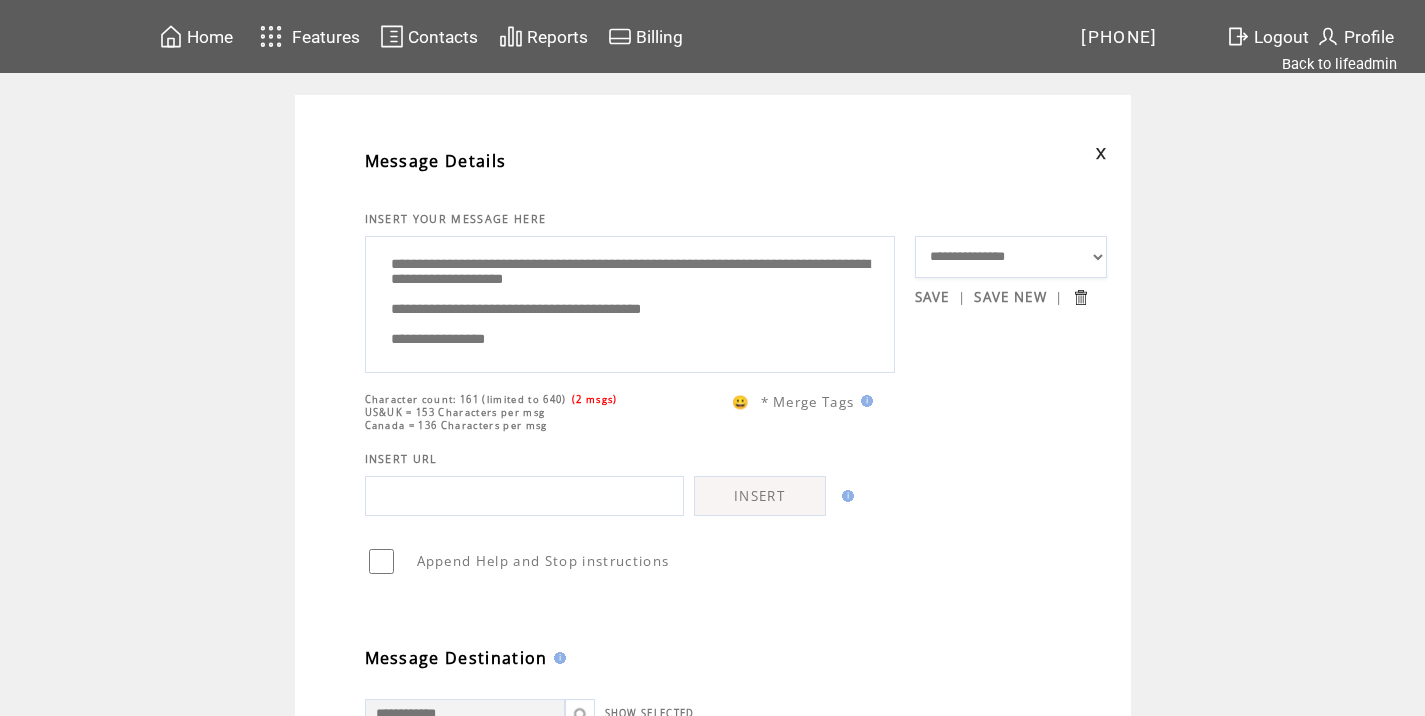 scroll, scrollTop: 1, scrollLeft: 0, axis: vertical 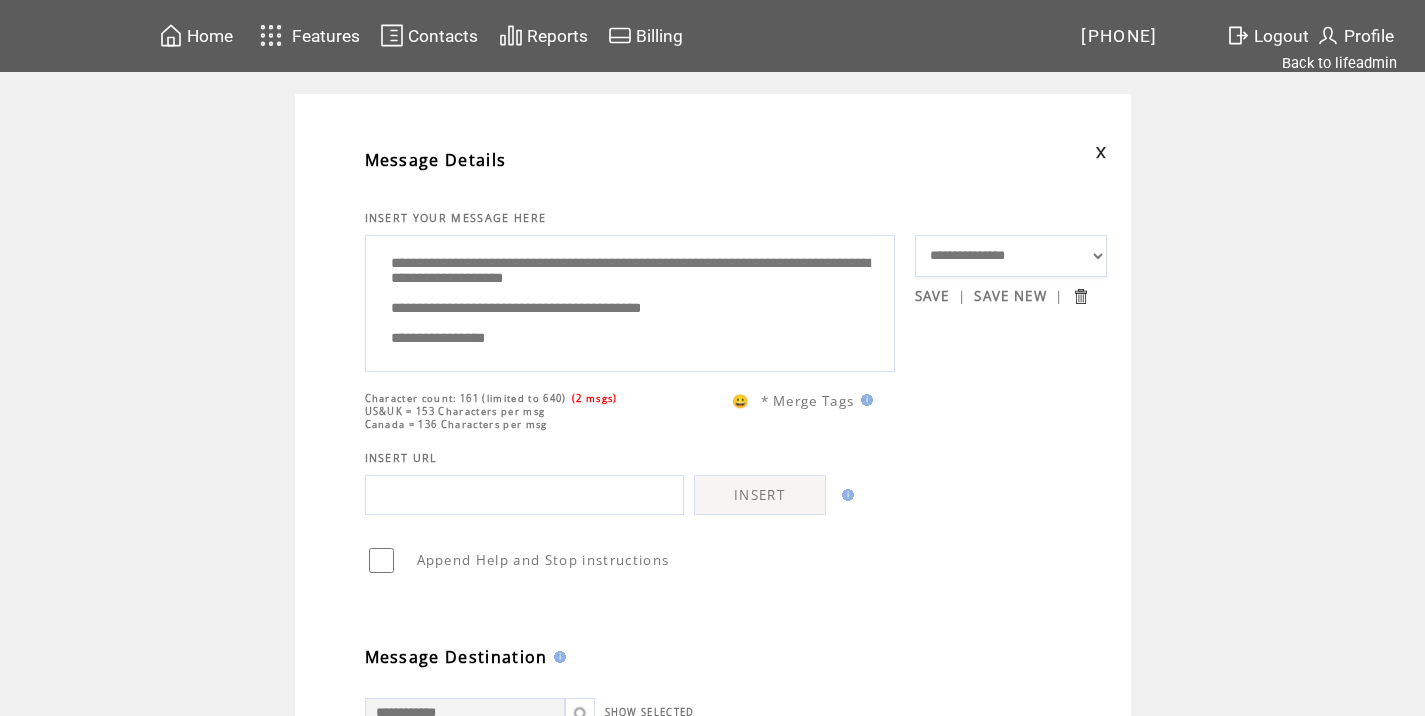 click on "**********" at bounding box center (630, 301) 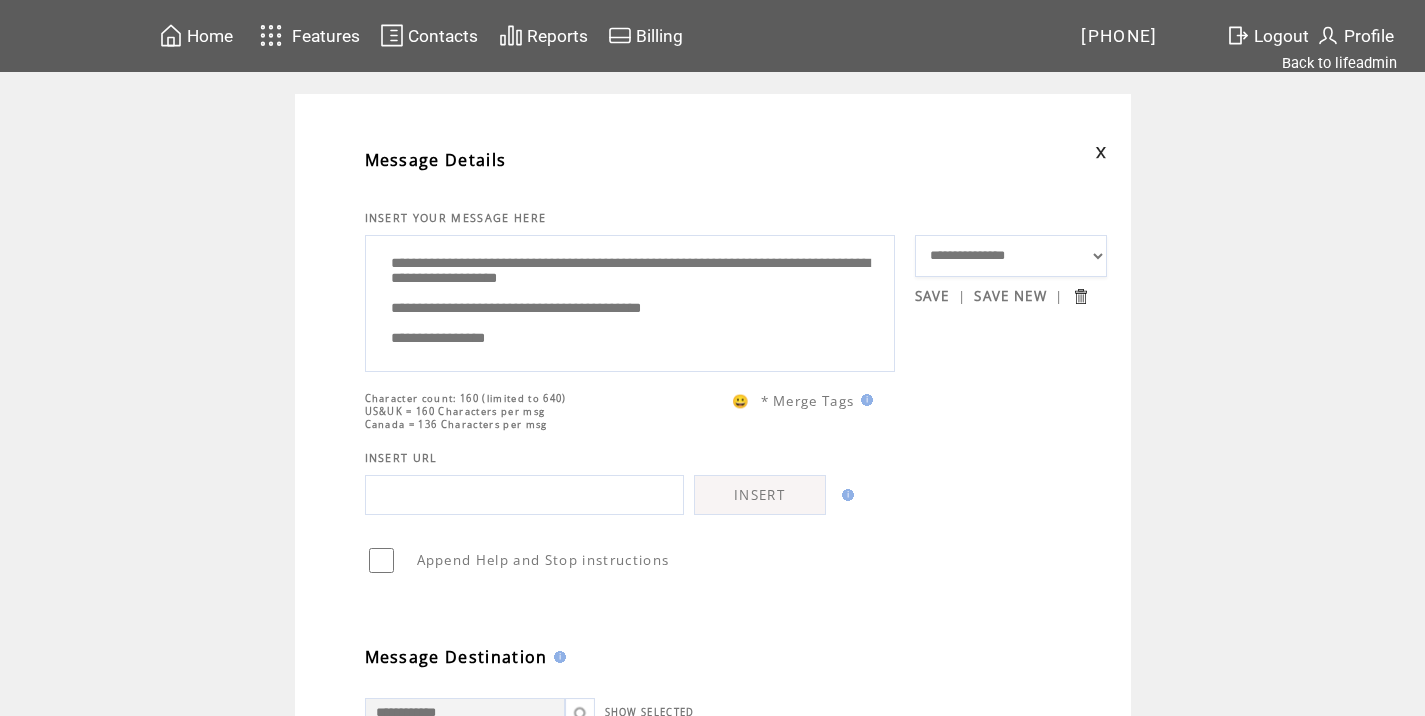 click on "**********" at bounding box center (630, 301) 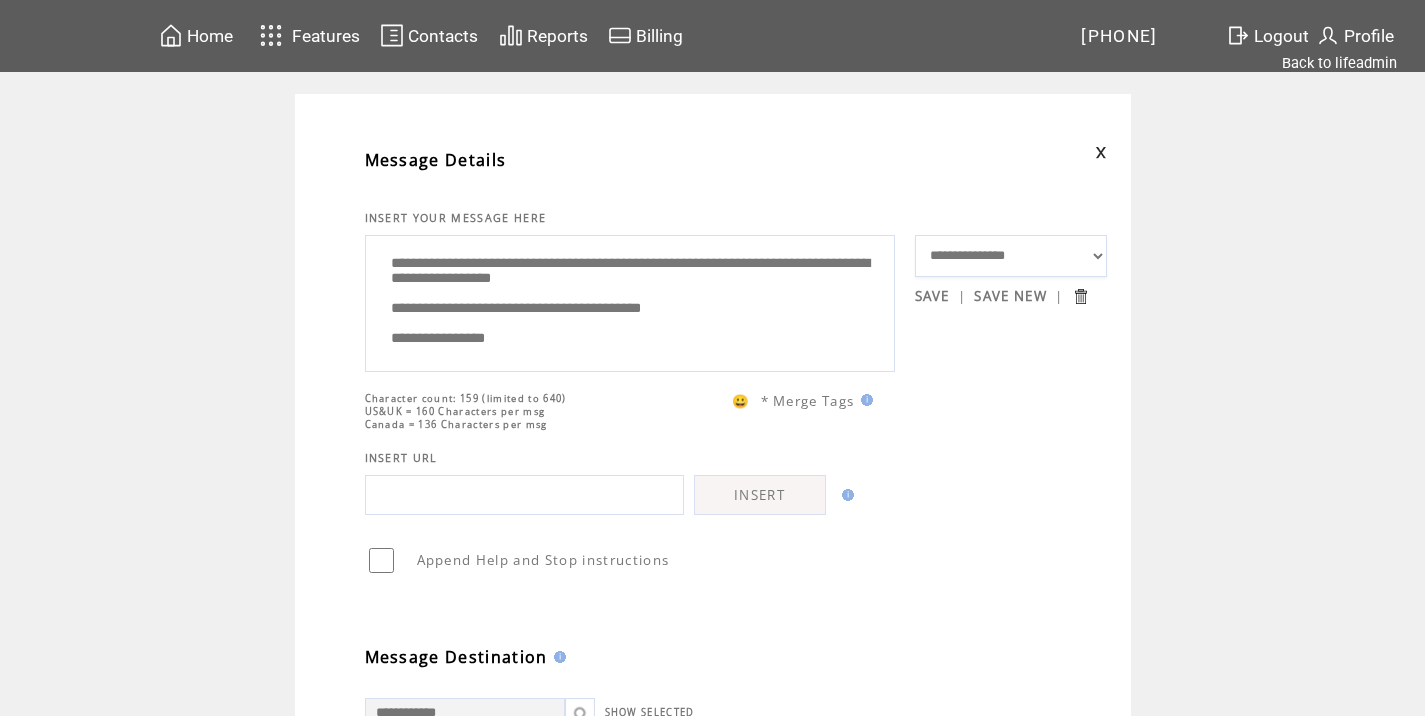 click on "**********" at bounding box center [630, 301] 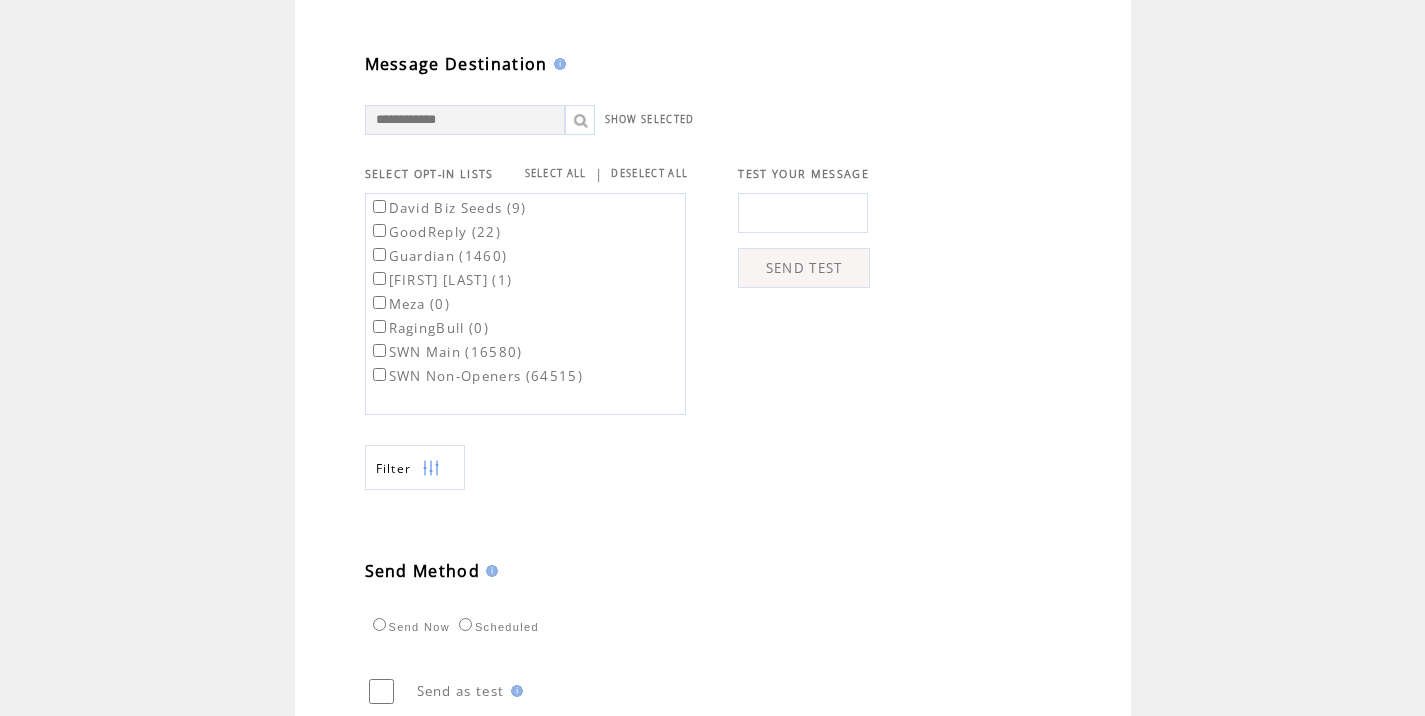 scroll, scrollTop: 595, scrollLeft: 0, axis: vertical 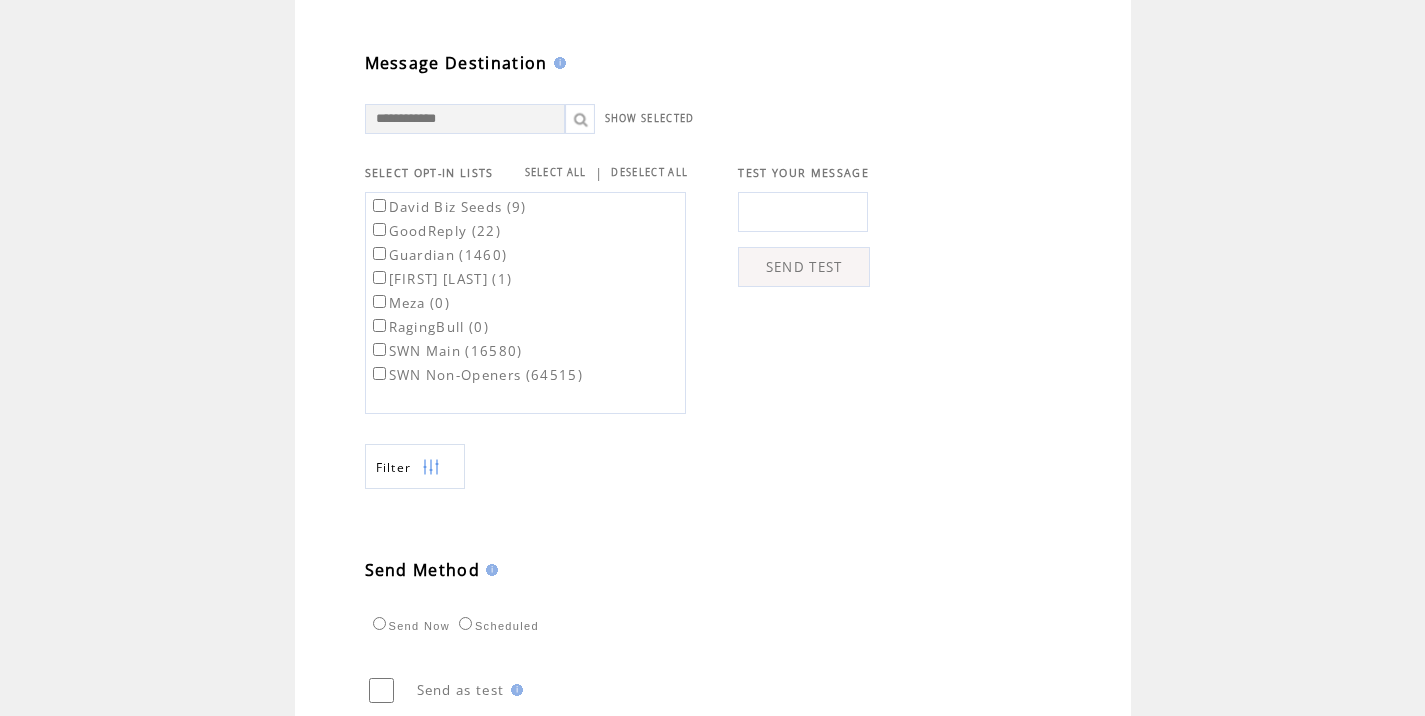 type on "**********" 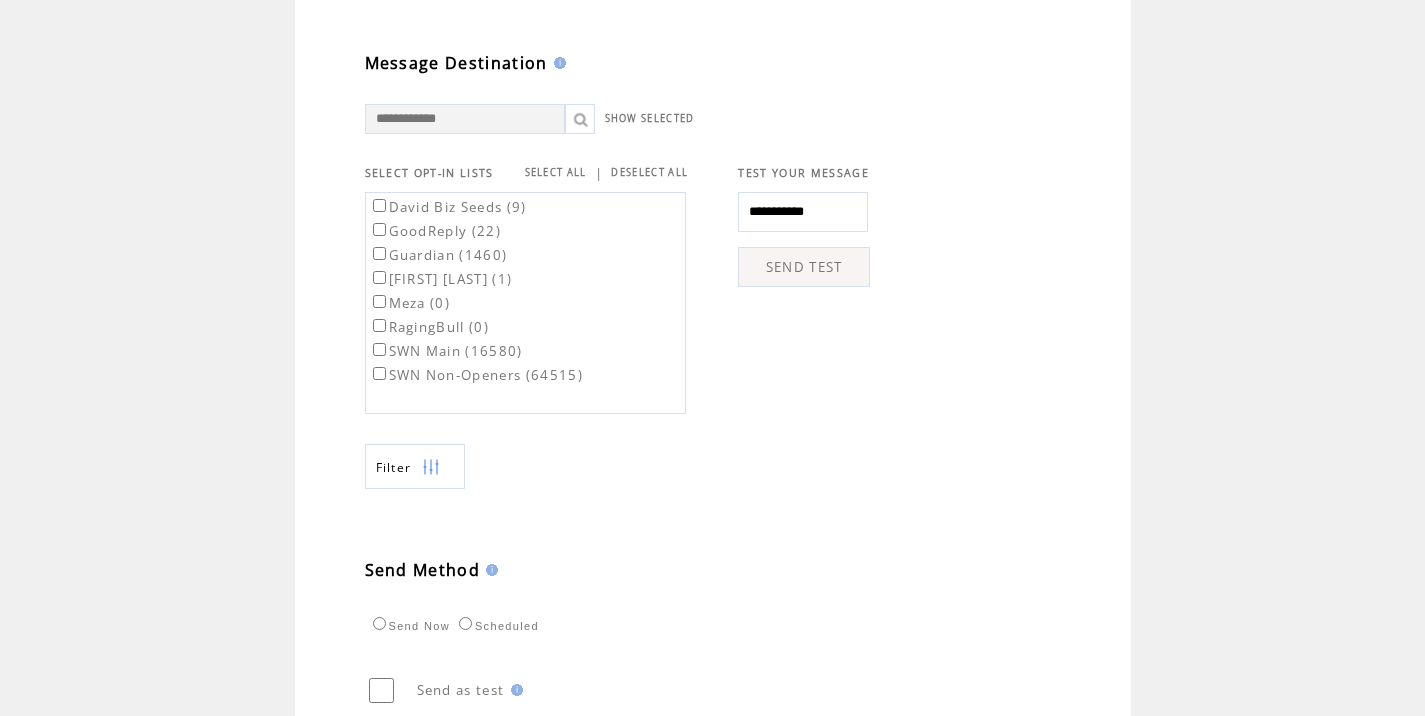click on "SEND TEST" at bounding box center [804, 267] 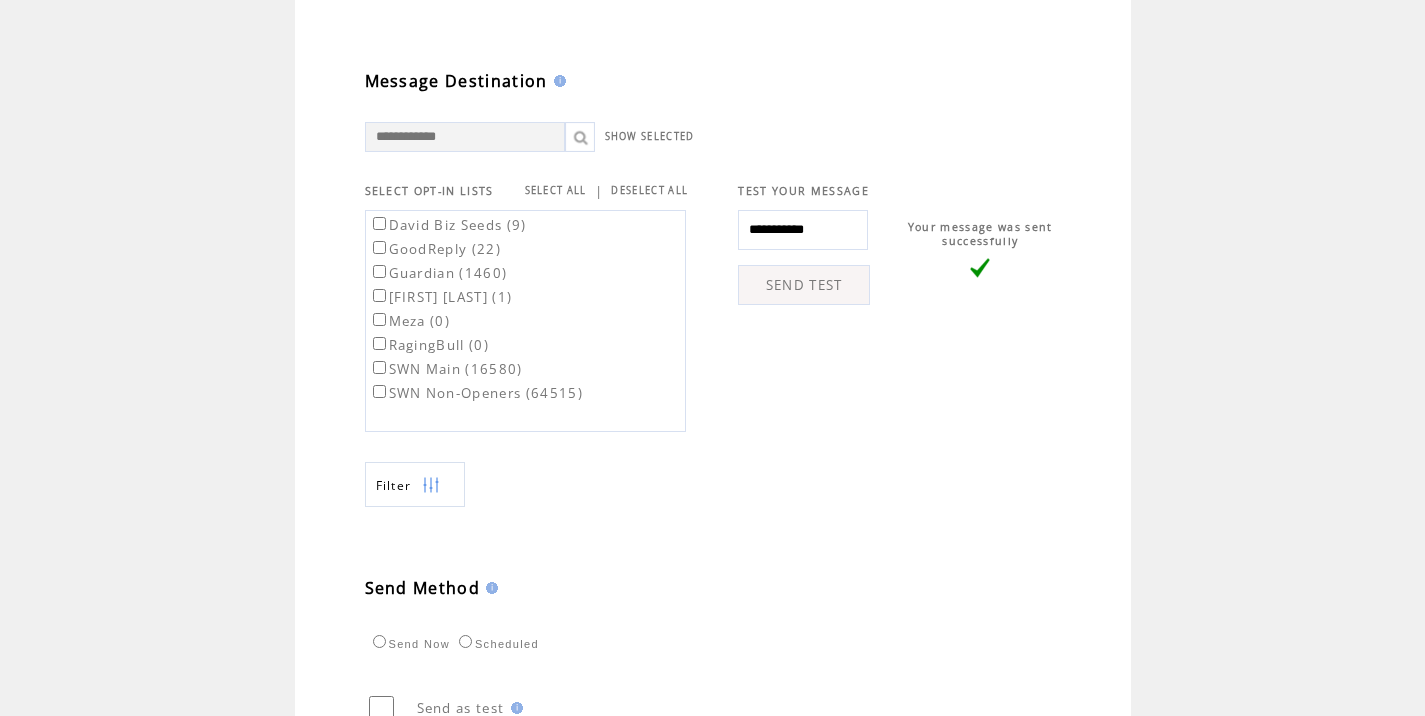 scroll, scrollTop: 668, scrollLeft: 0, axis: vertical 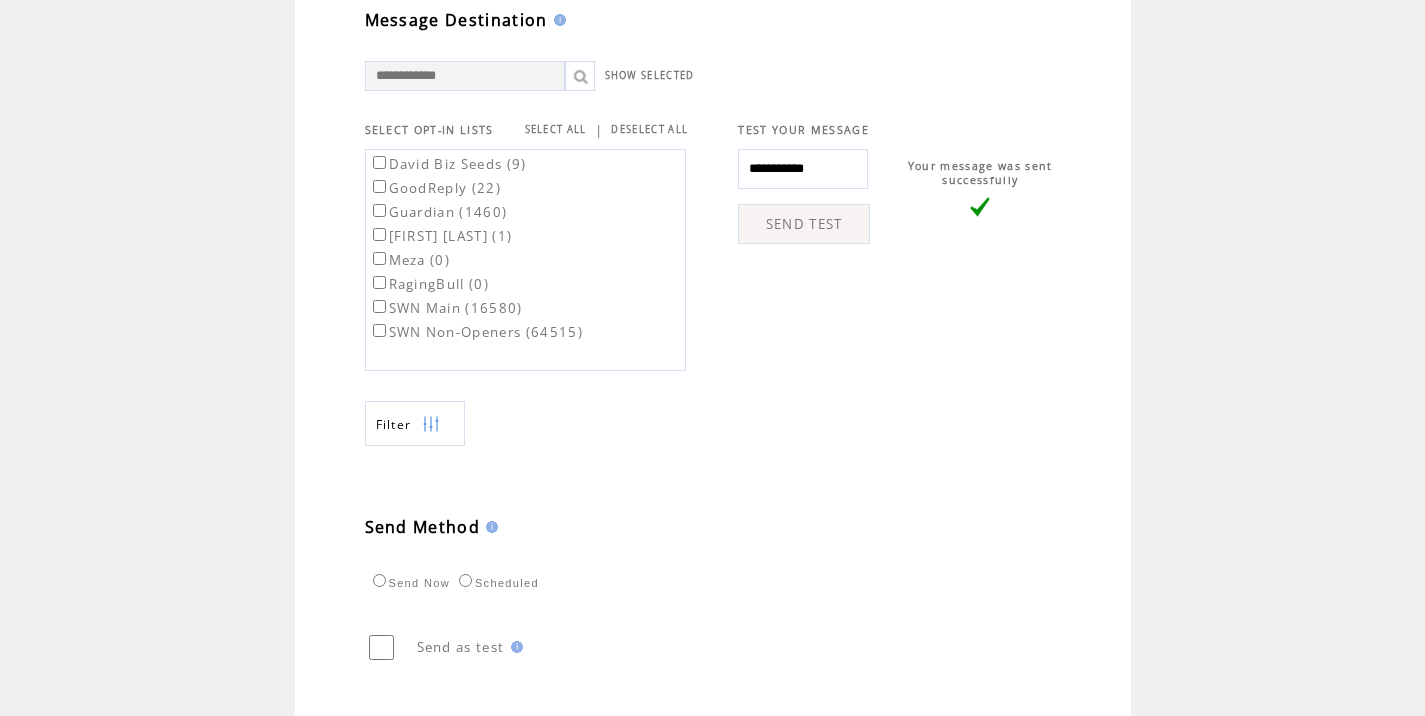 click on "SWN Main (16580)" at bounding box center [446, 308] 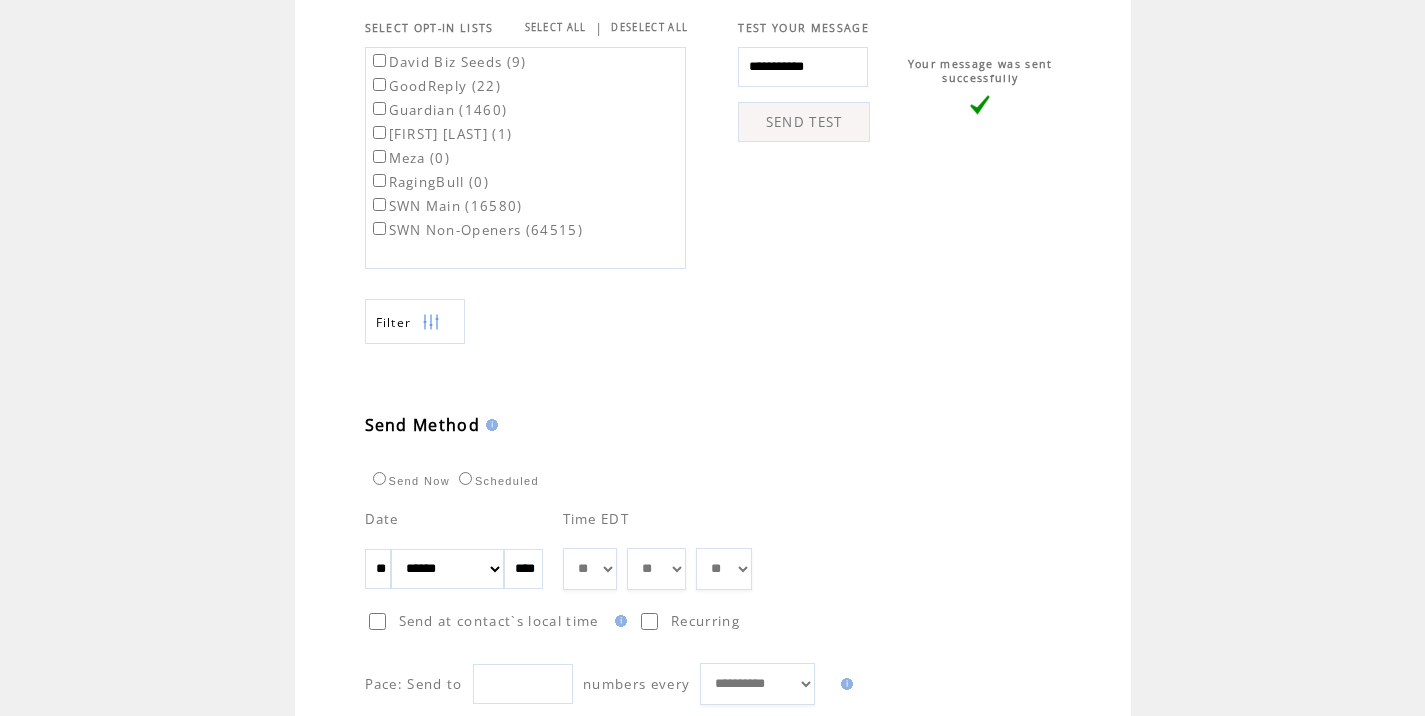 scroll, scrollTop: 773, scrollLeft: 0, axis: vertical 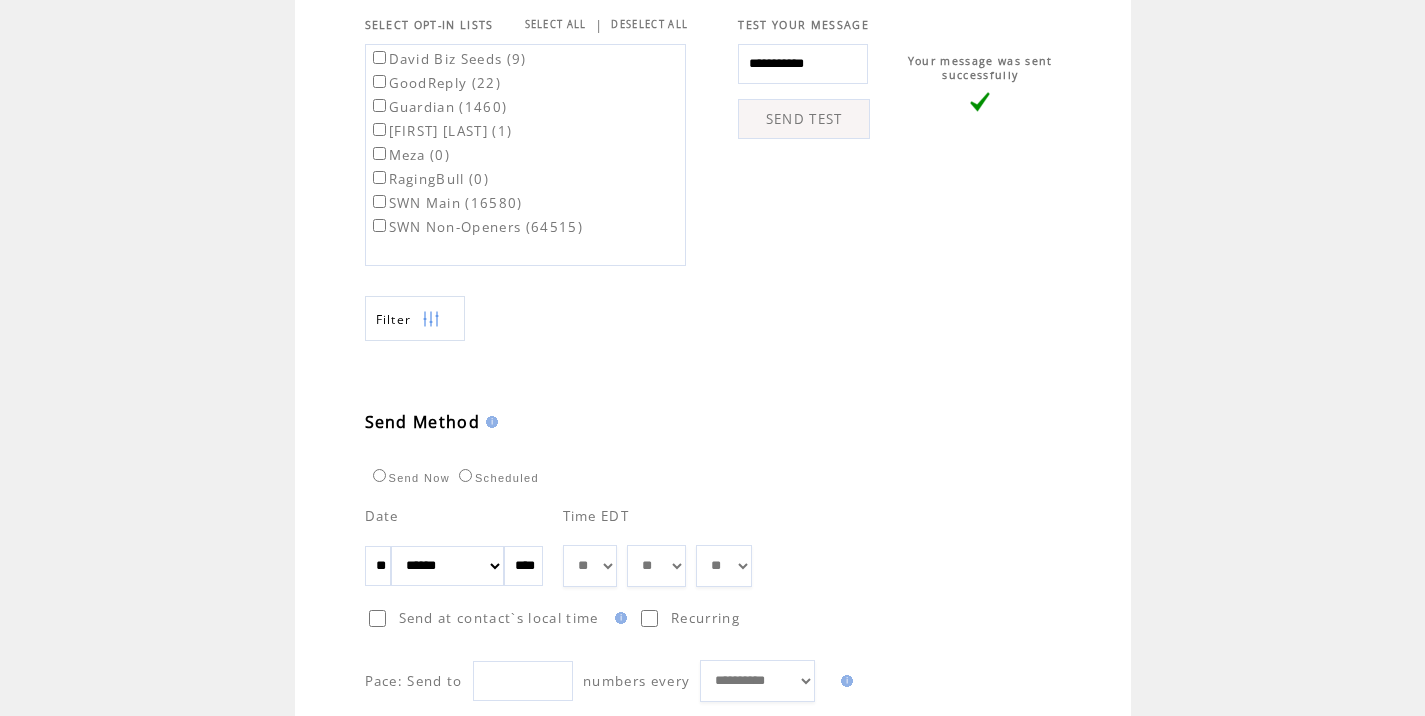 click on "** 	 ** 	 ** 	 ** 	 ** 	 ** 	 ** 	 ** 	 ** 	 ** 	 ** 	 ** 	 **" at bounding box center (590, 566) 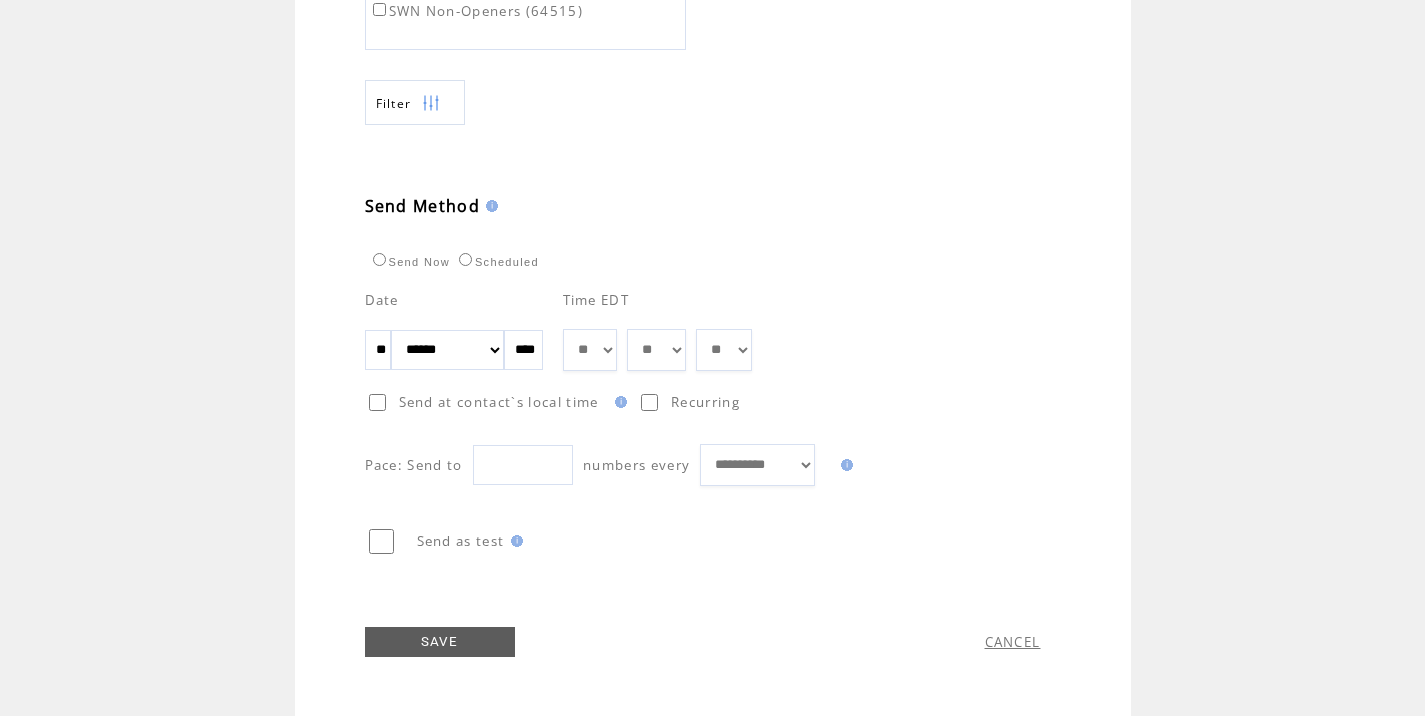 click on "SAVE" at bounding box center [440, 642] 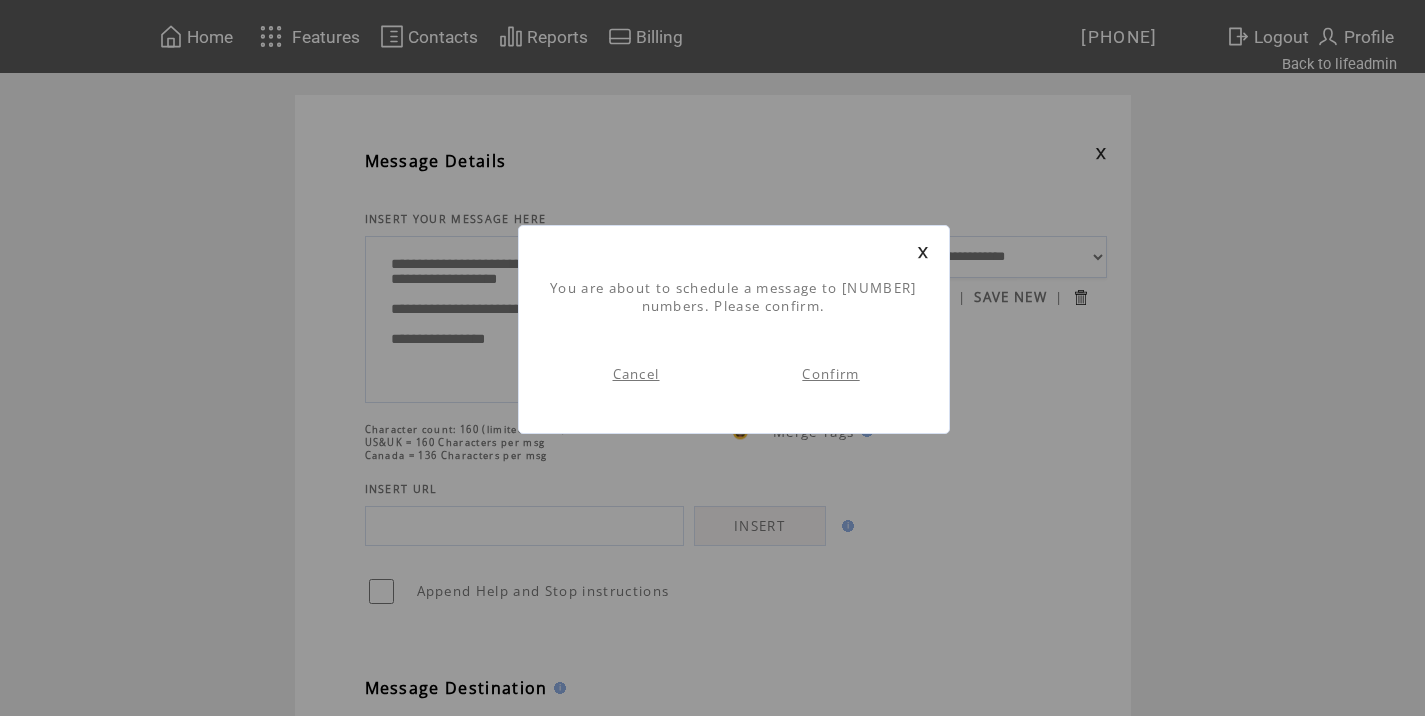 scroll, scrollTop: 1, scrollLeft: 0, axis: vertical 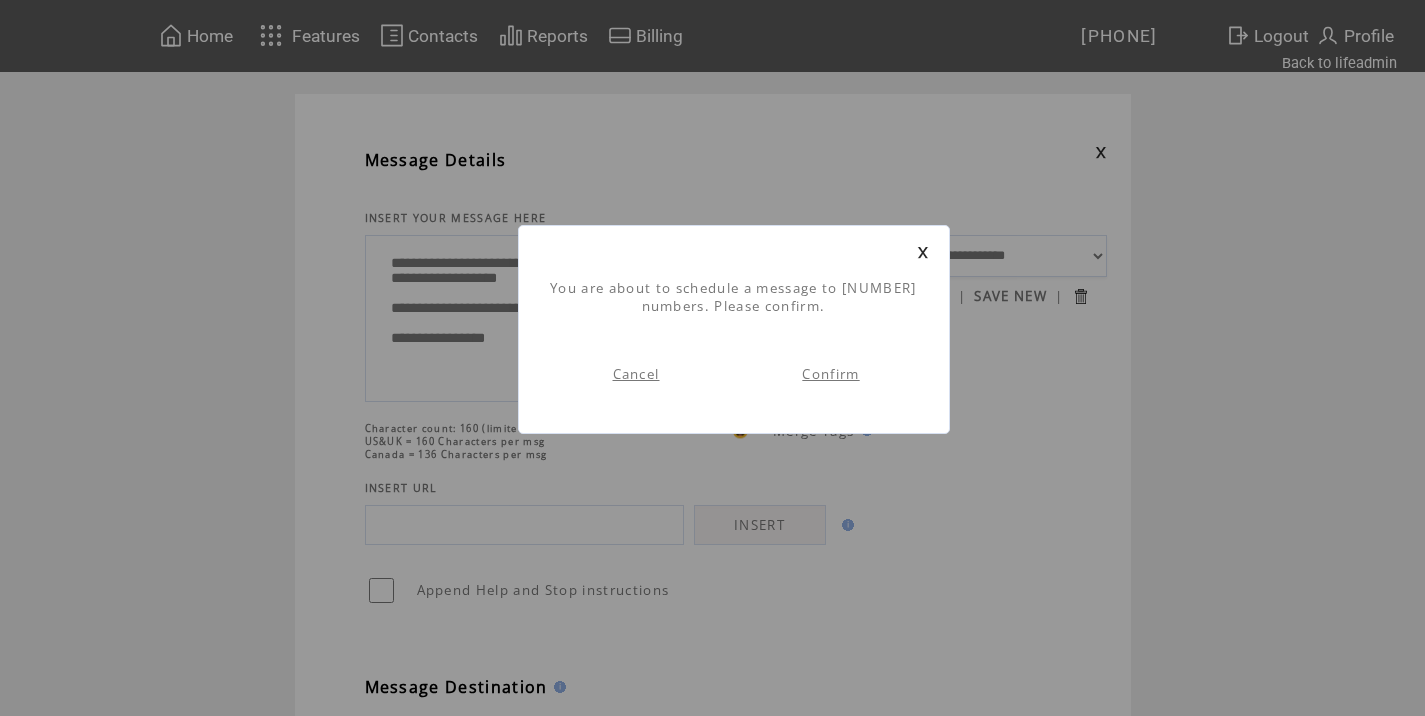 click on "Confirm" at bounding box center [830, 374] 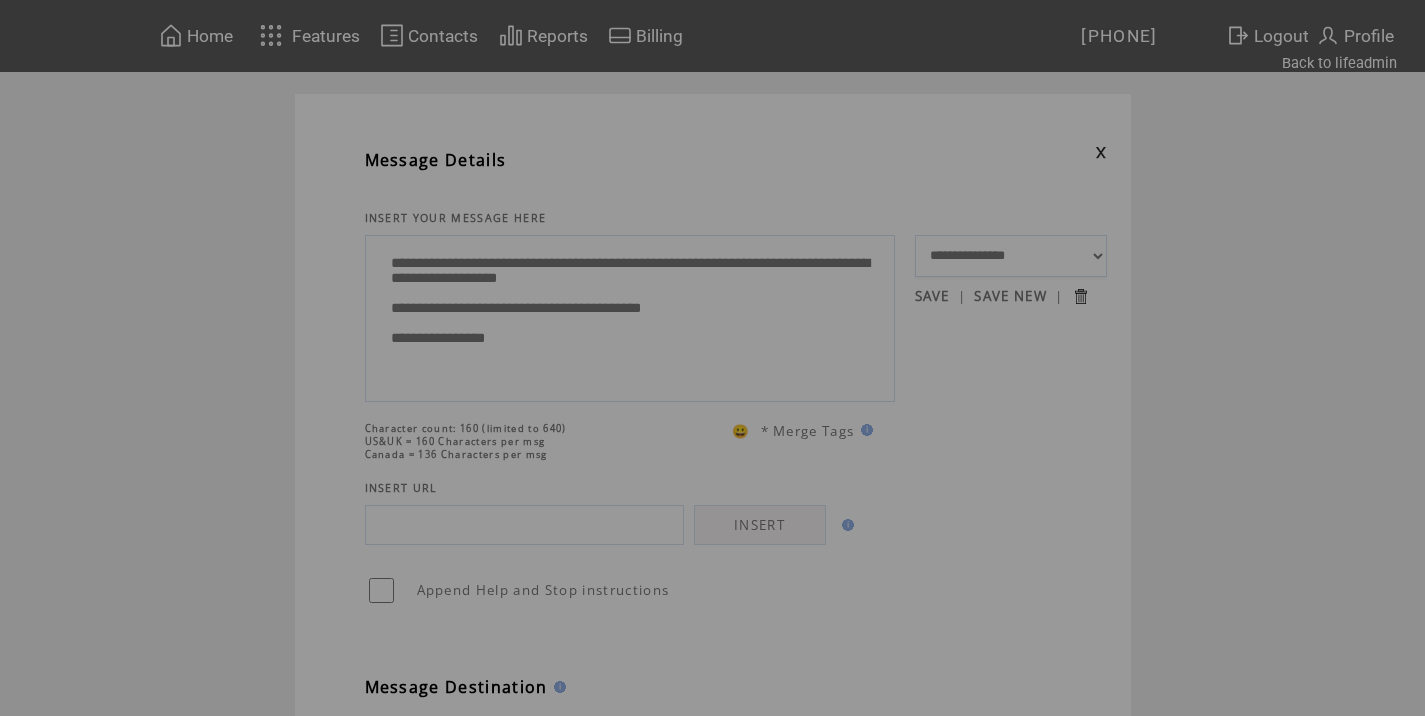 scroll, scrollTop: 0, scrollLeft: 0, axis: both 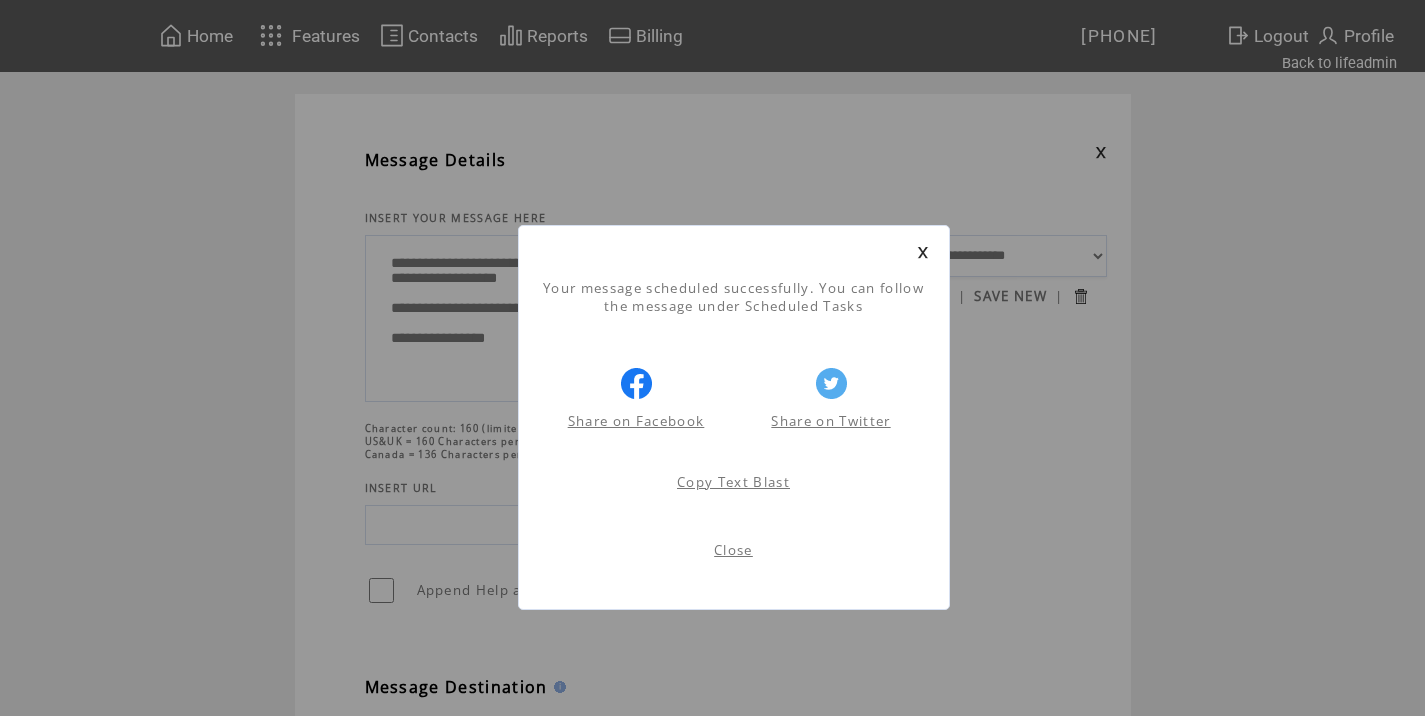 click on "Close" at bounding box center [733, 550] 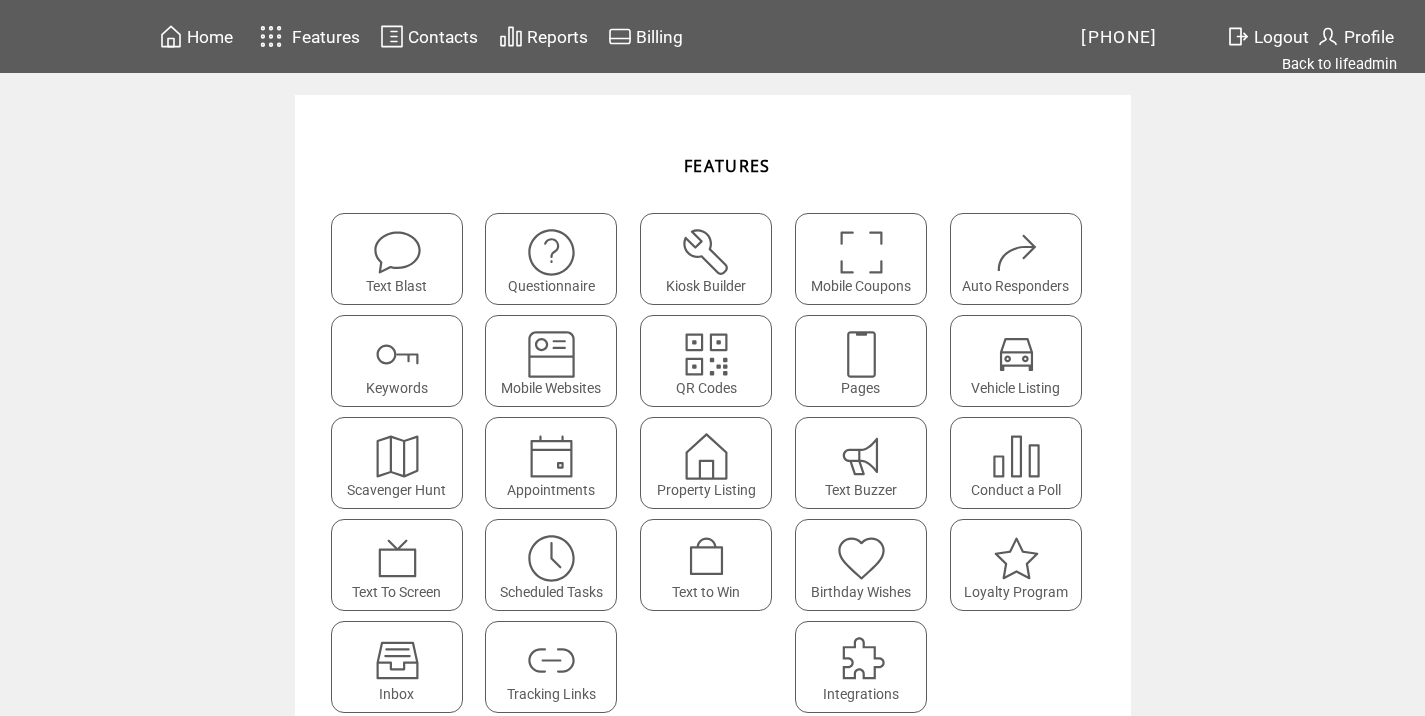 scroll, scrollTop: 0, scrollLeft: 0, axis: both 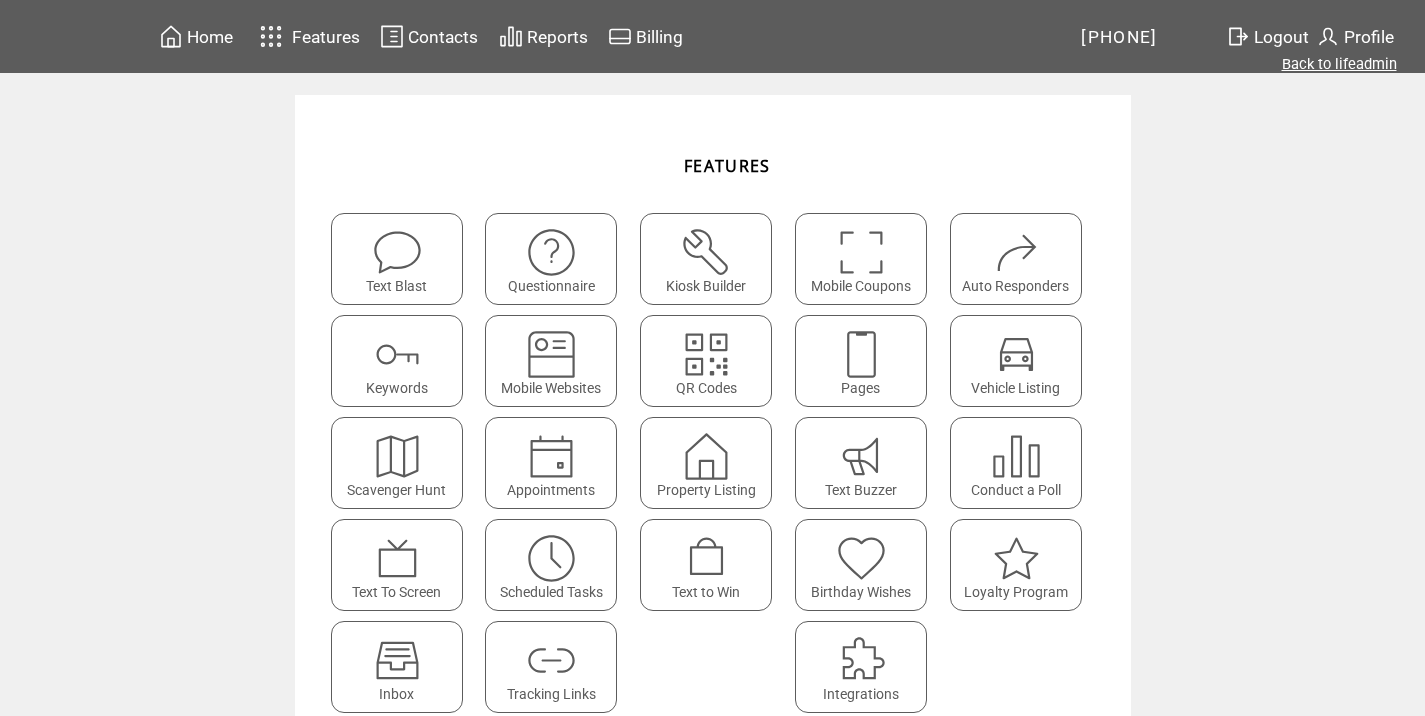 click on "Back to lifeadmin" at bounding box center (1339, 64) 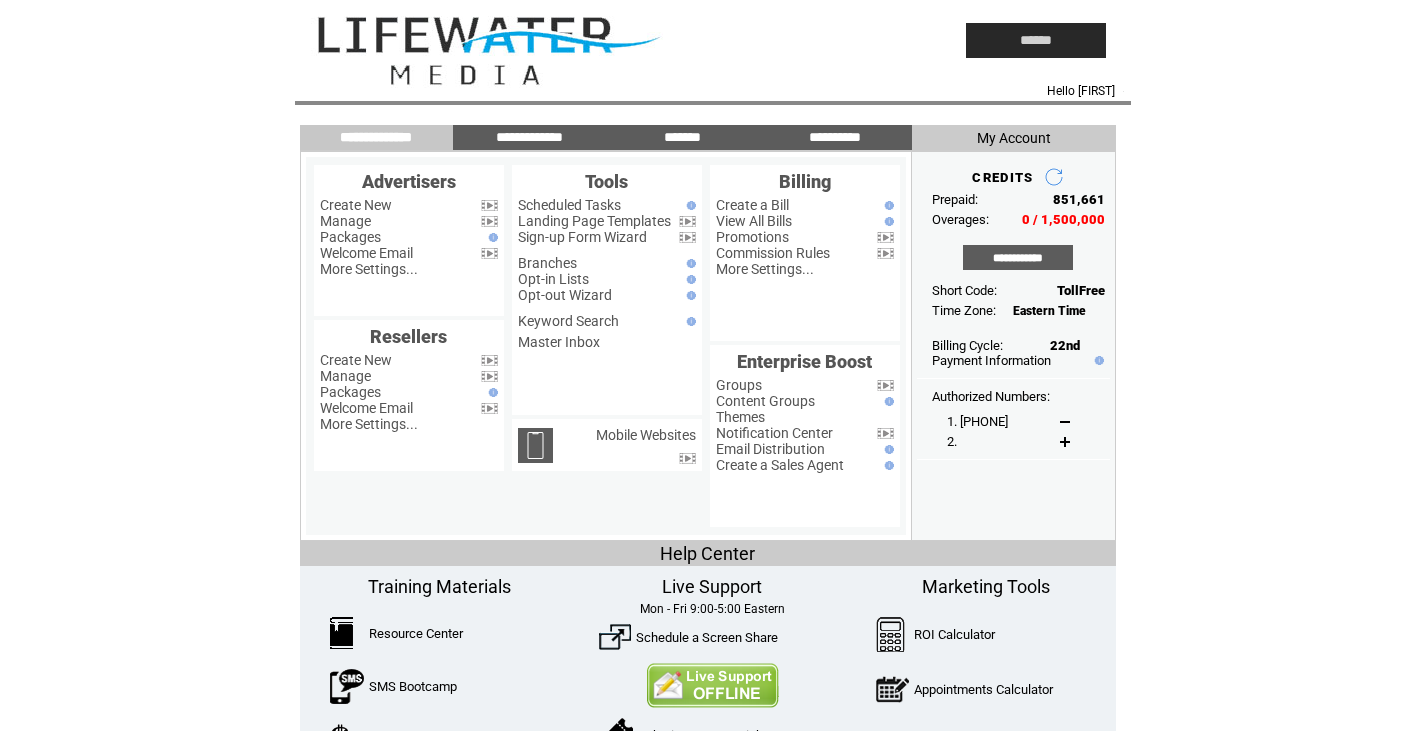 scroll, scrollTop: 0, scrollLeft: 0, axis: both 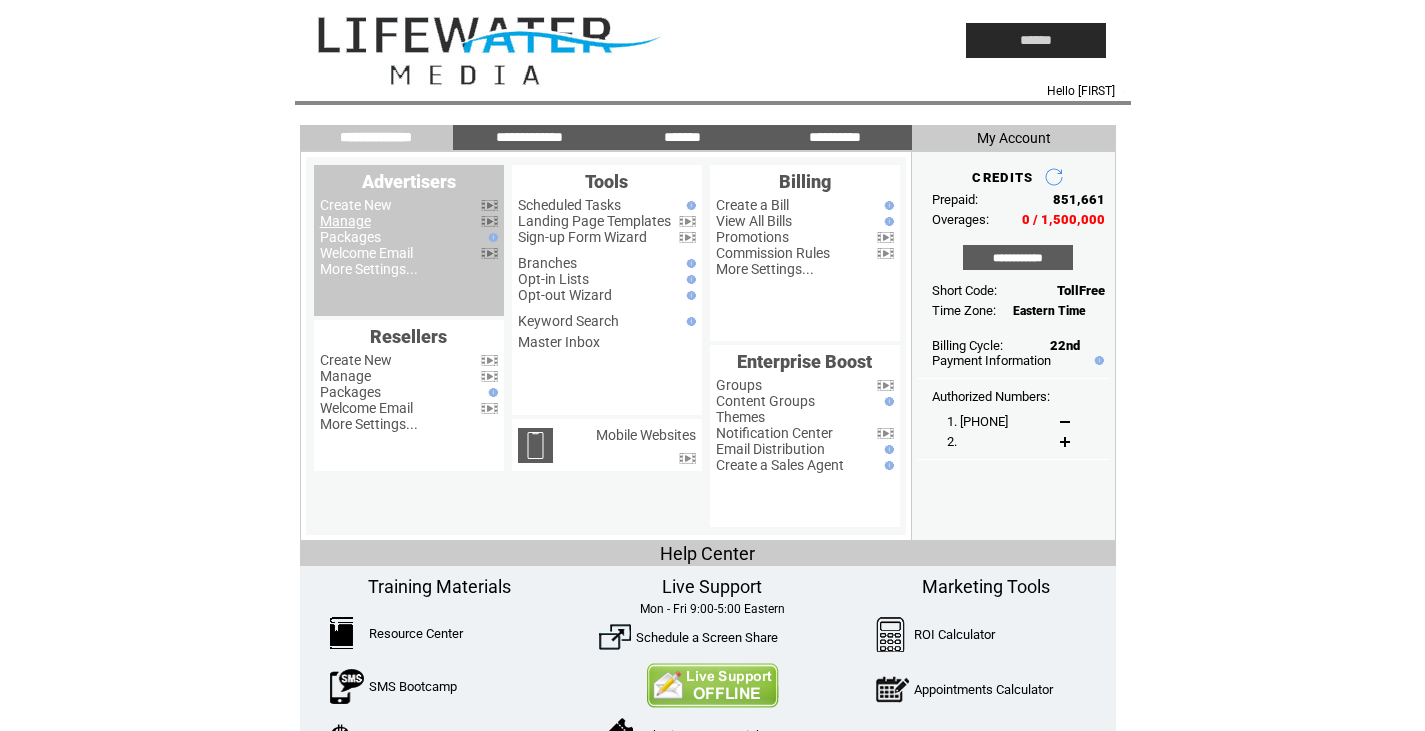 click on "Manage" at bounding box center (345, 221) 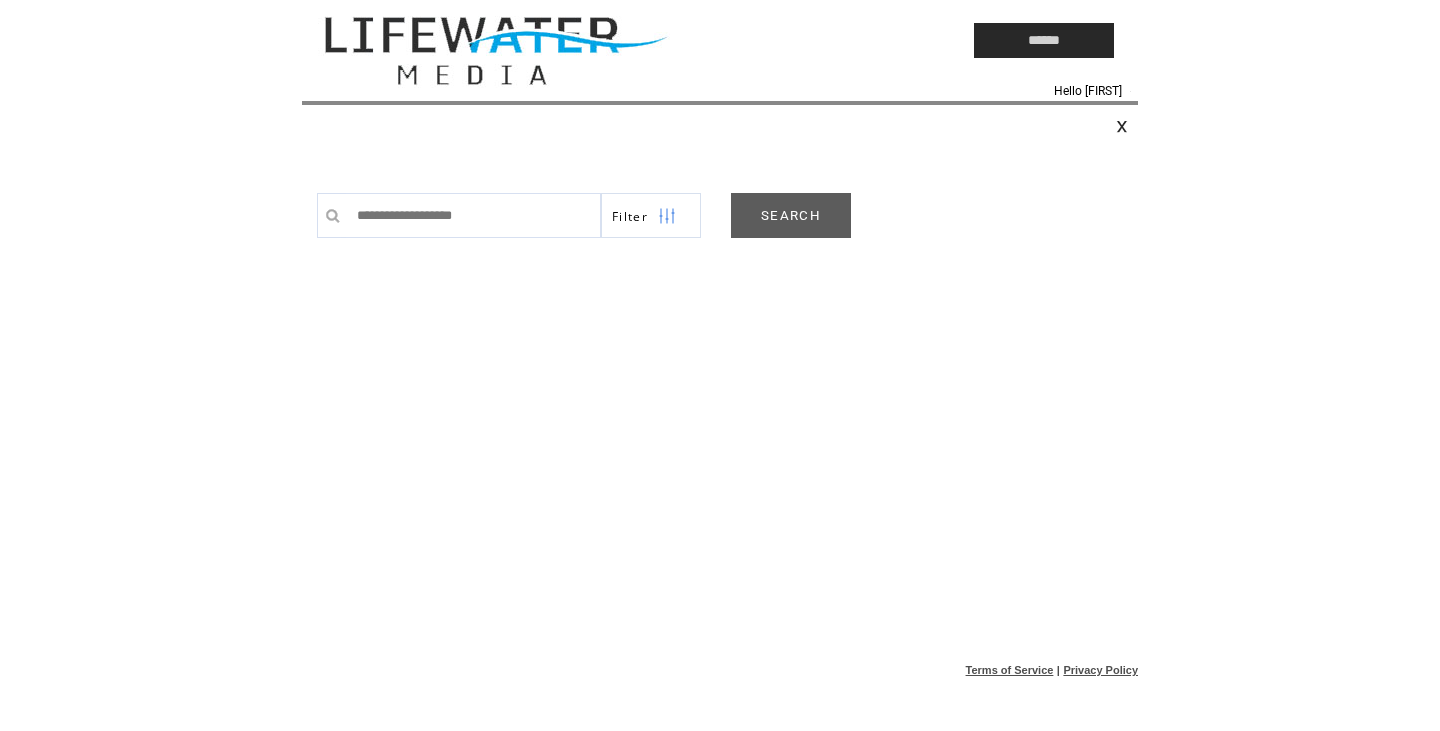 scroll, scrollTop: 0, scrollLeft: 0, axis: both 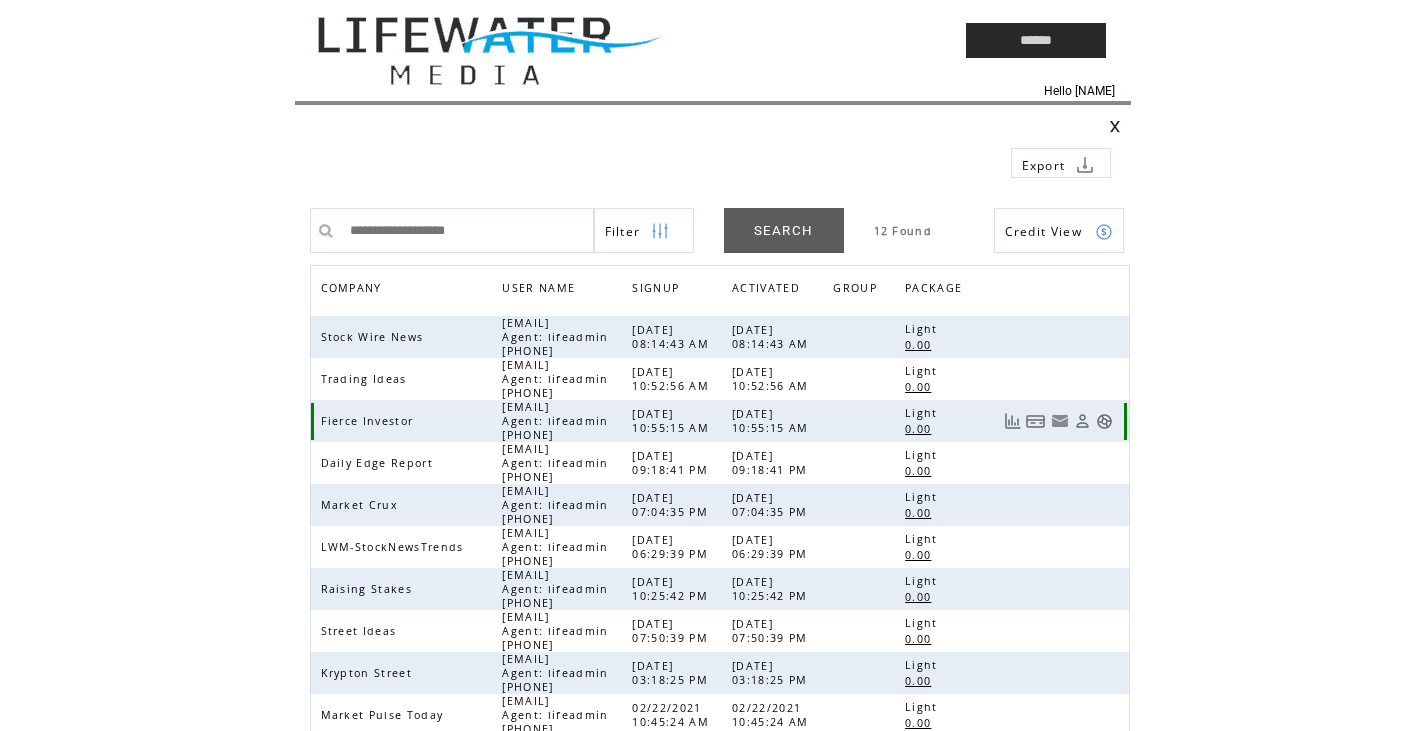 click at bounding box center (1104, 421) 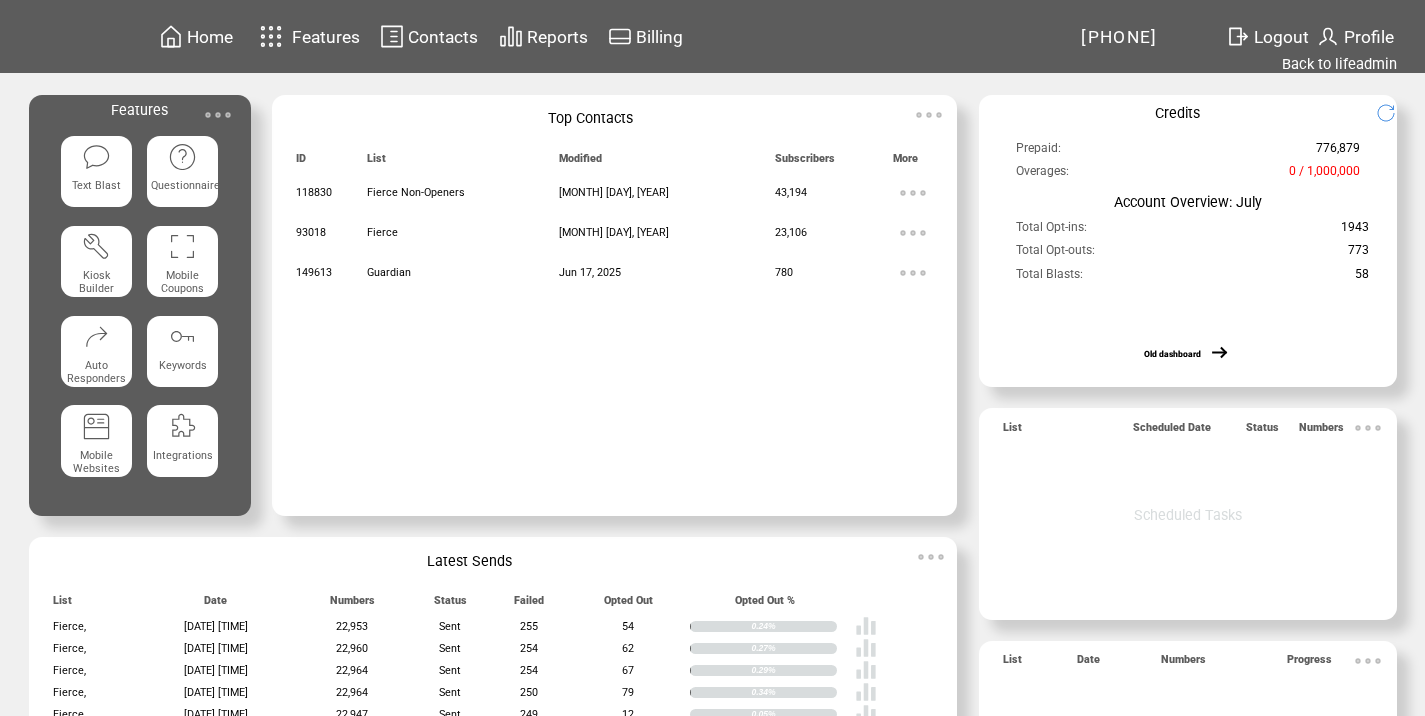 scroll, scrollTop: 0, scrollLeft: 0, axis: both 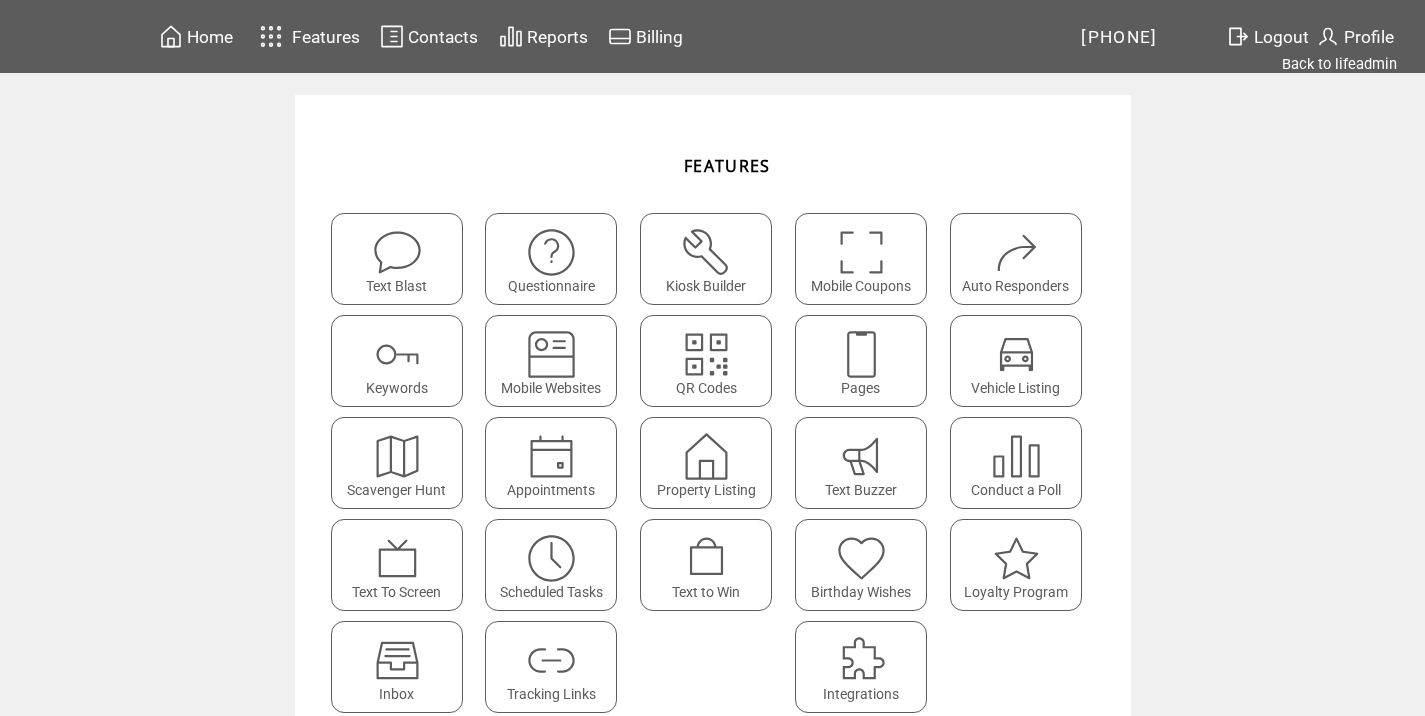 click at bounding box center (551, 660) 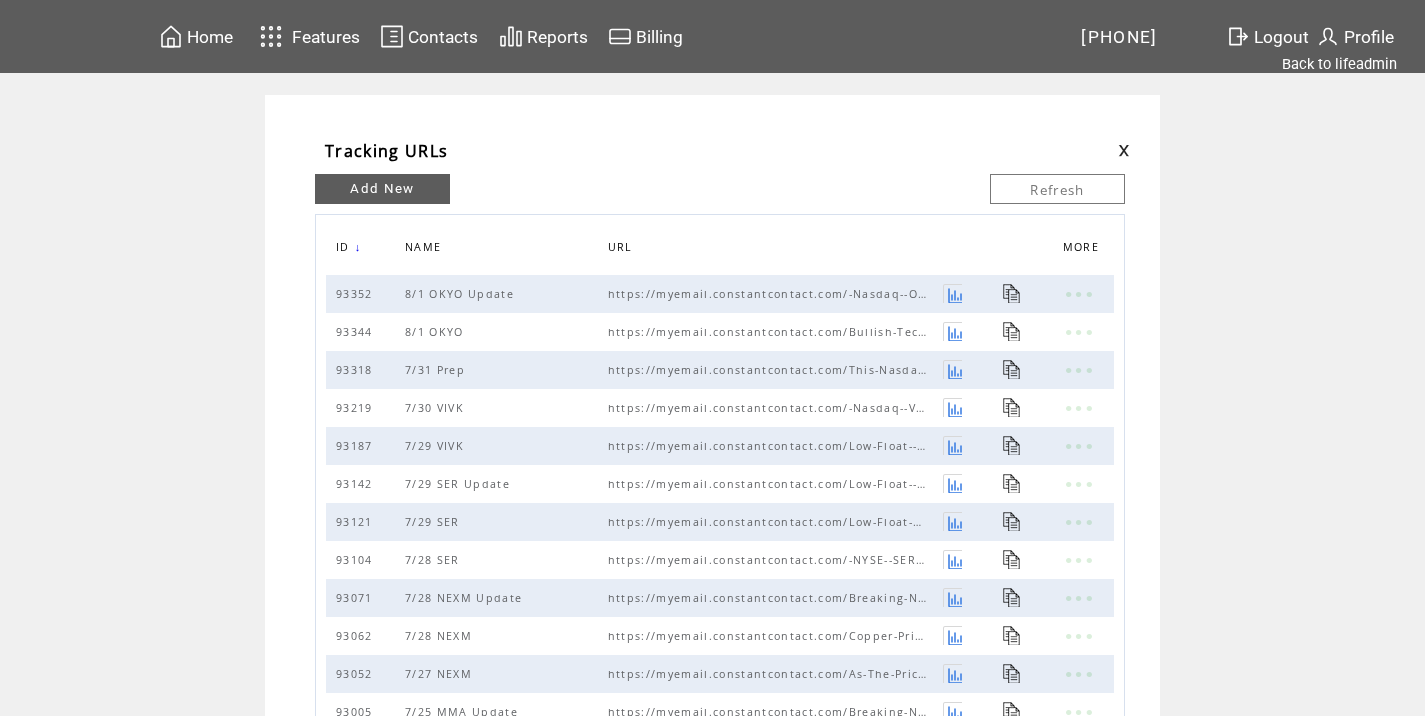 scroll, scrollTop: 0, scrollLeft: 0, axis: both 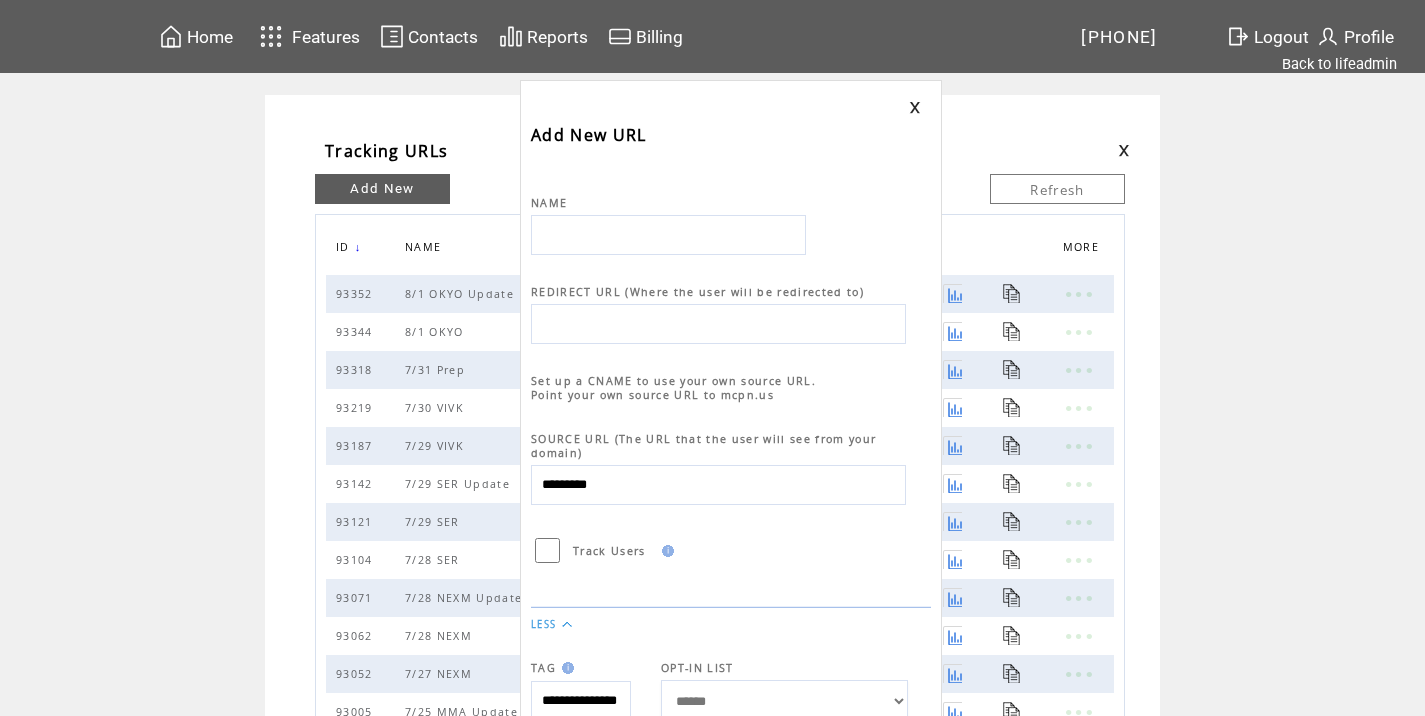 click at bounding box center (668, 235) 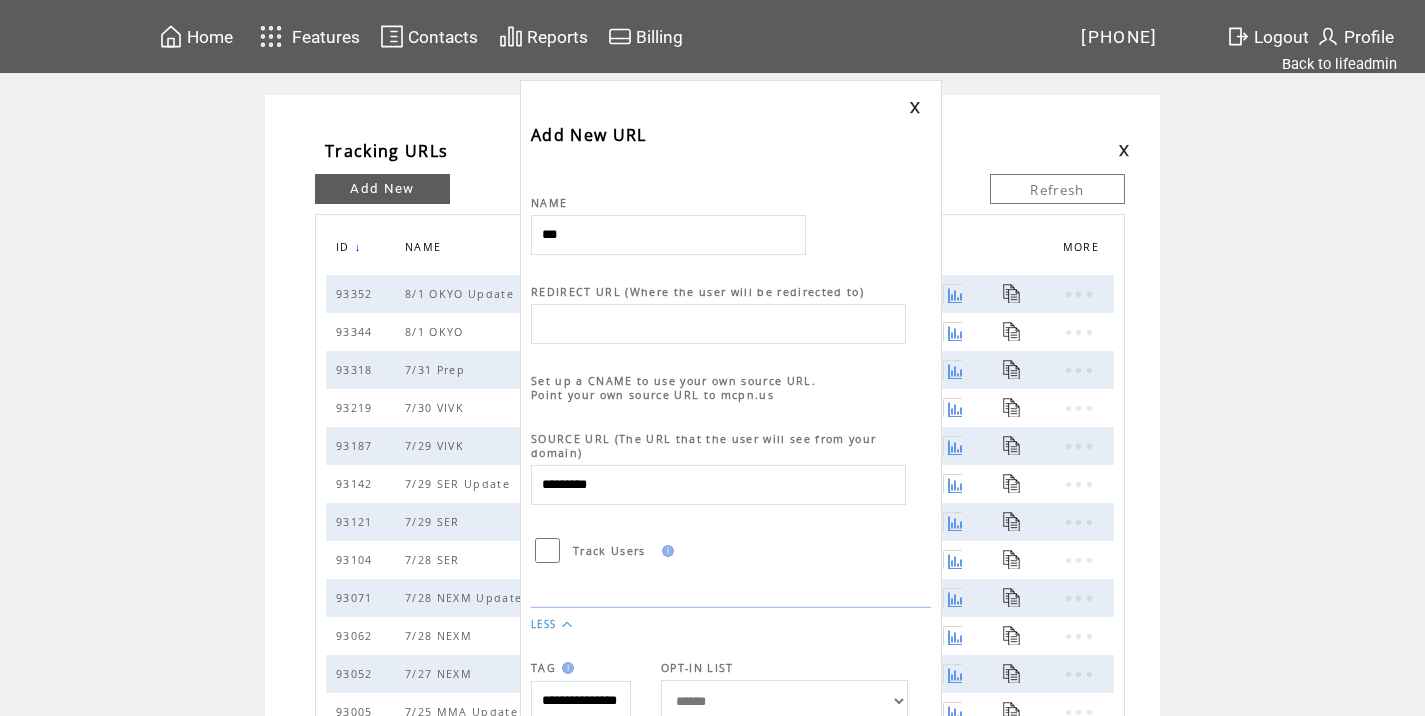 type on "********" 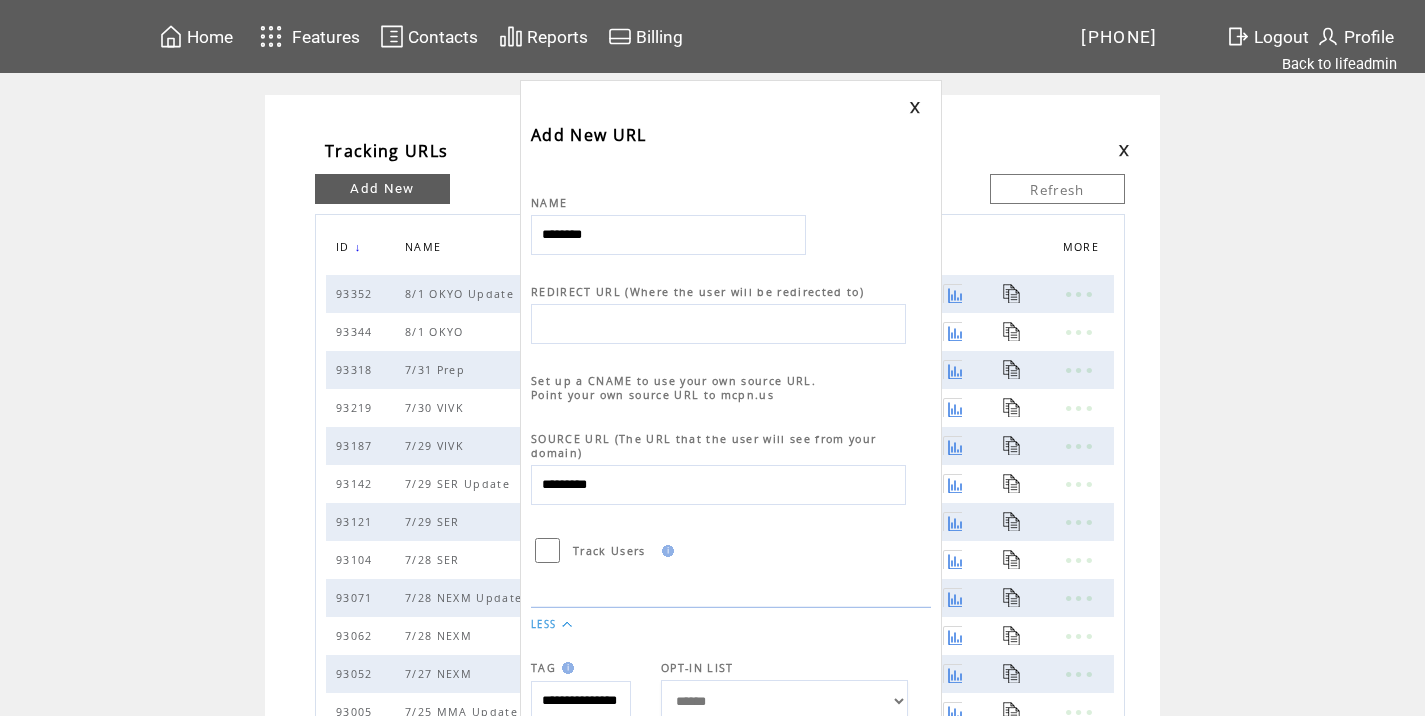 click at bounding box center [718, 324] 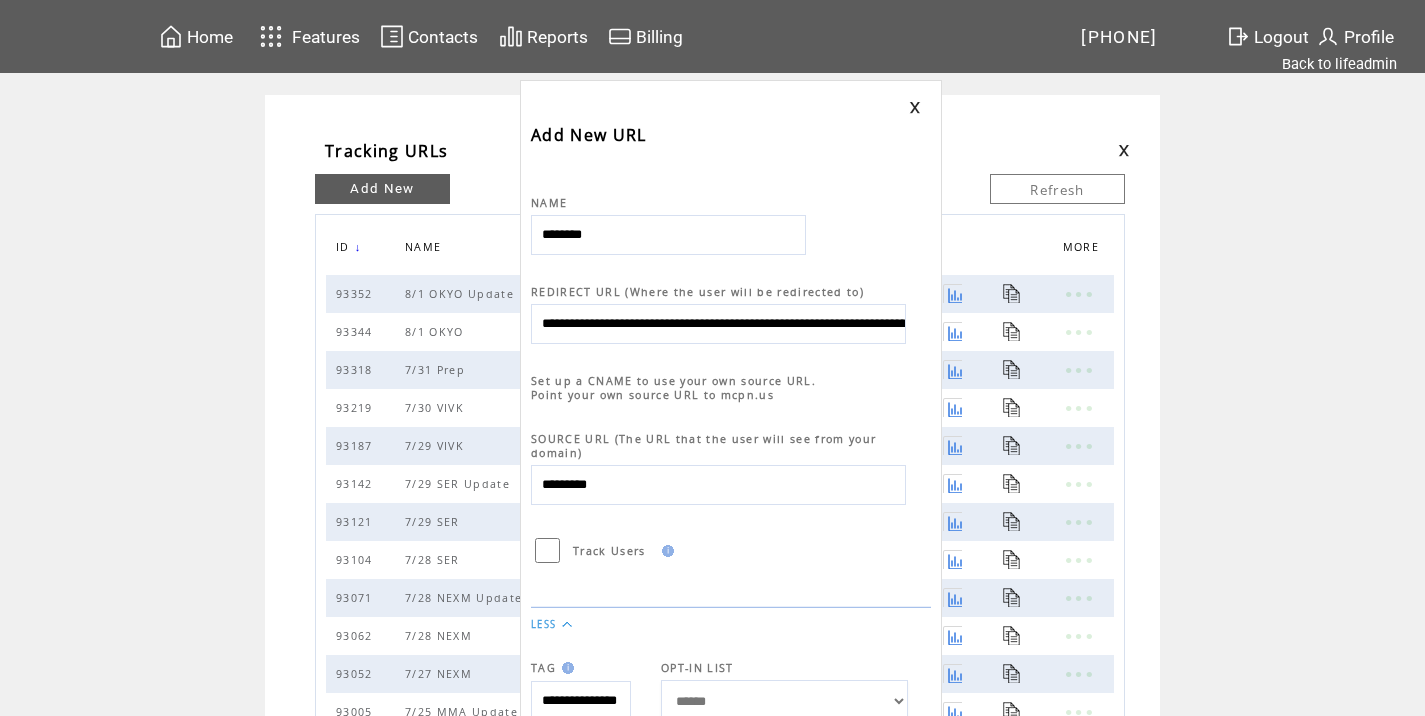 scroll, scrollTop: 0, scrollLeft: 896, axis: horizontal 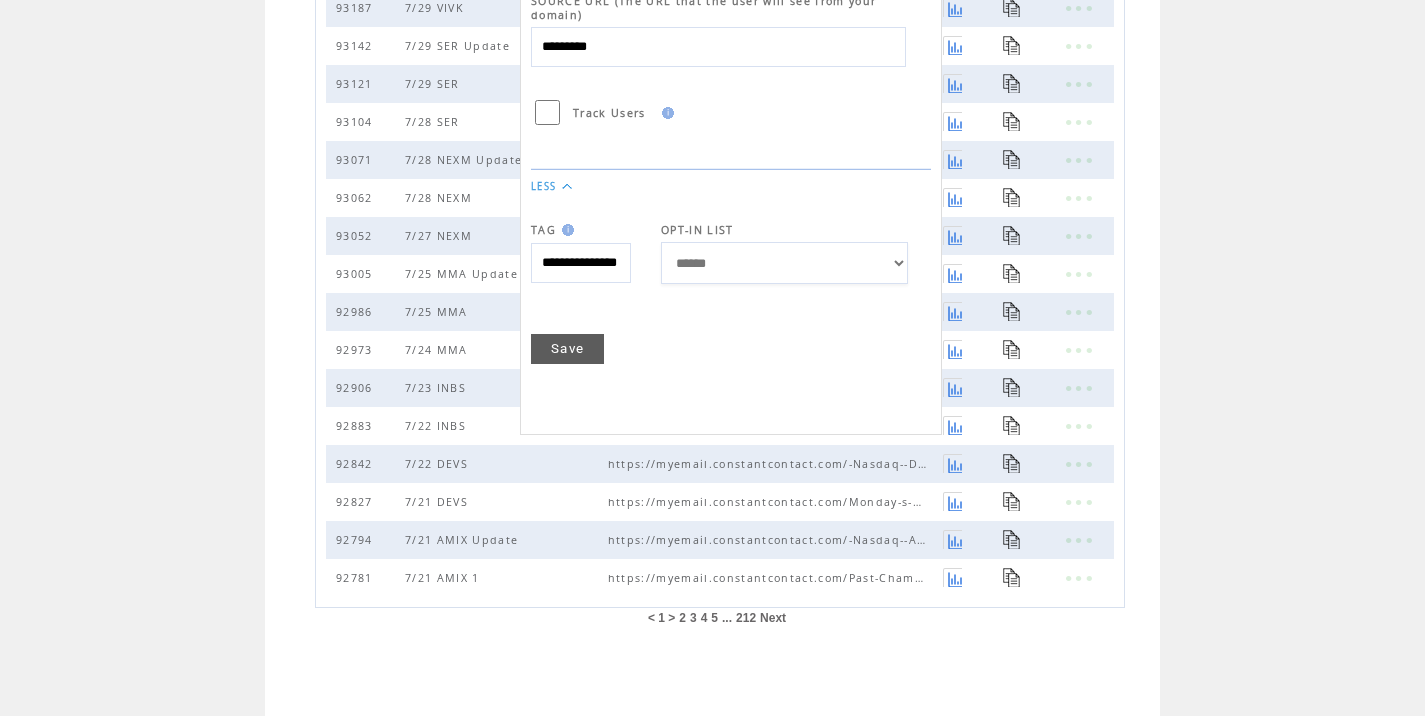 type on "**********" 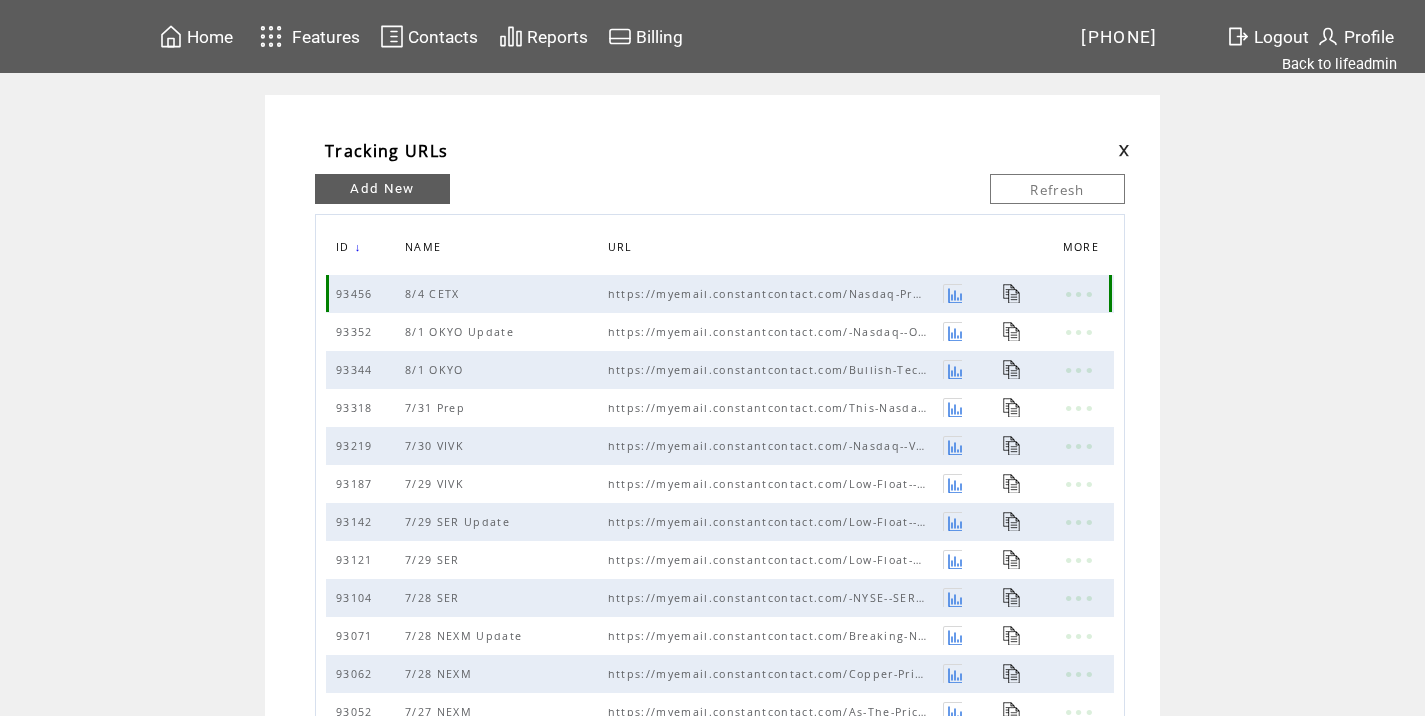 click at bounding box center (1012, 293) 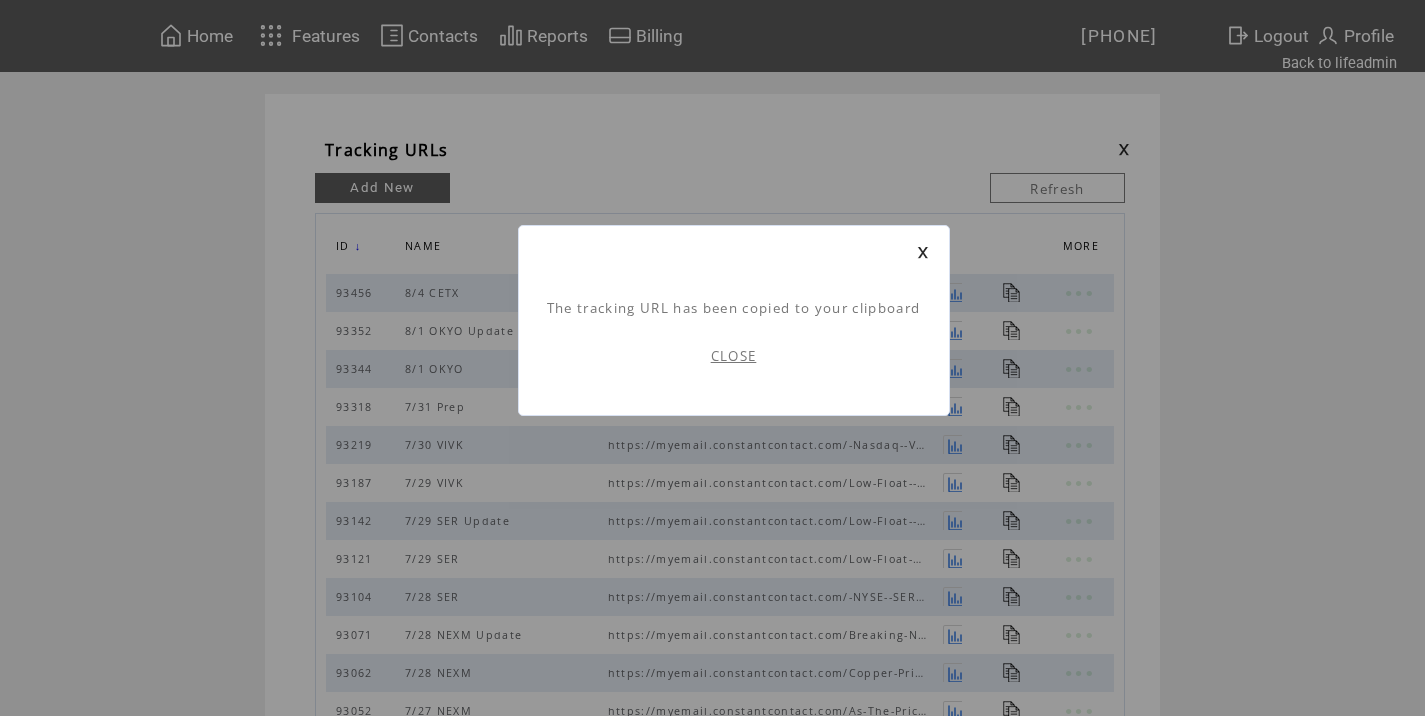 click on "CLOSE" at bounding box center [734, 356] 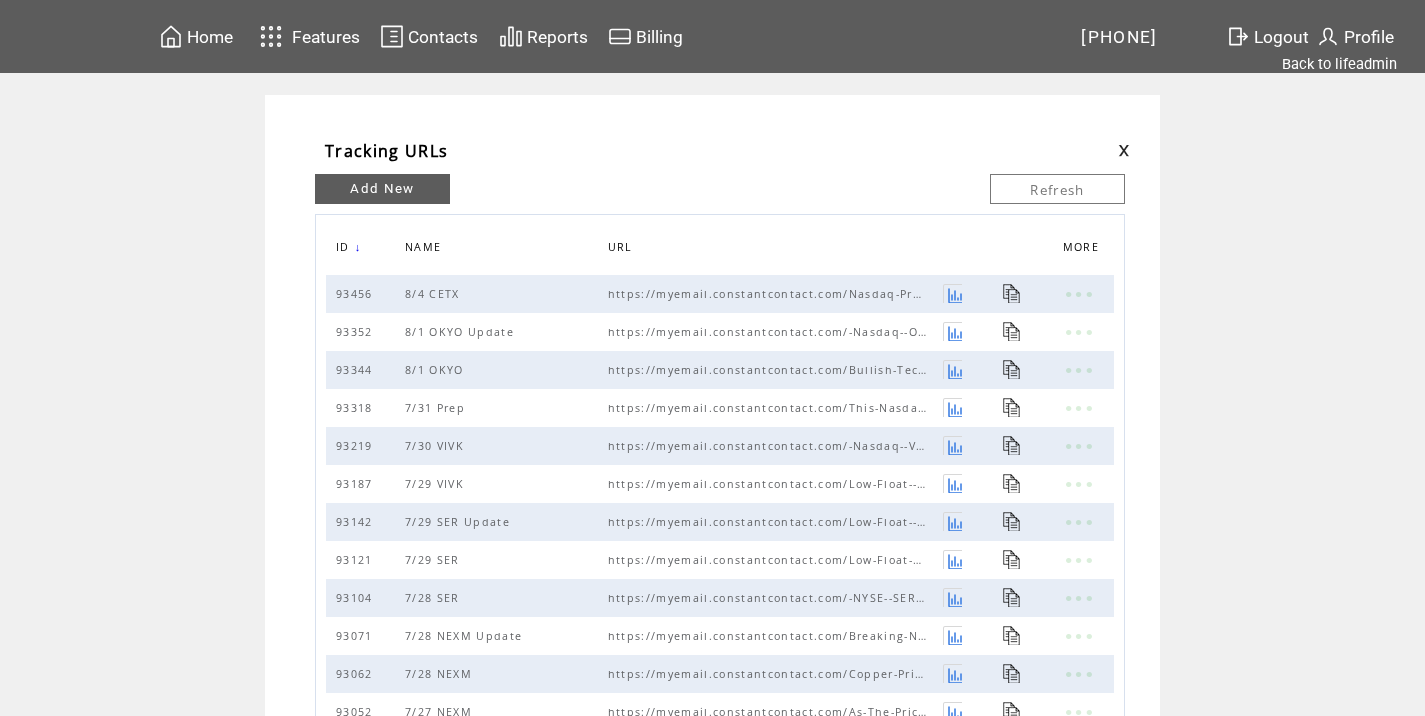 click at bounding box center [1124, 150] 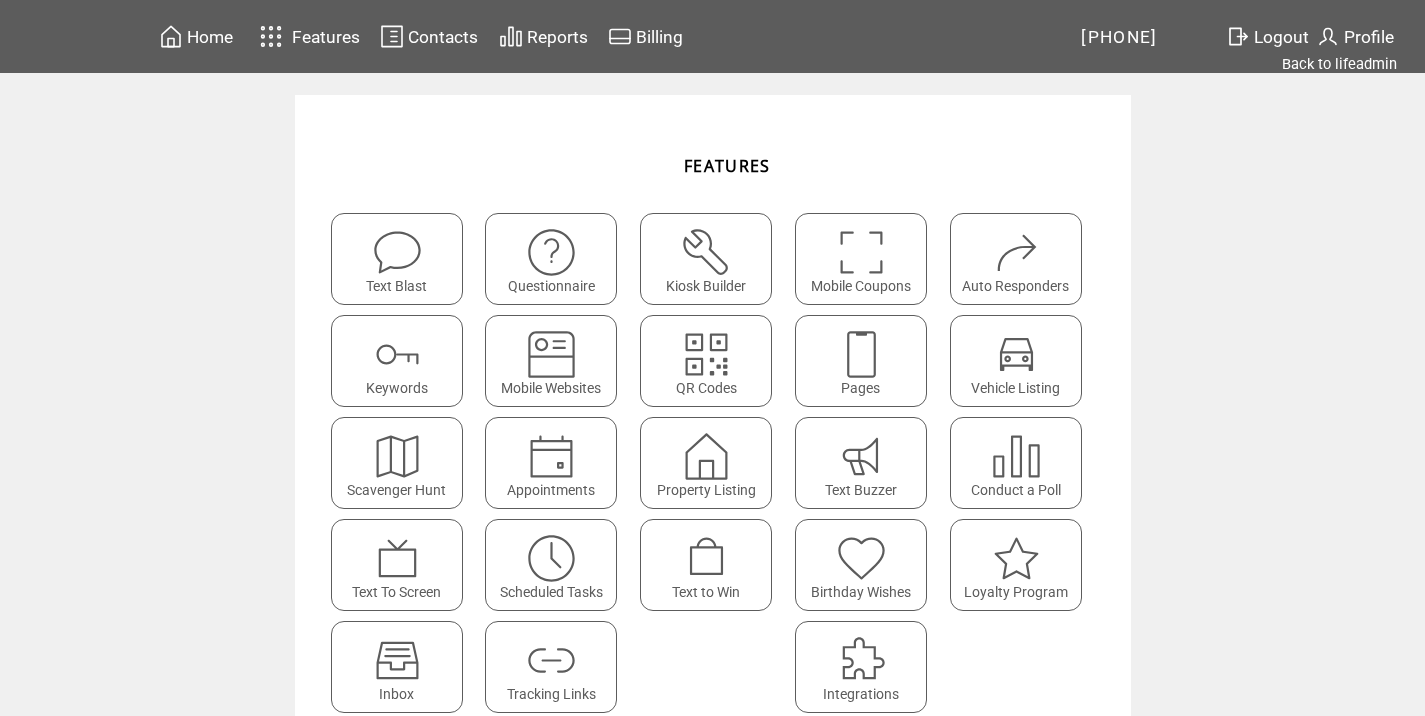 scroll, scrollTop: 0, scrollLeft: 0, axis: both 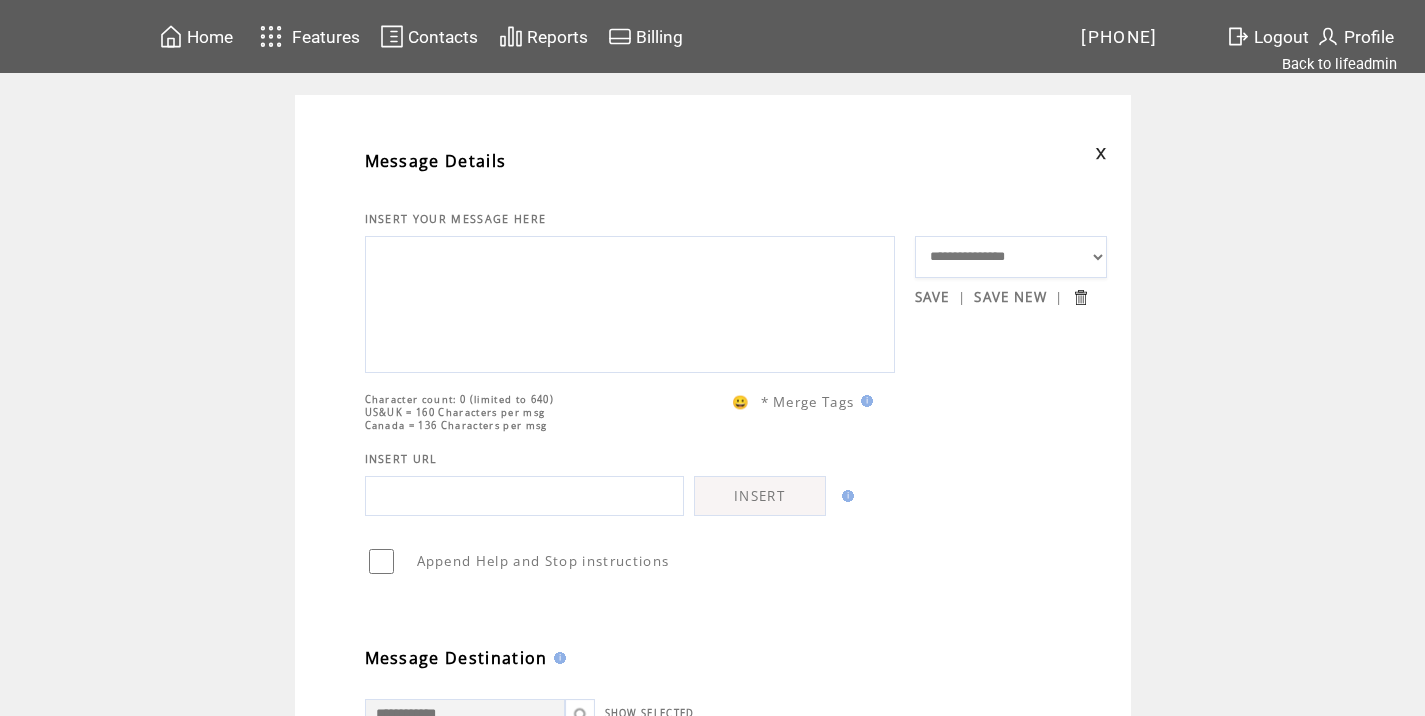 click at bounding box center [630, 302] 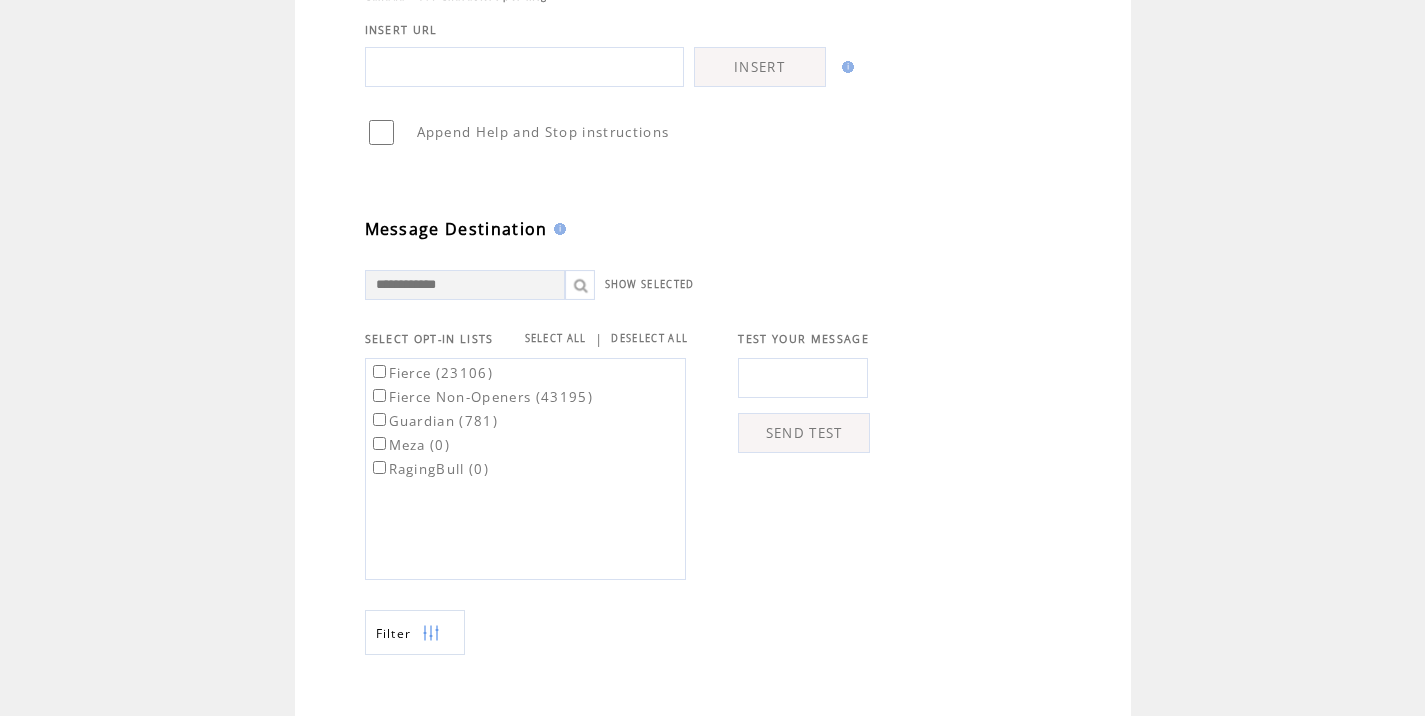 scroll, scrollTop: 494, scrollLeft: 0, axis: vertical 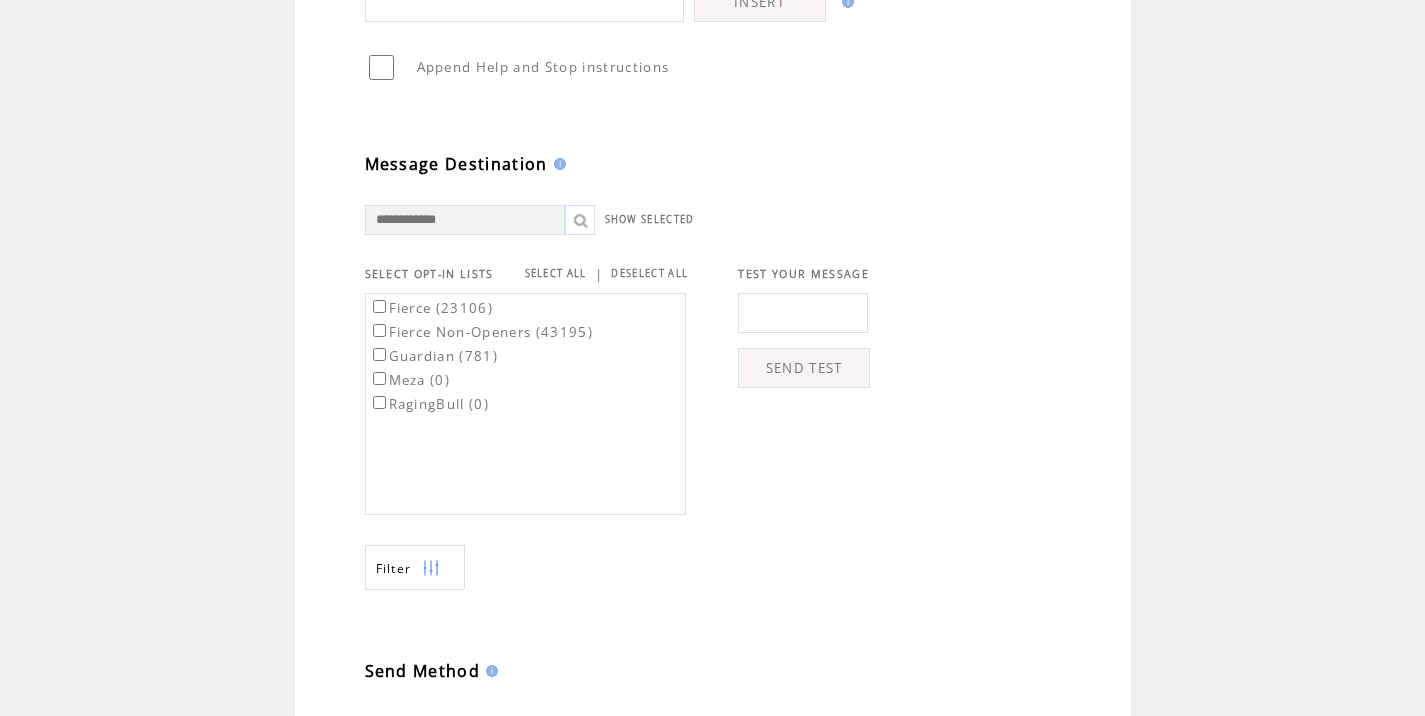 type on "**********" 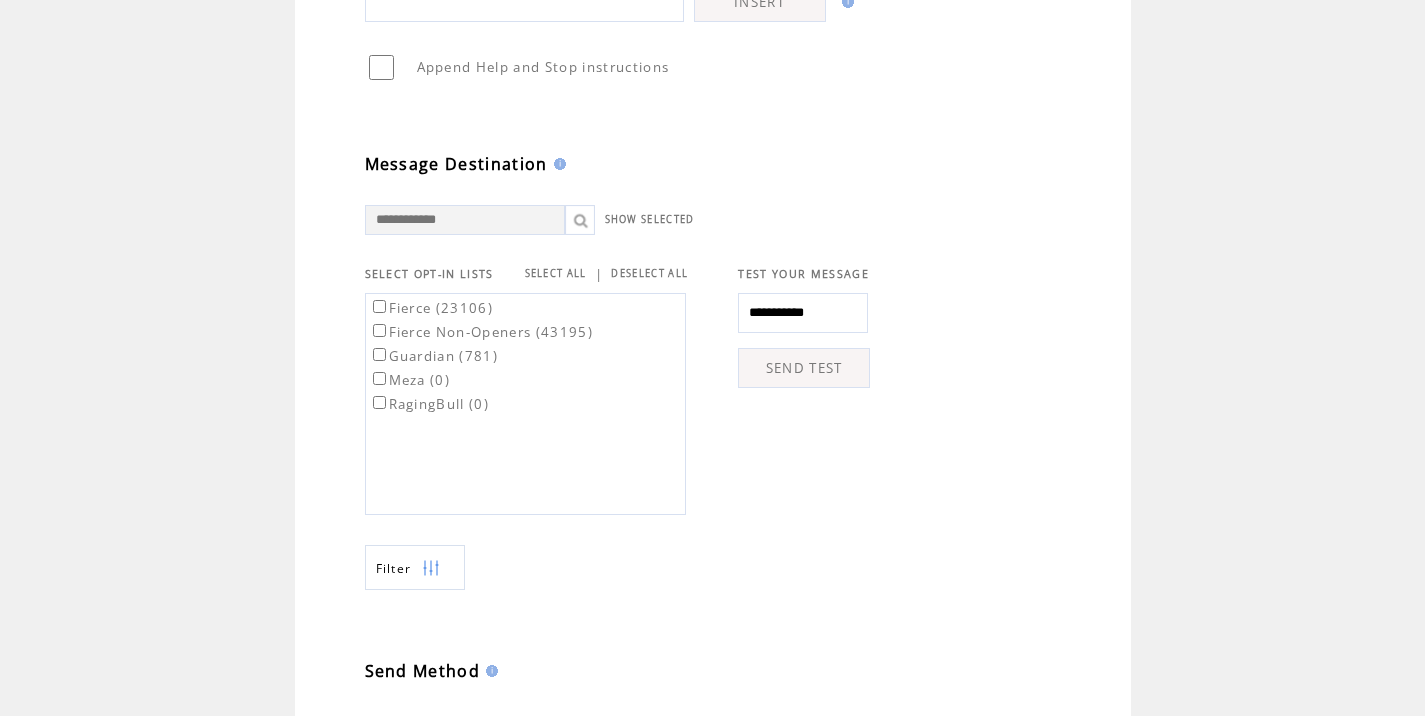 click on "SEND TEST" at bounding box center [804, 368] 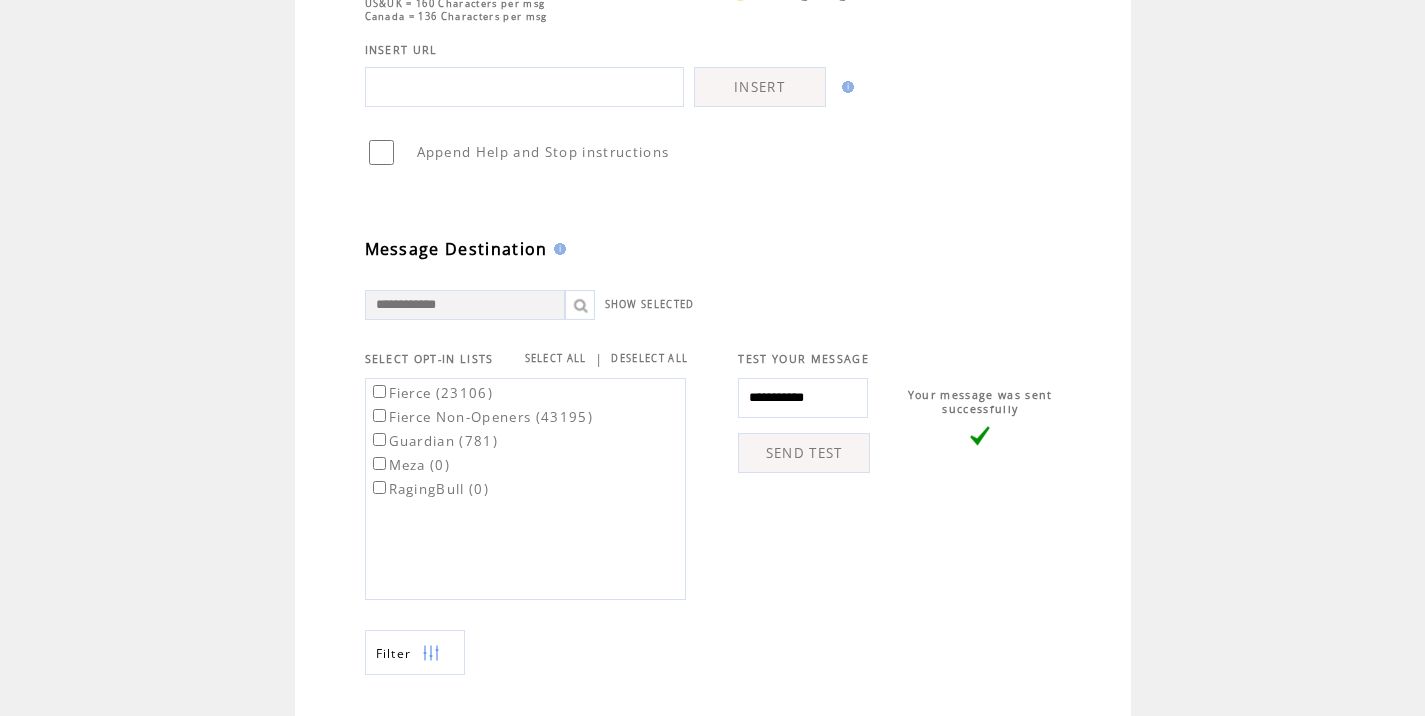 scroll, scrollTop: 503, scrollLeft: 0, axis: vertical 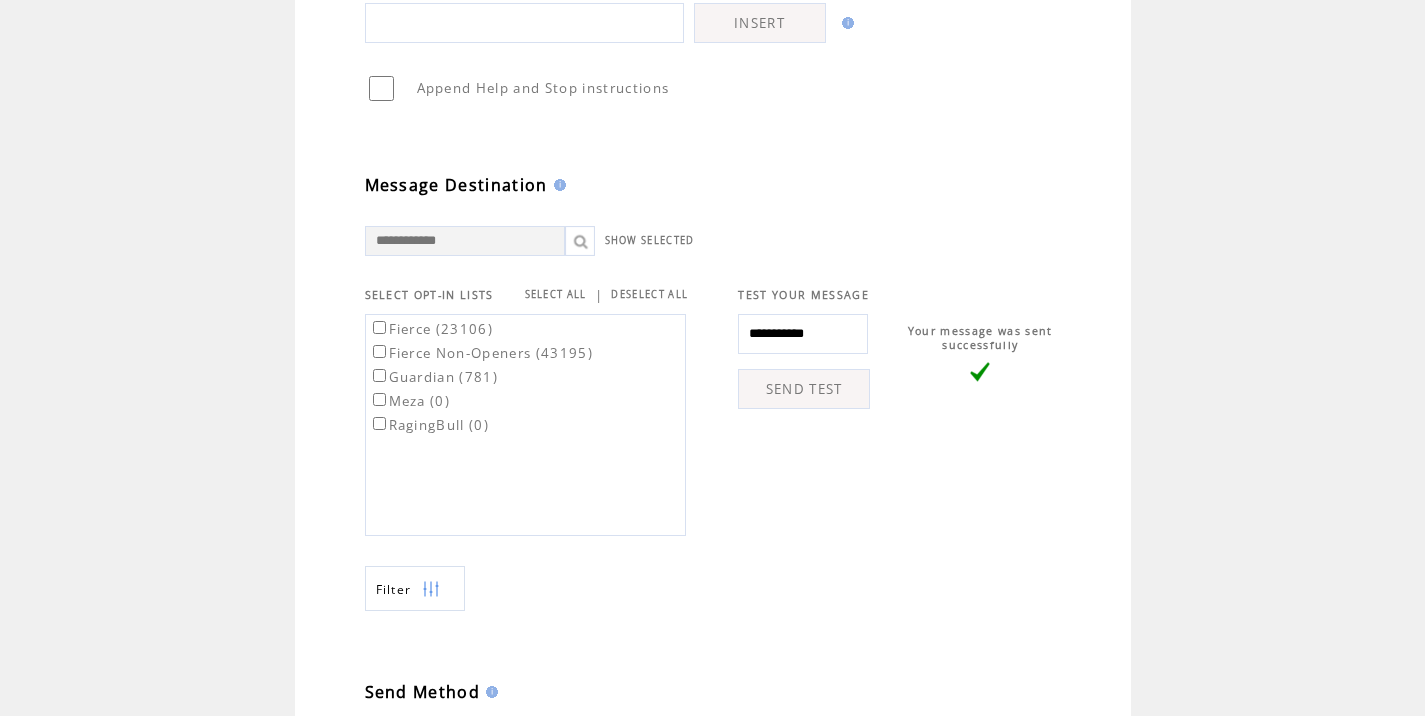 click on "Fierce (23106)" at bounding box center [431, 329] 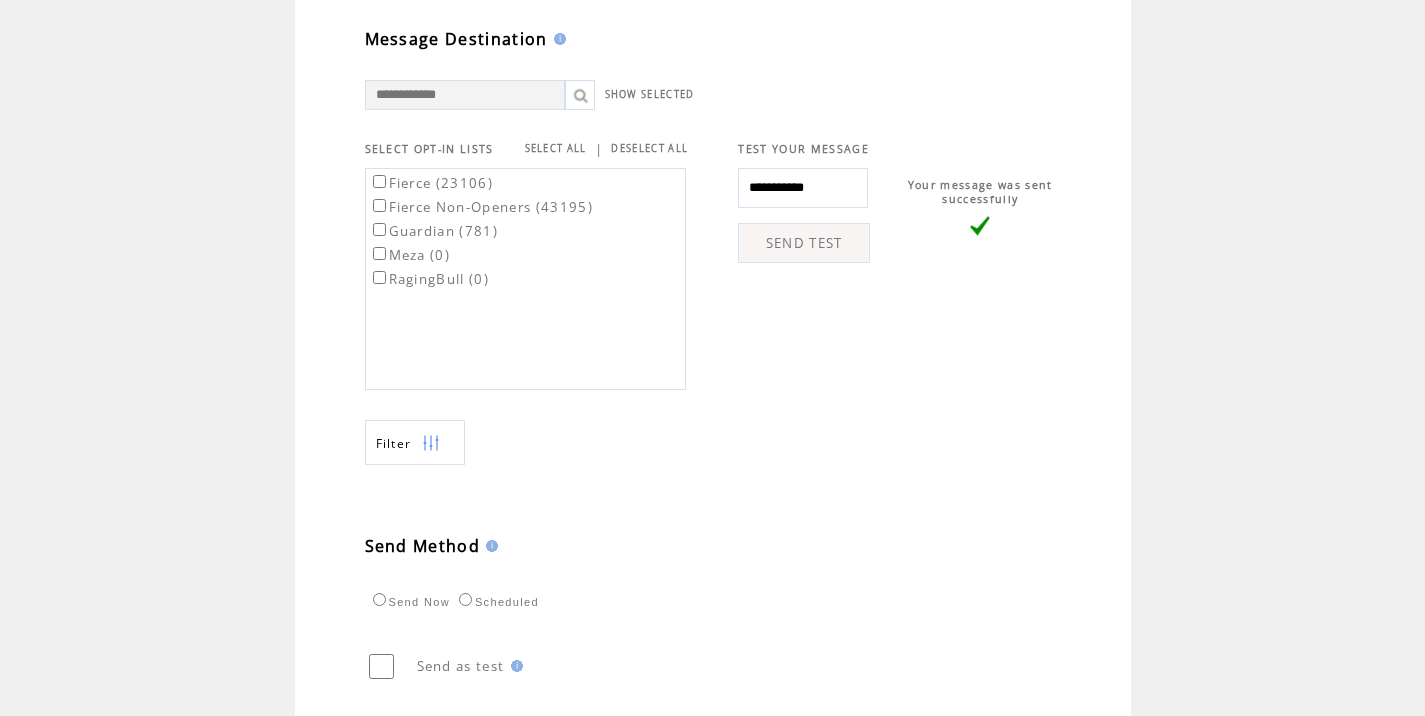 scroll, scrollTop: 657, scrollLeft: 0, axis: vertical 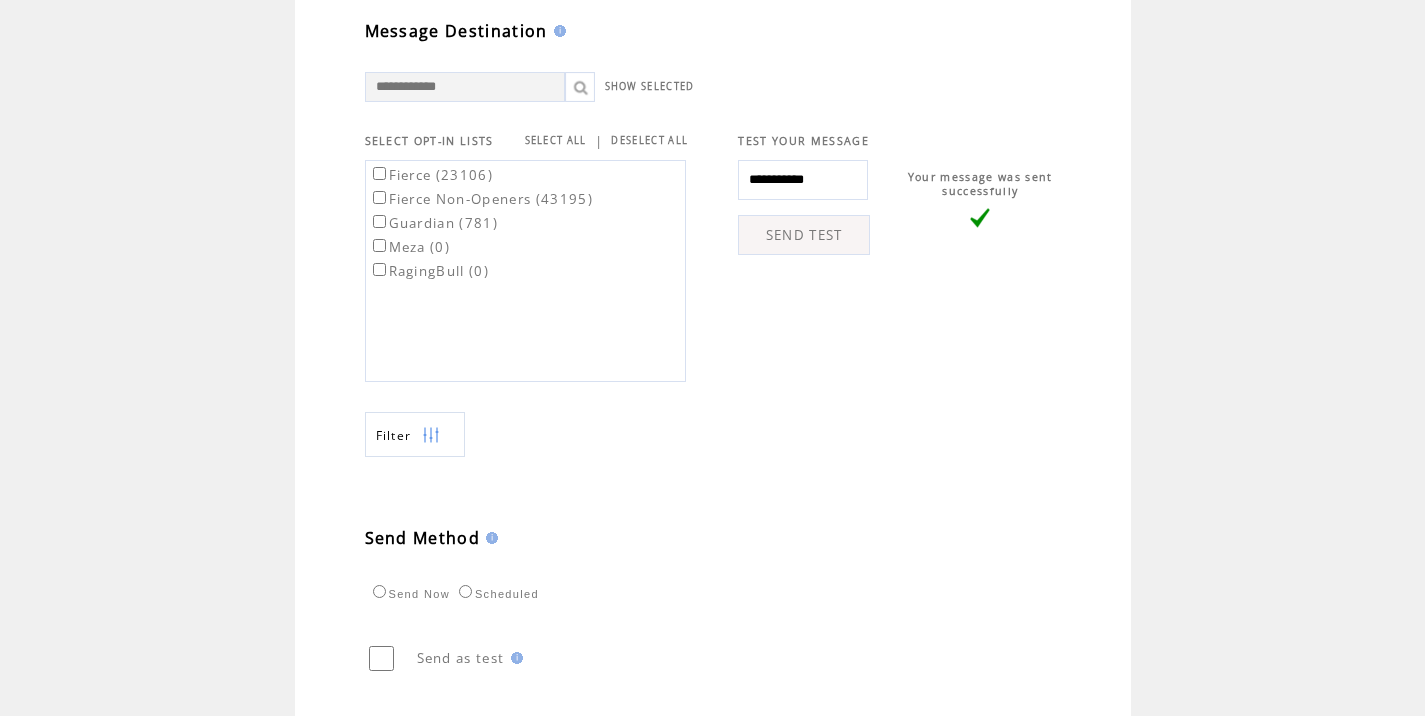 click on "Scheduled" at bounding box center (496, 594) 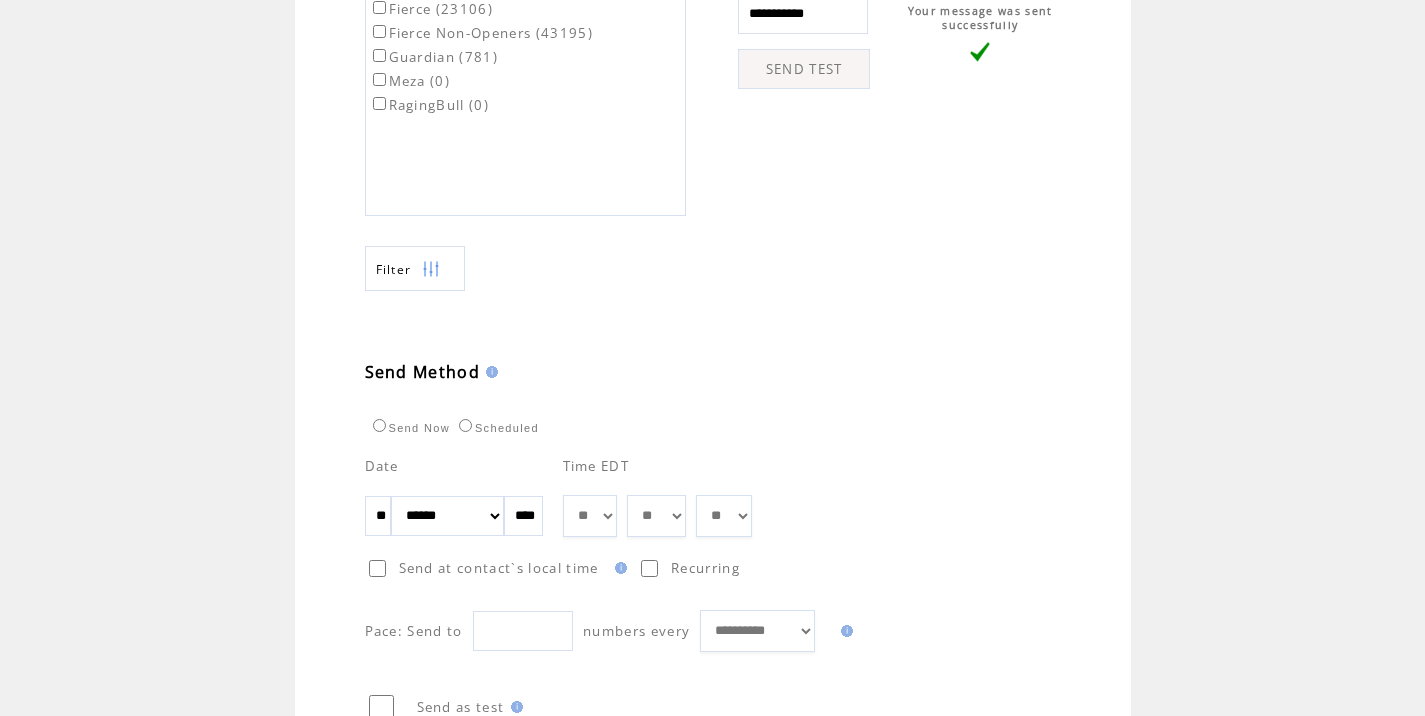 scroll, scrollTop: 829, scrollLeft: 0, axis: vertical 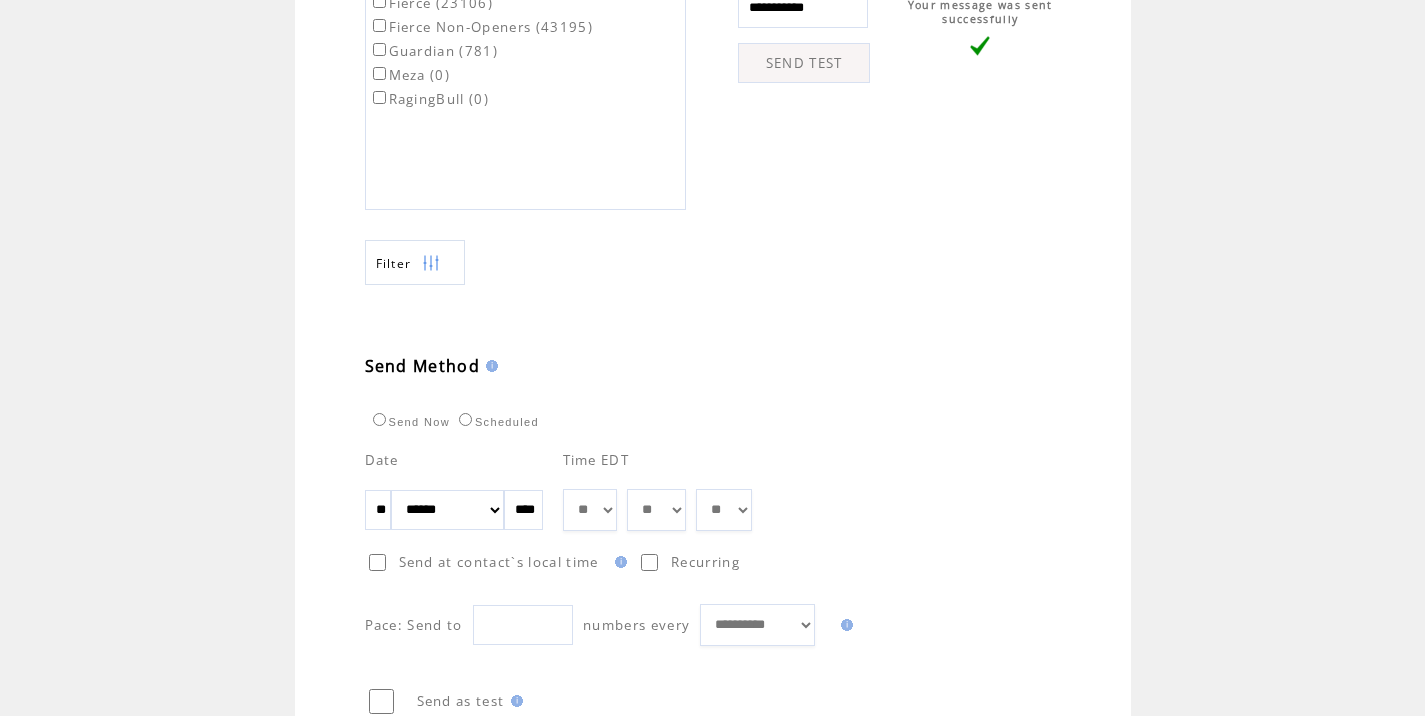 click on "** 	 ** 	 ** 	 ** 	 ** 	 ** 	 ** 	 ** 	 ** 	 ** 	 ** 	 ** 	 **" at bounding box center [590, 510] 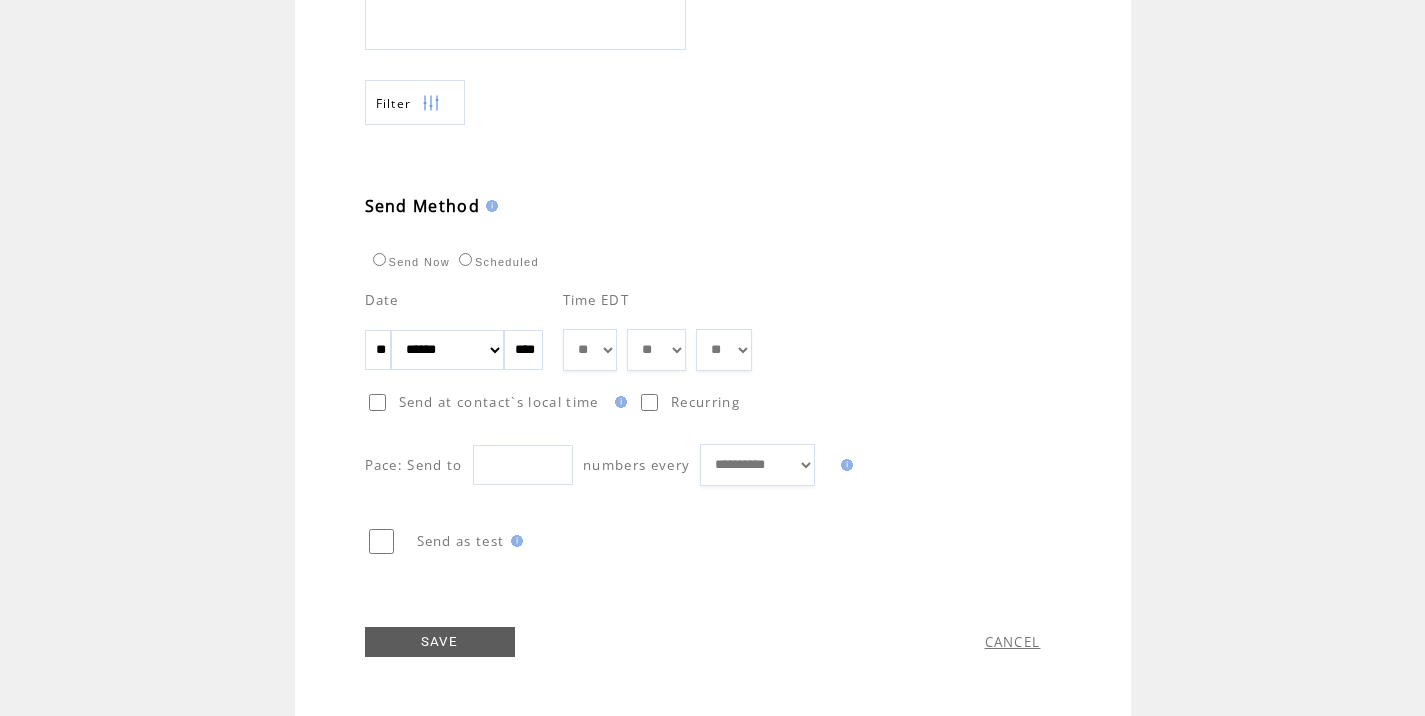 click on "SAVE" at bounding box center (440, 642) 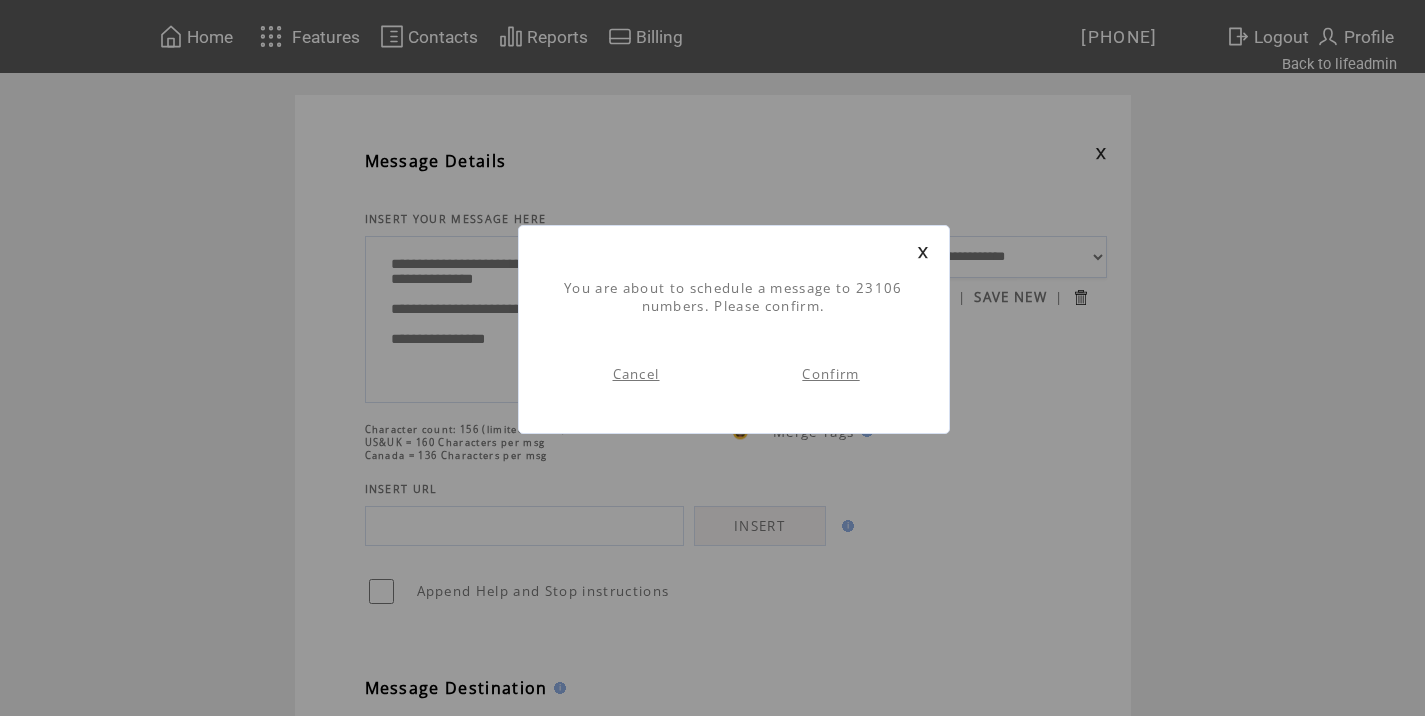 scroll, scrollTop: 1, scrollLeft: 0, axis: vertical 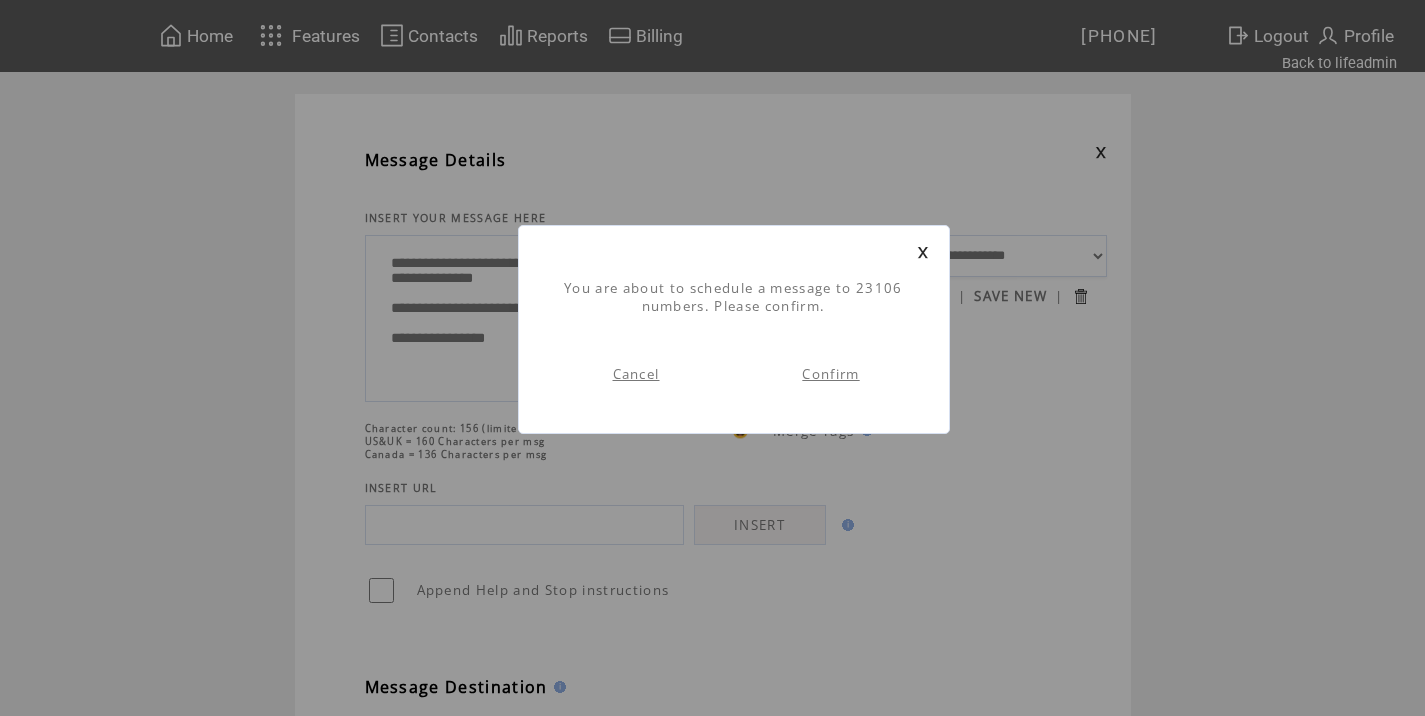 click on "Confirm" at bounding box center (830, 374) 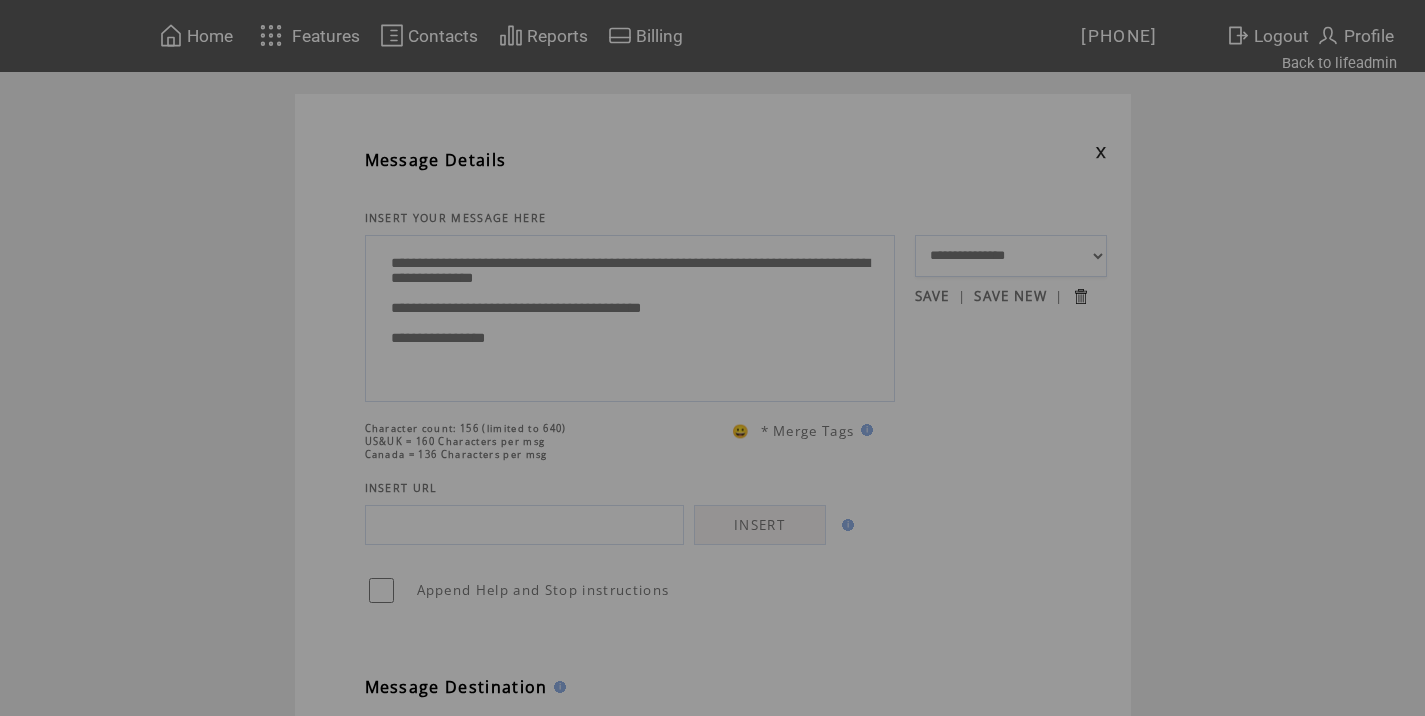 scroll, scrollTop: 0, scrollLeft: 0, axis: both 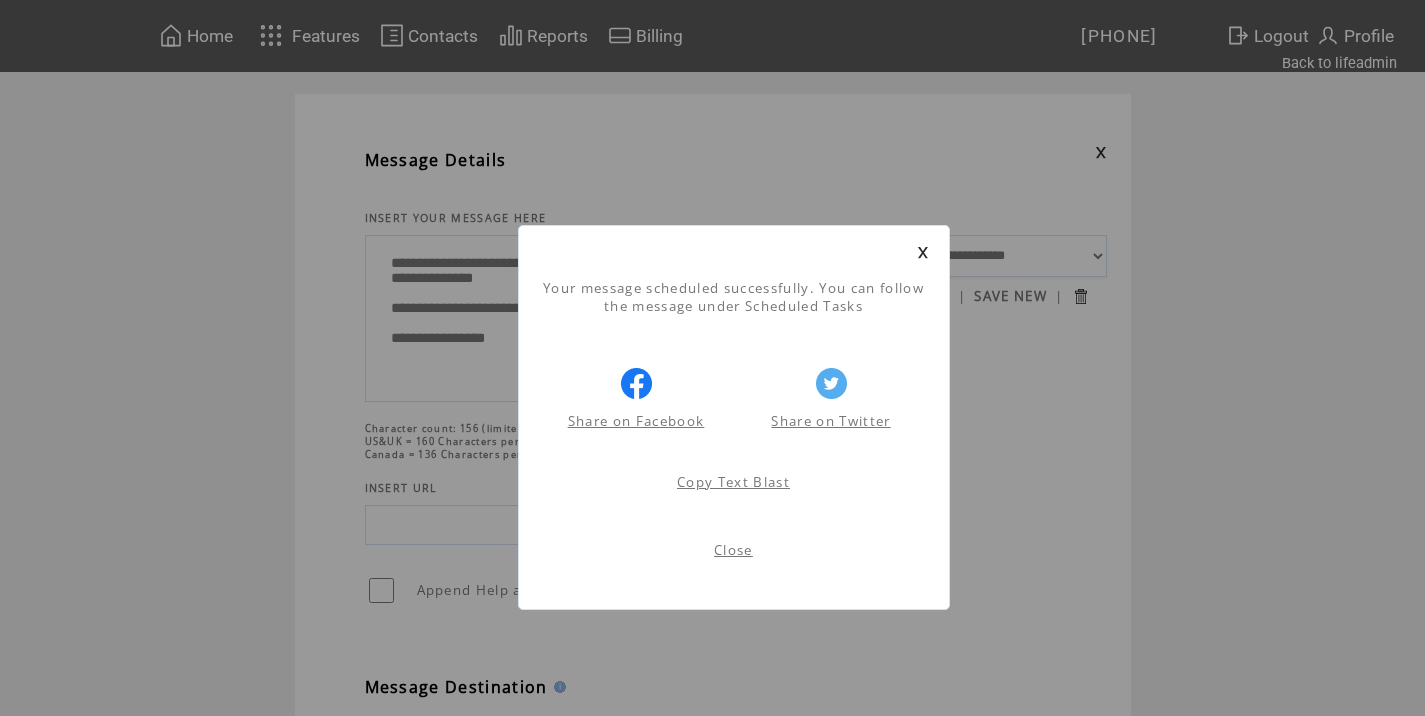 click on "Close" at bounding box center [733, 550] 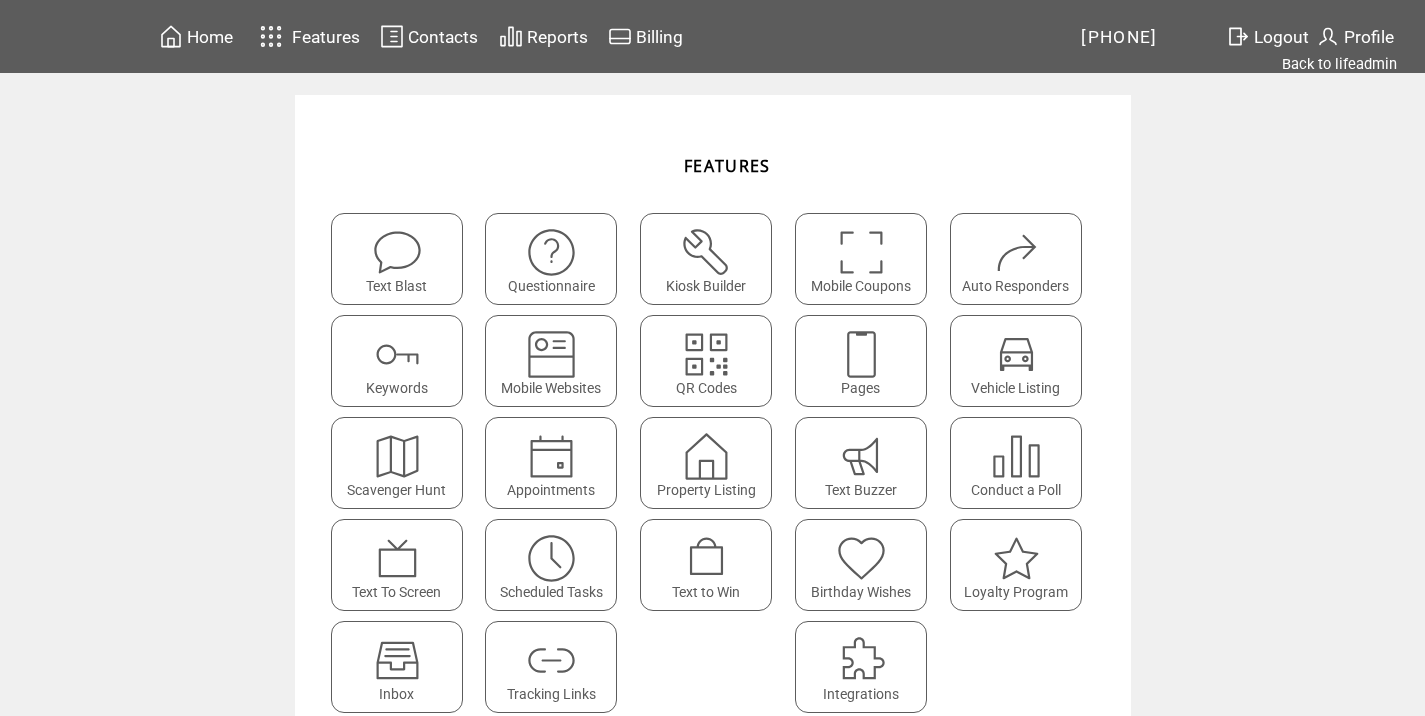 scroll, scrollTop: 0, scrollLeft: 0, axis: both 